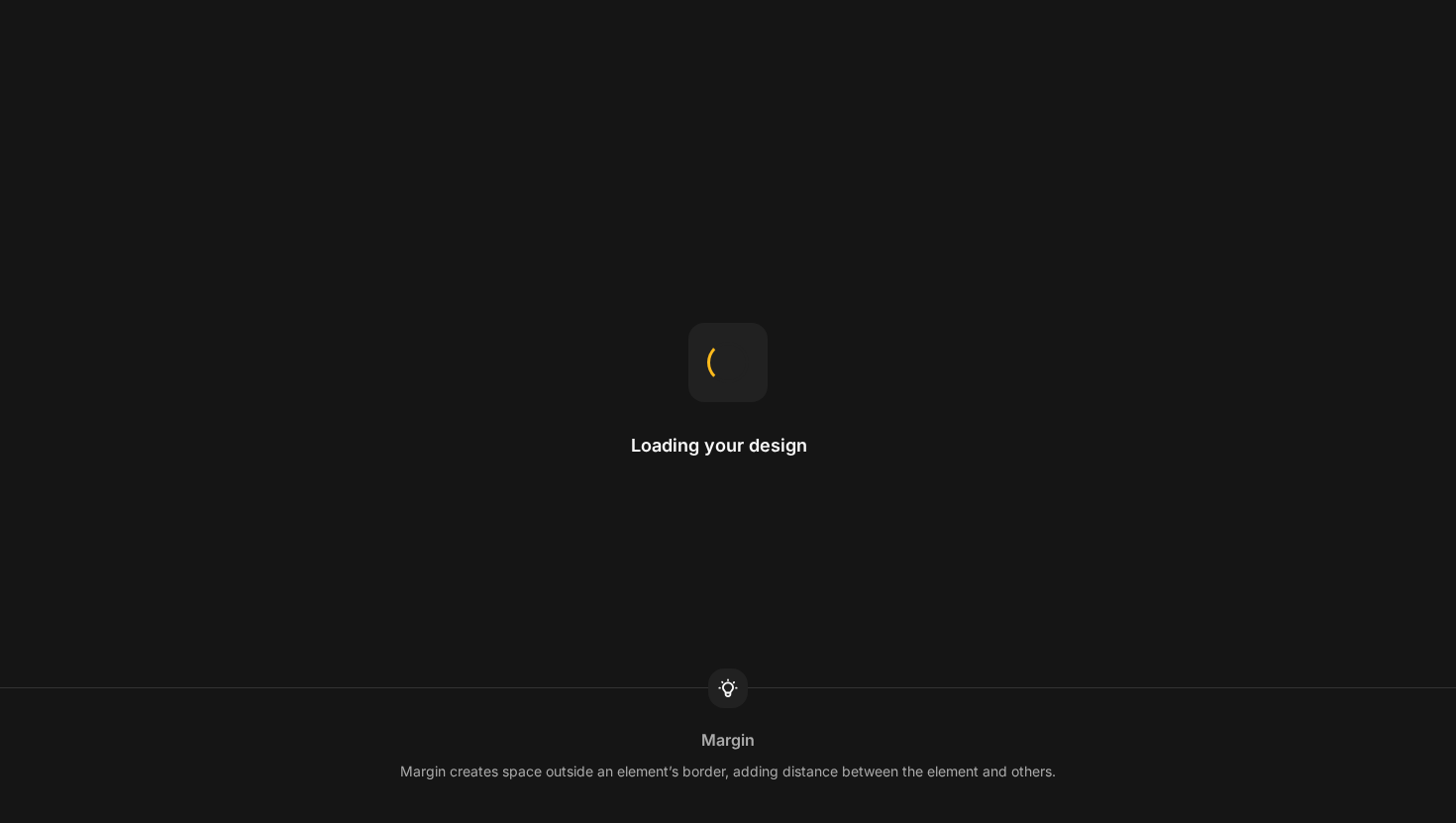 scroll, scrollTop: 0, scrollLeft: 0, axis: both 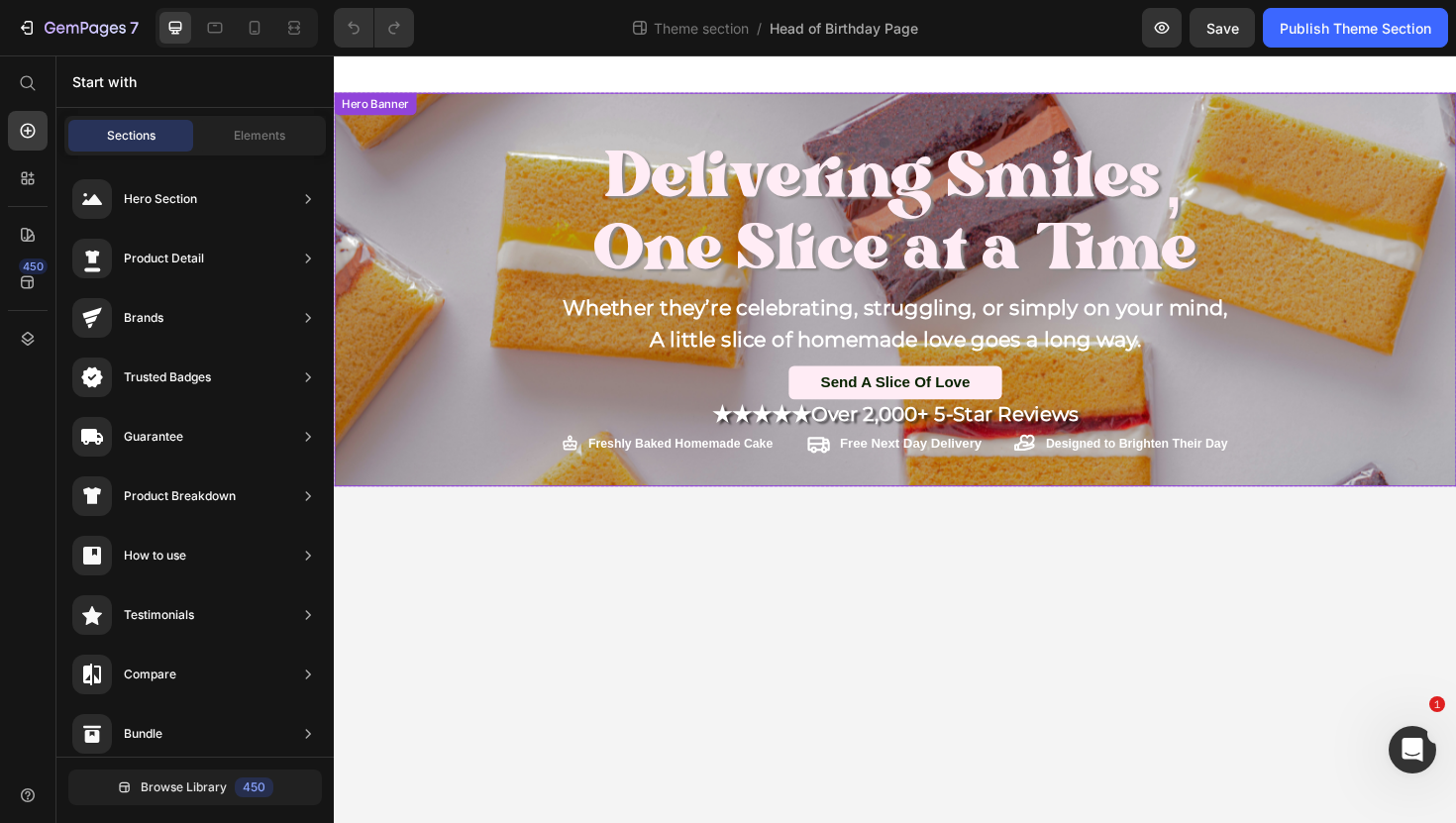 click on "Delivering Smiles,  One Slice at a Time Heading Whether they’re celebrating, struggling, or simply on your mind, A little slice of homemade love goes a long way. Text Block Send A Slice Of Love Button ★★★★★  Over 2,000+ 5-Star Reviews Text Block
Freshly Baked Homemade Cake Item List
Free Next Day Delivery Item List
Designed to Brighten Their Day Item List Row Row" at bounding box center [928, 315] 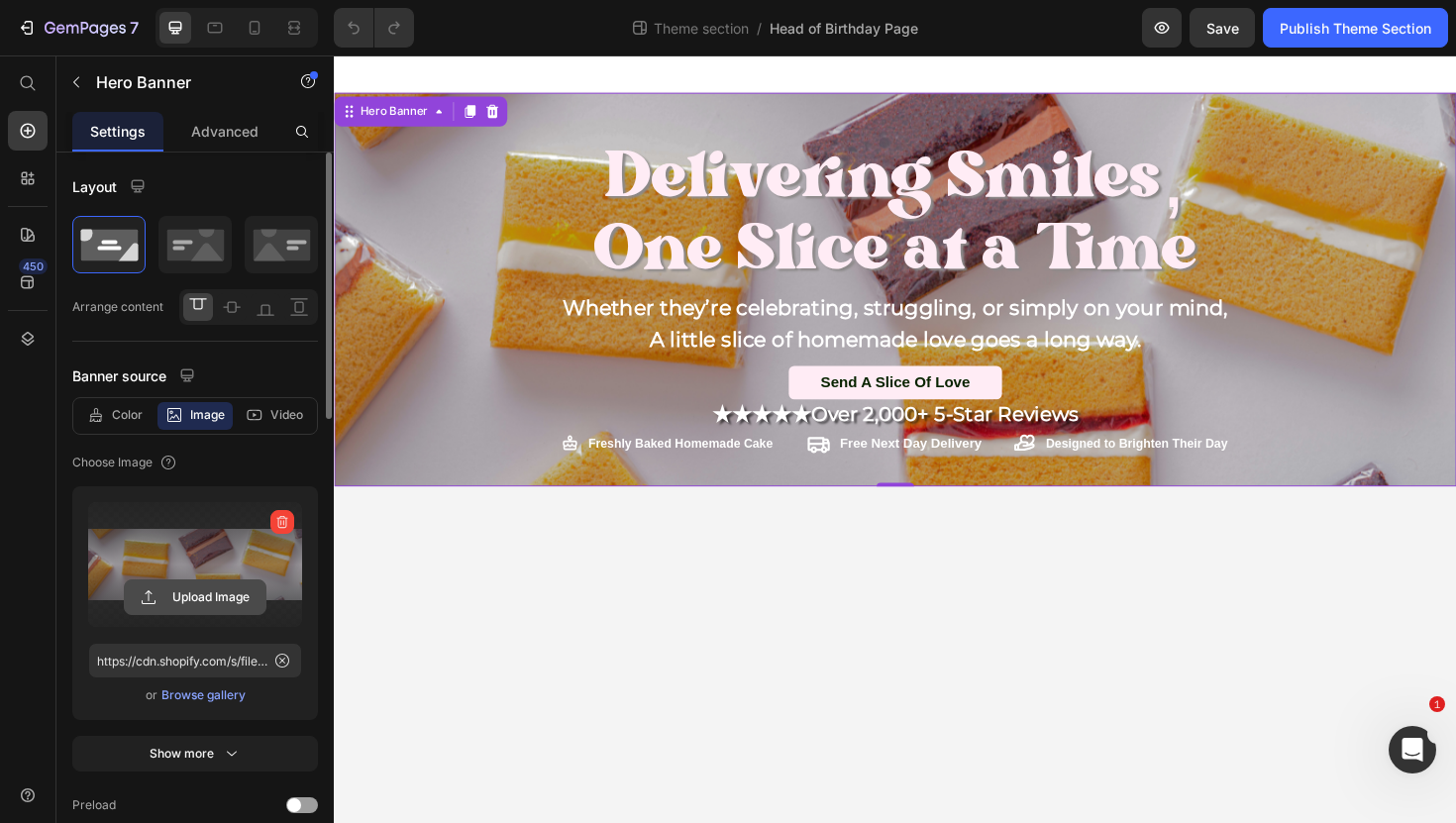 click 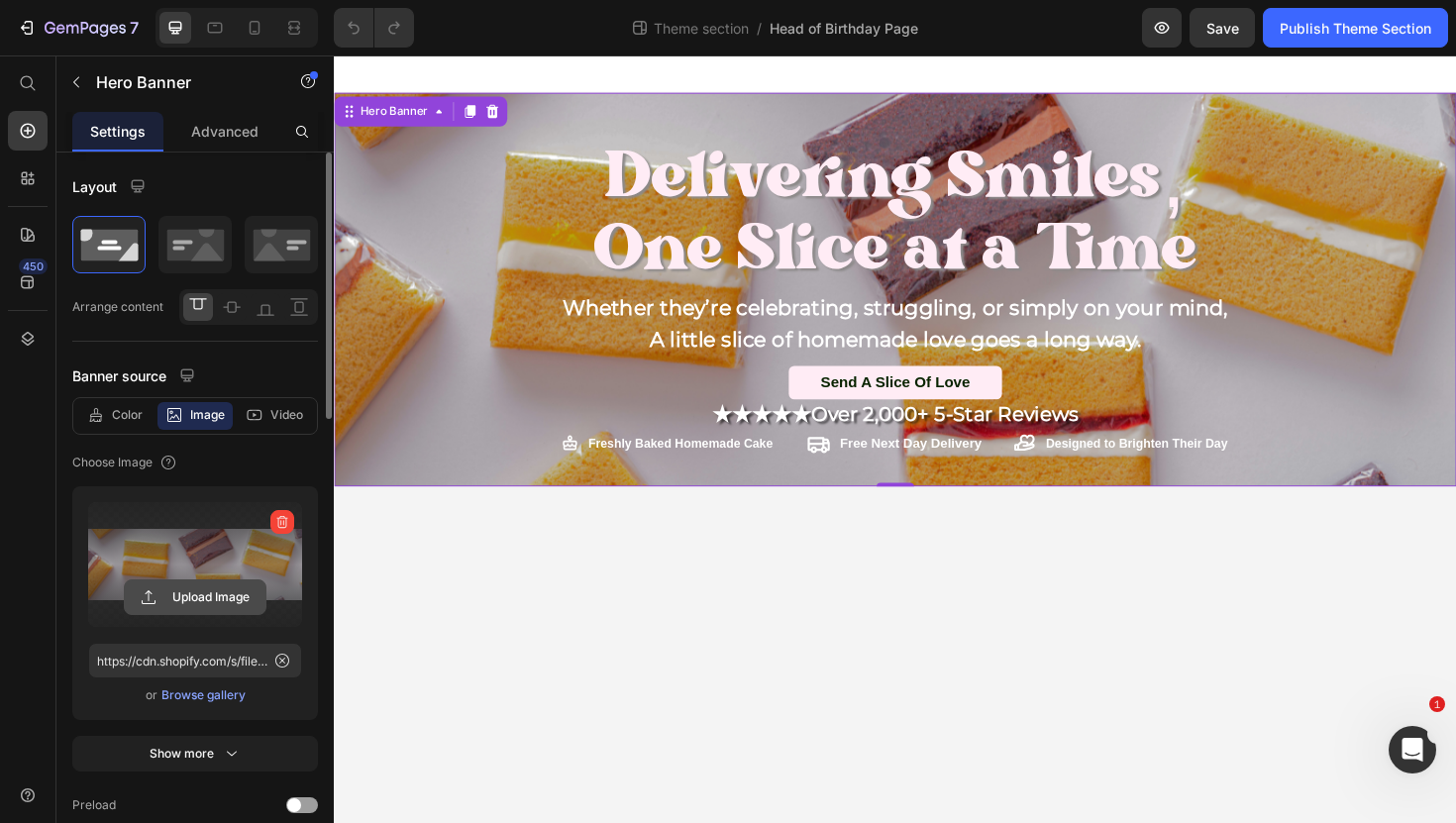 click 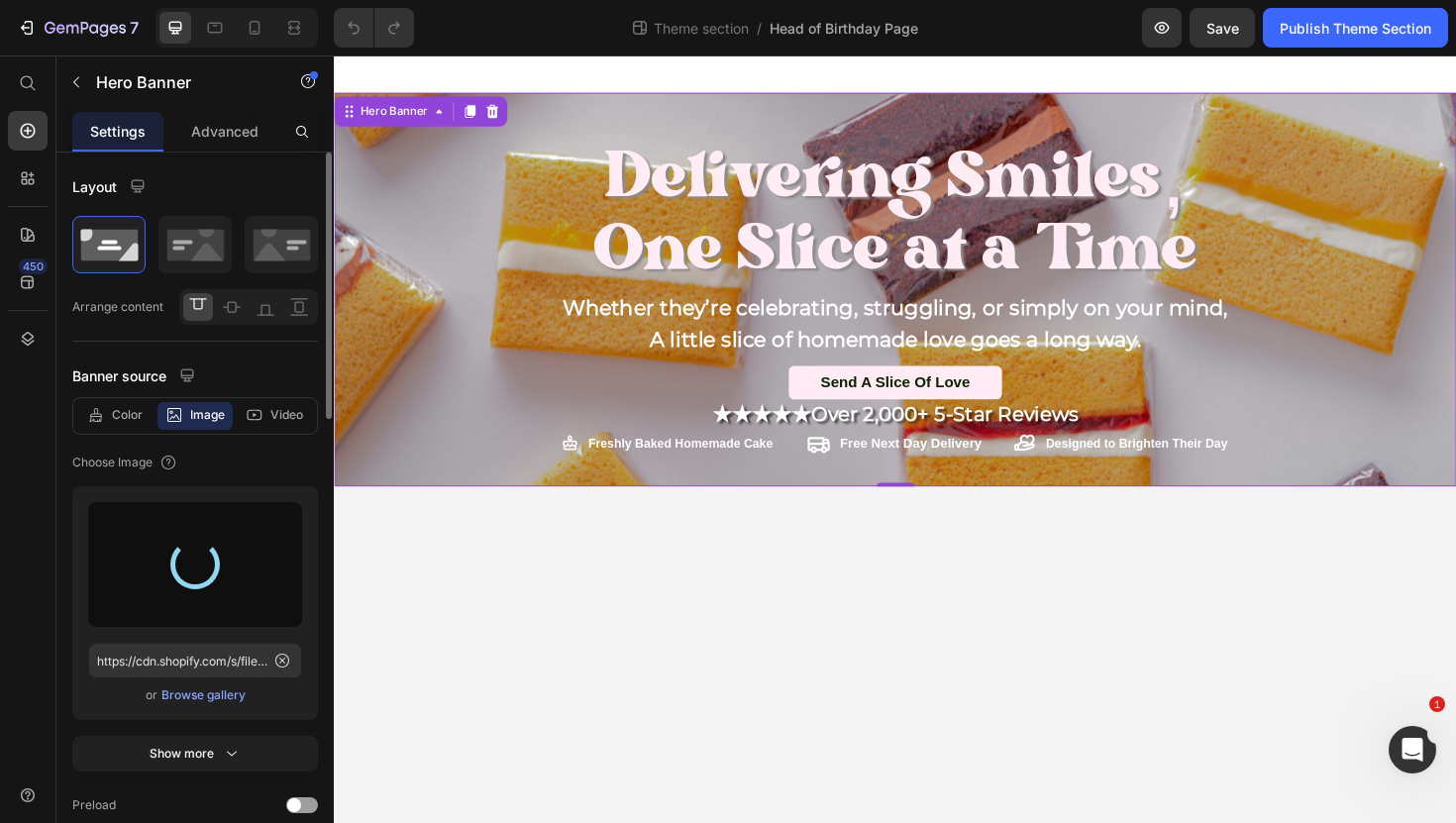 type on "https://cdn.shopify.com/s/files/1/0775/0447/9568/files/gempages_574235257469928217-96116757-8601-4d2b-b3cf-815433c0aaff.jpg" 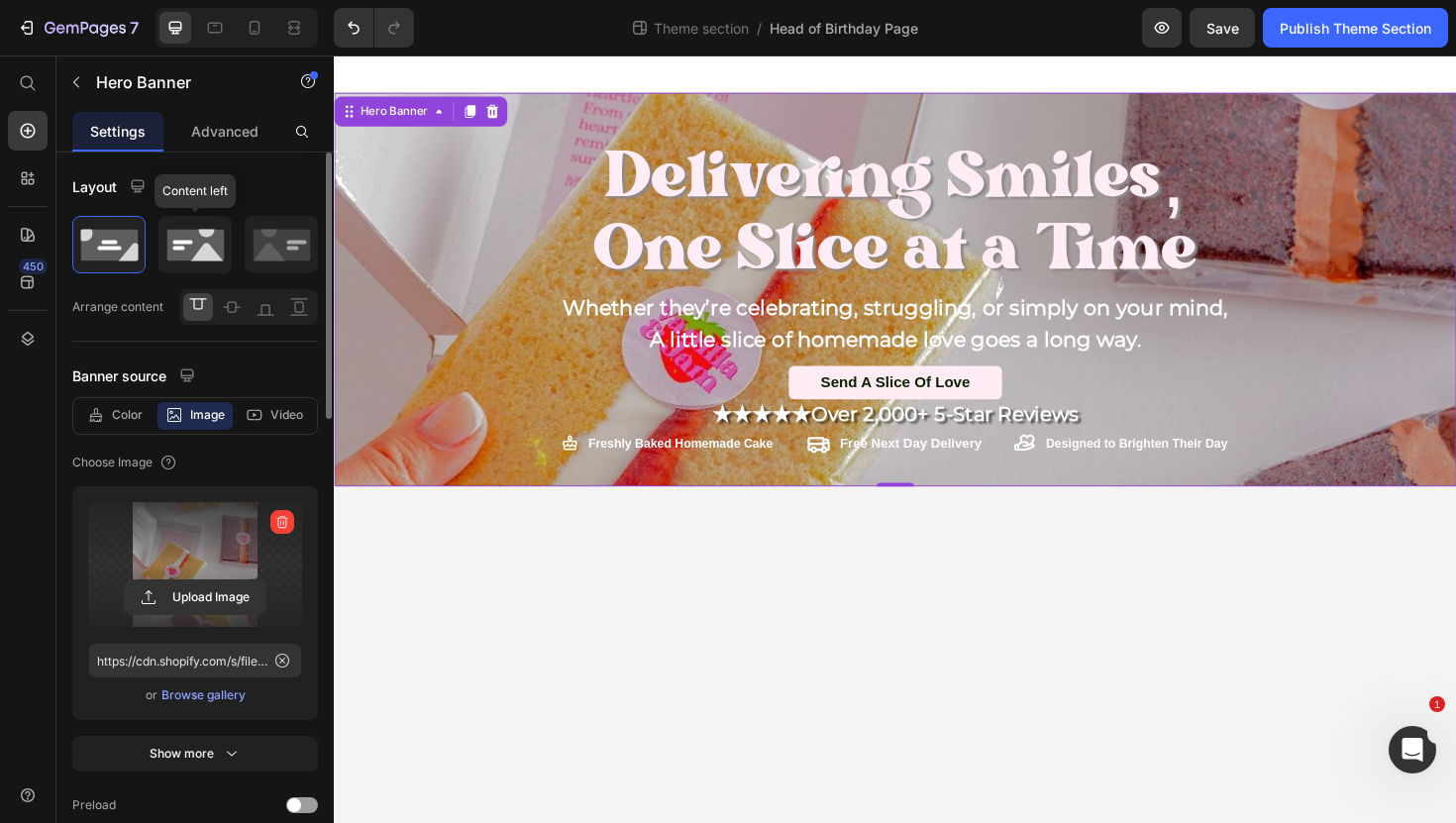 click 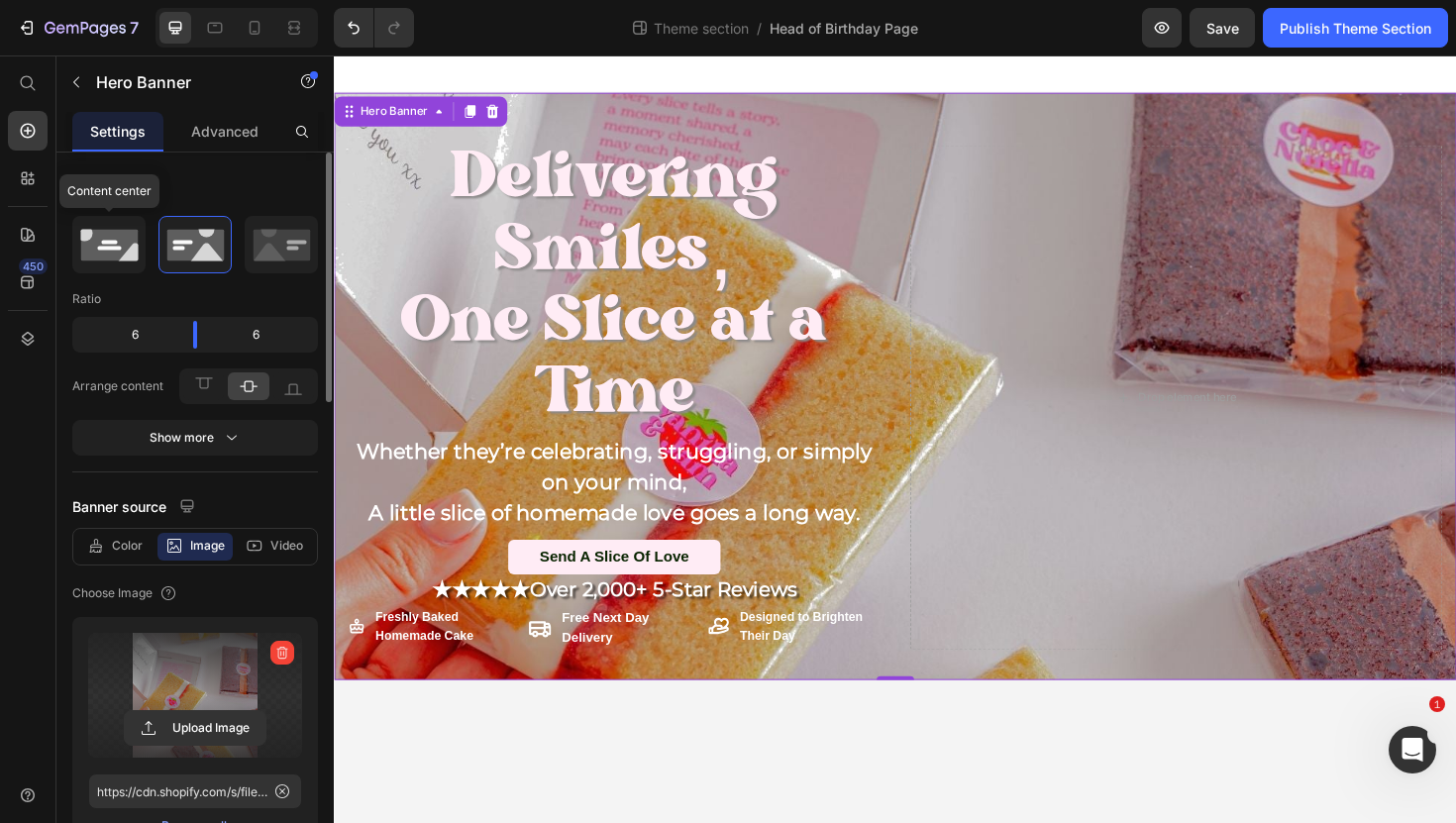 click 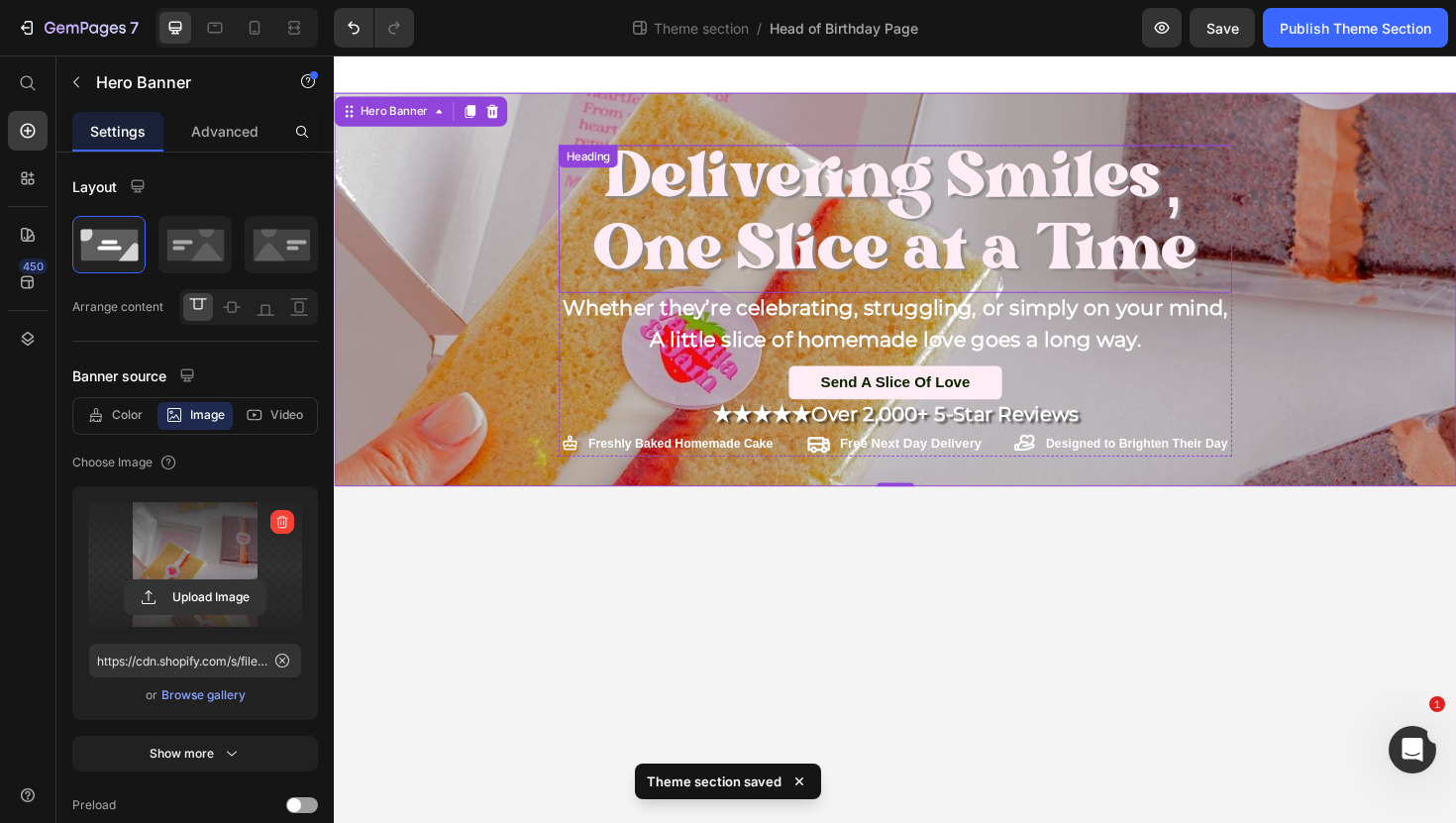 click on "Delivering Smiles,  One Slice at a Time" at bounding box center (928, 229) 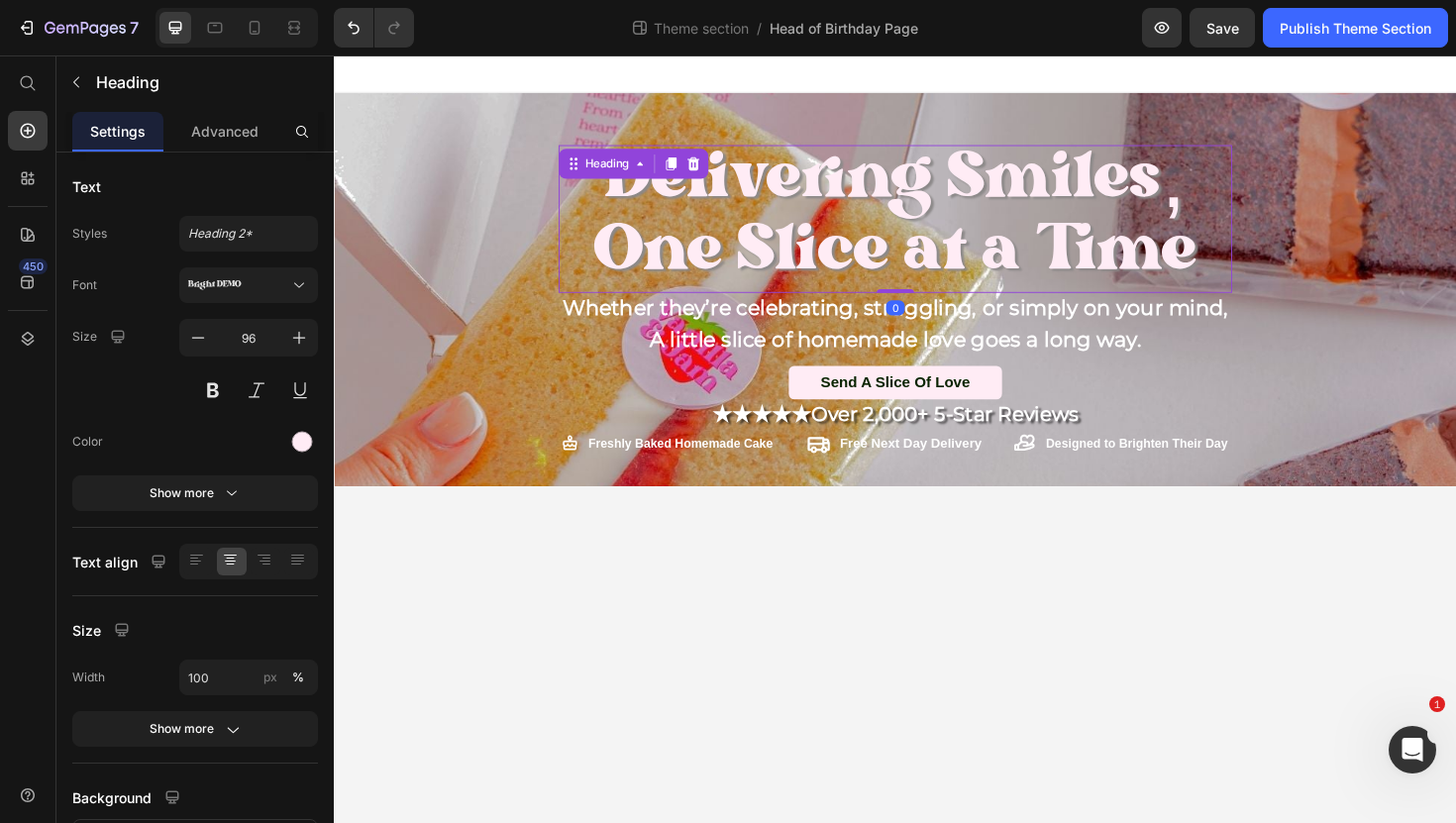 click on "Delivering Smiles,  One Slice at a Time" at bounding box center (928, 229) 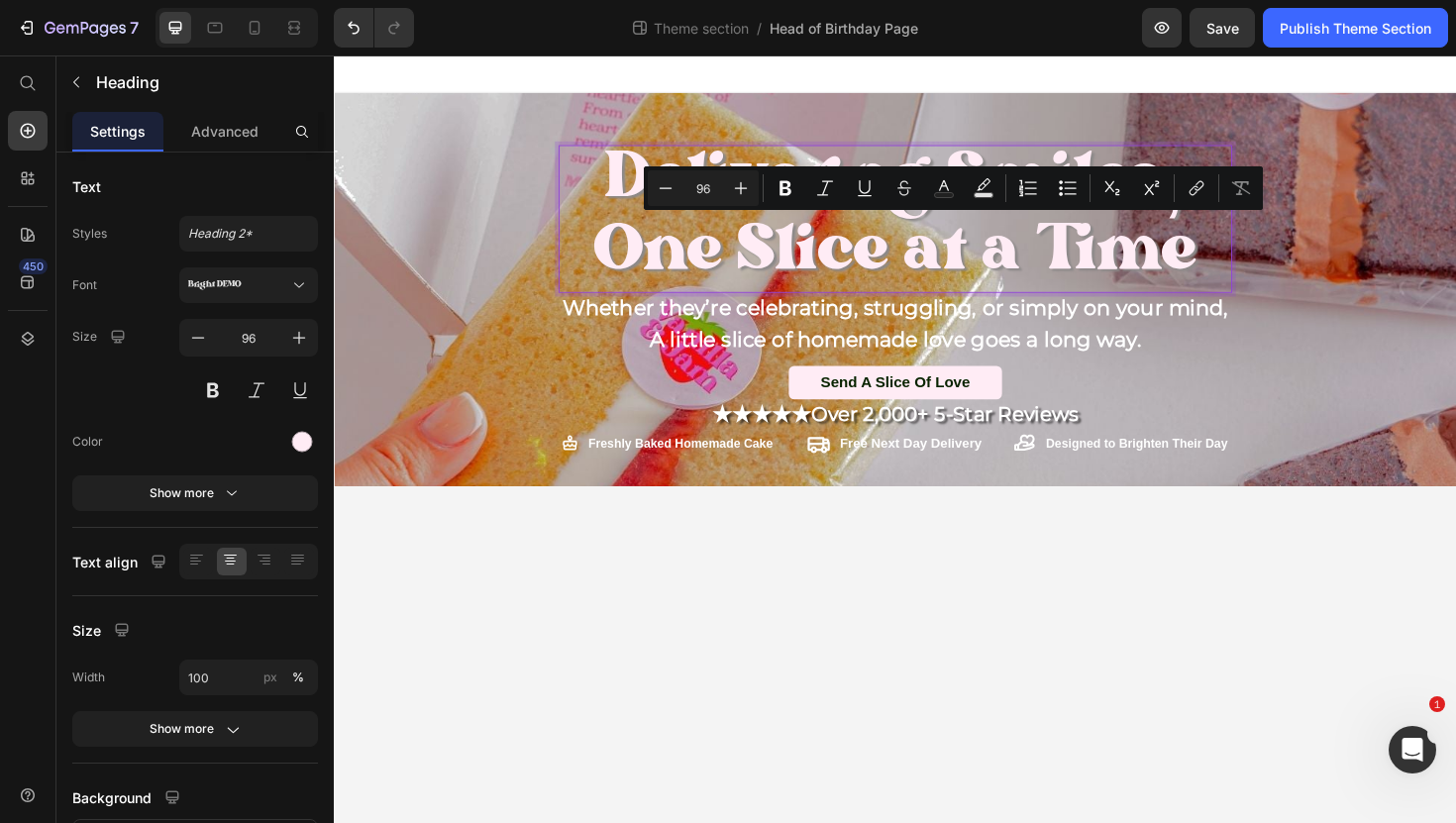 click on "Delivering Smiles,  One Slice at a Time" at bounding box center (928, 229) 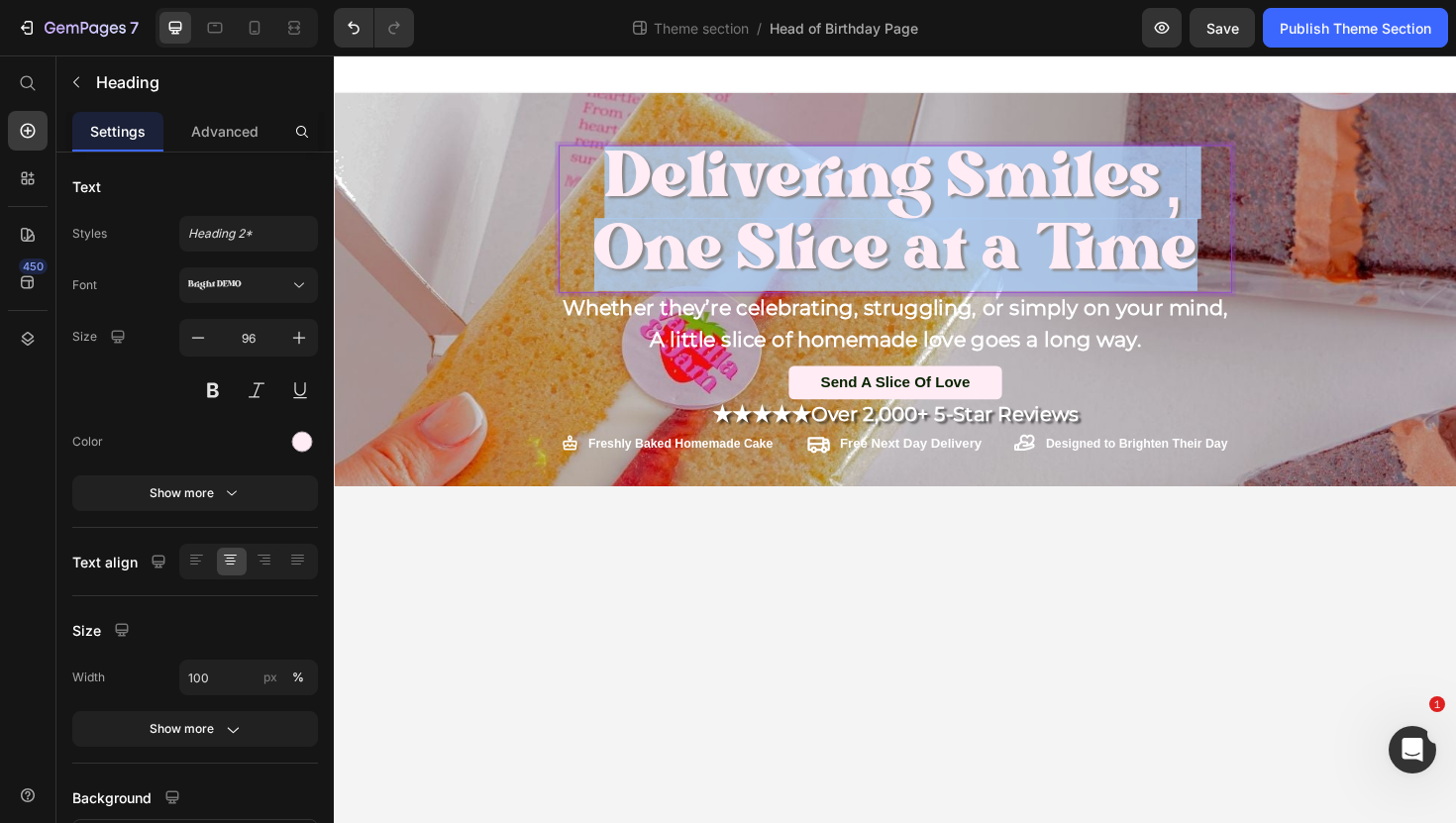 drag, startPoint x: 1248, startPoint y: 249, endPoint x: 601, endPoint y: 168, distance: 652.0506 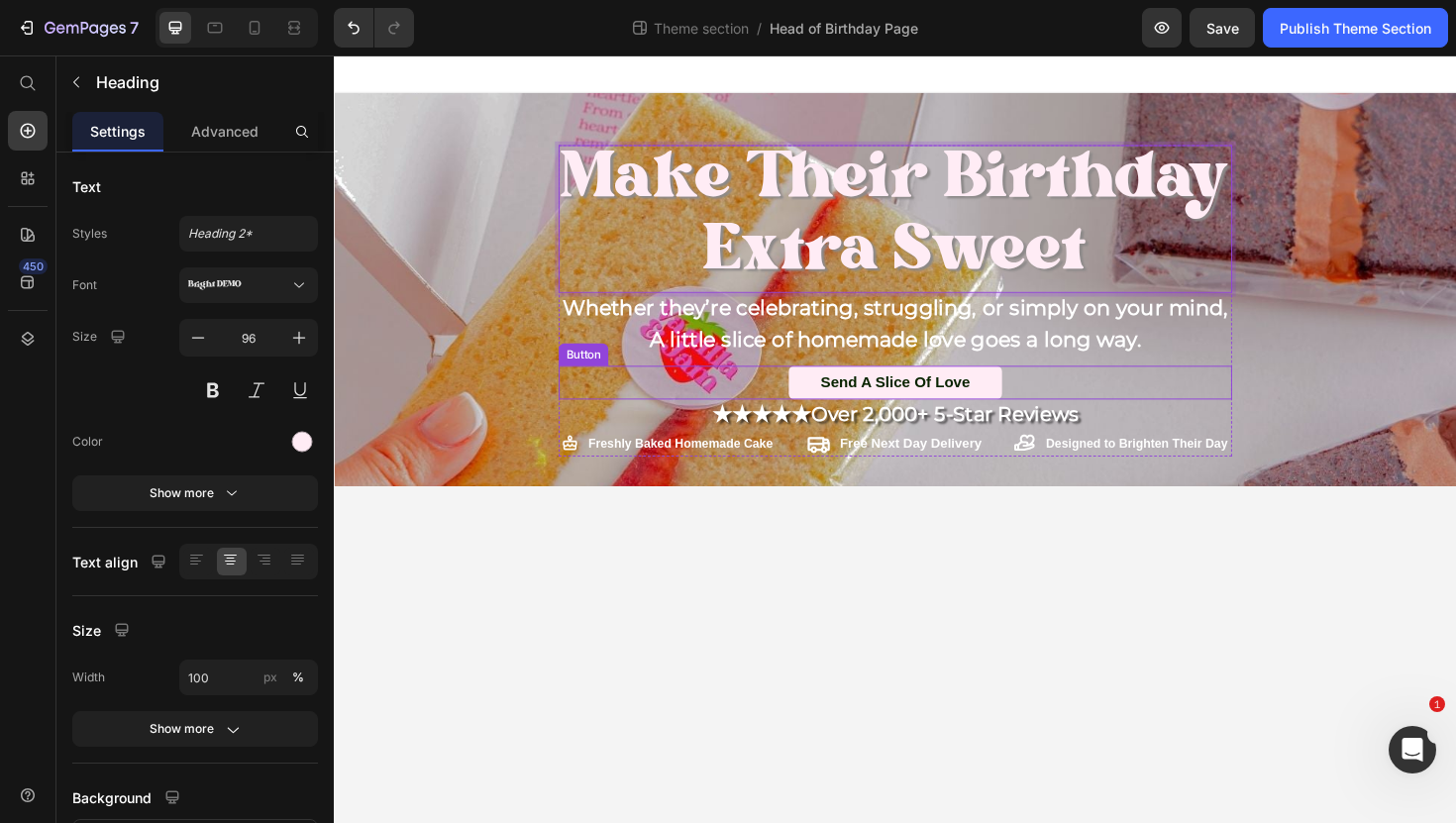 click on "Send A Slice Of Love Button" at bounding box center [928, 402] 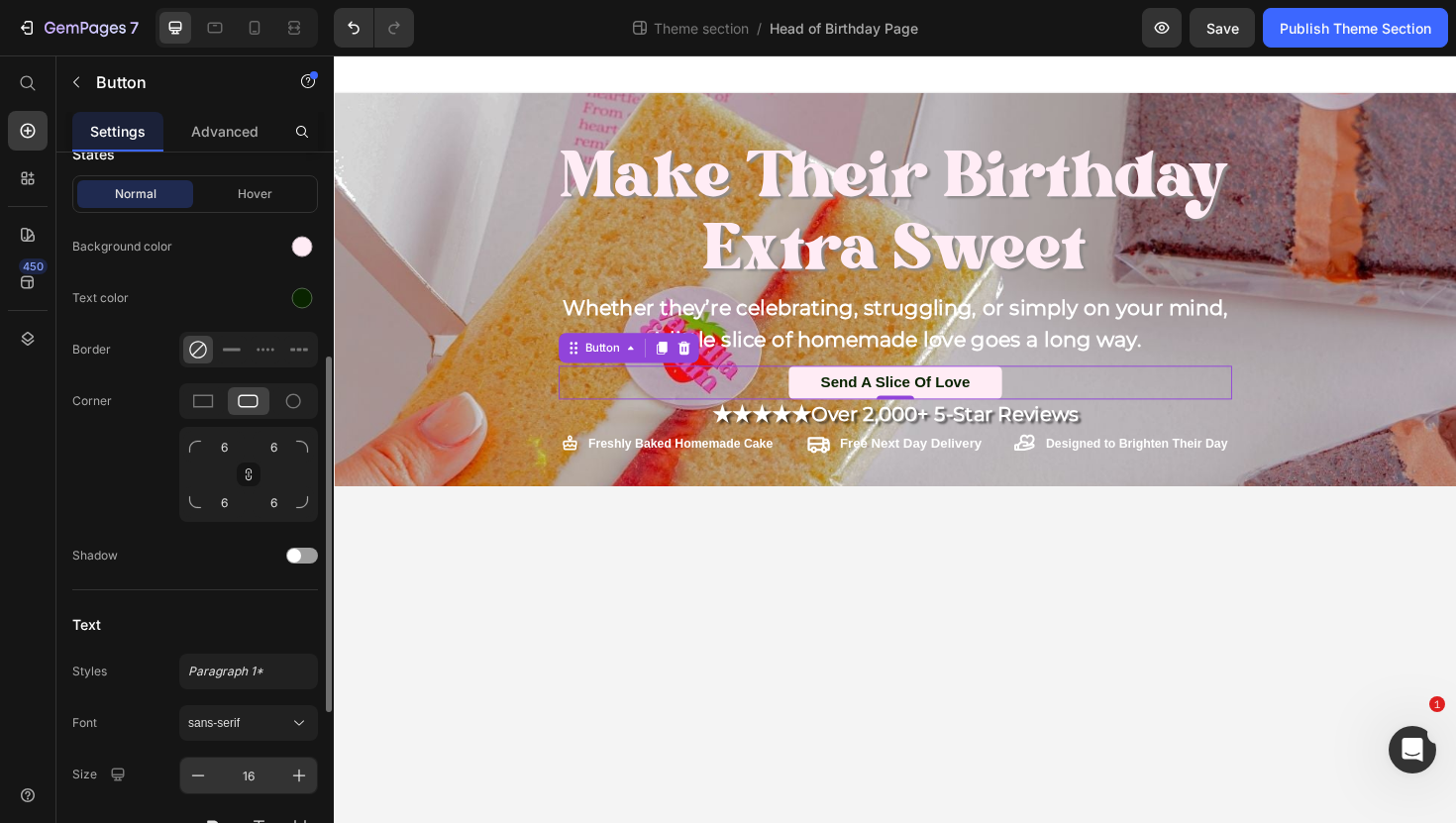scroll, scrollTop: 620, scrollLeft: 0, axis: vertical 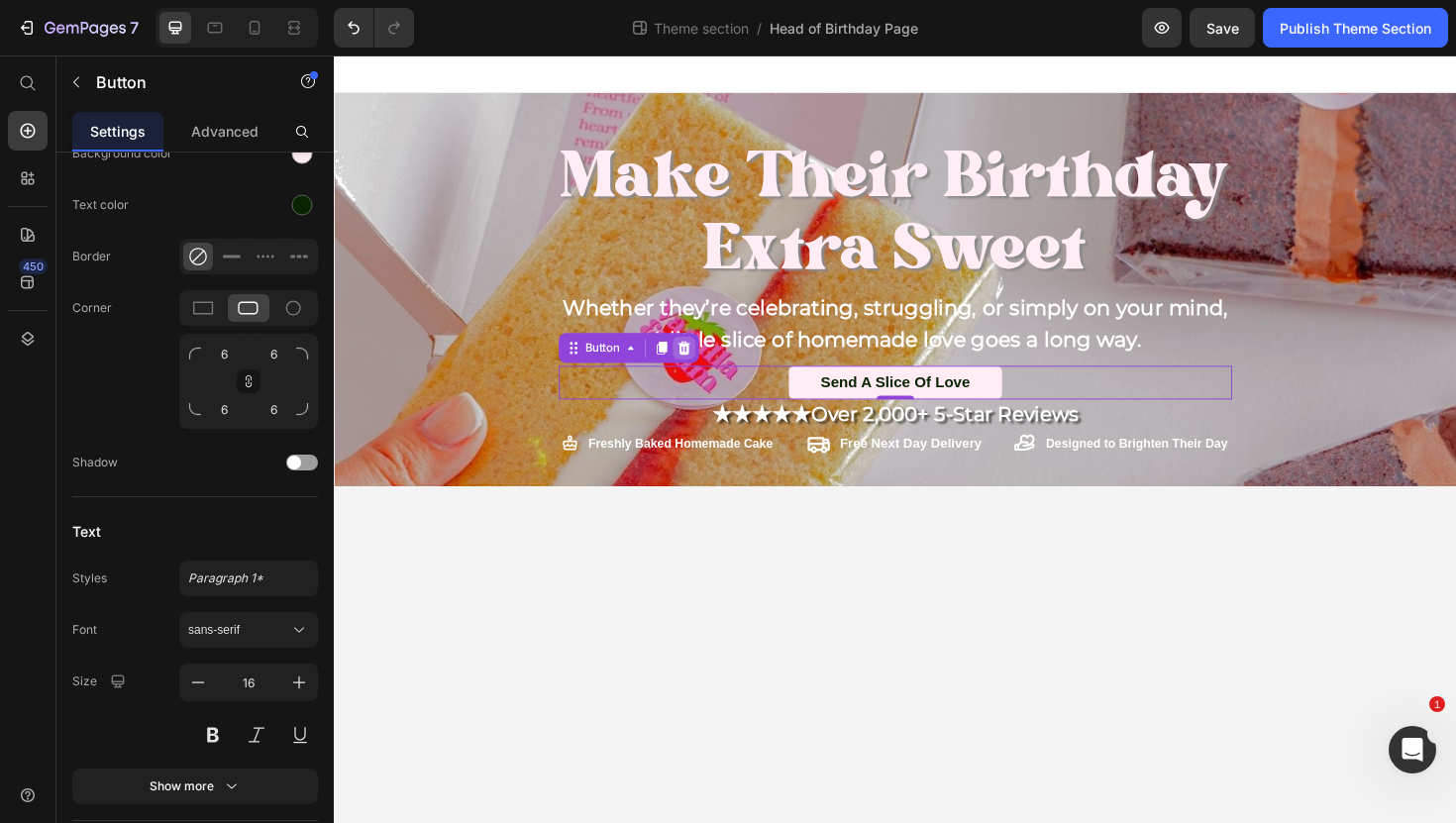click 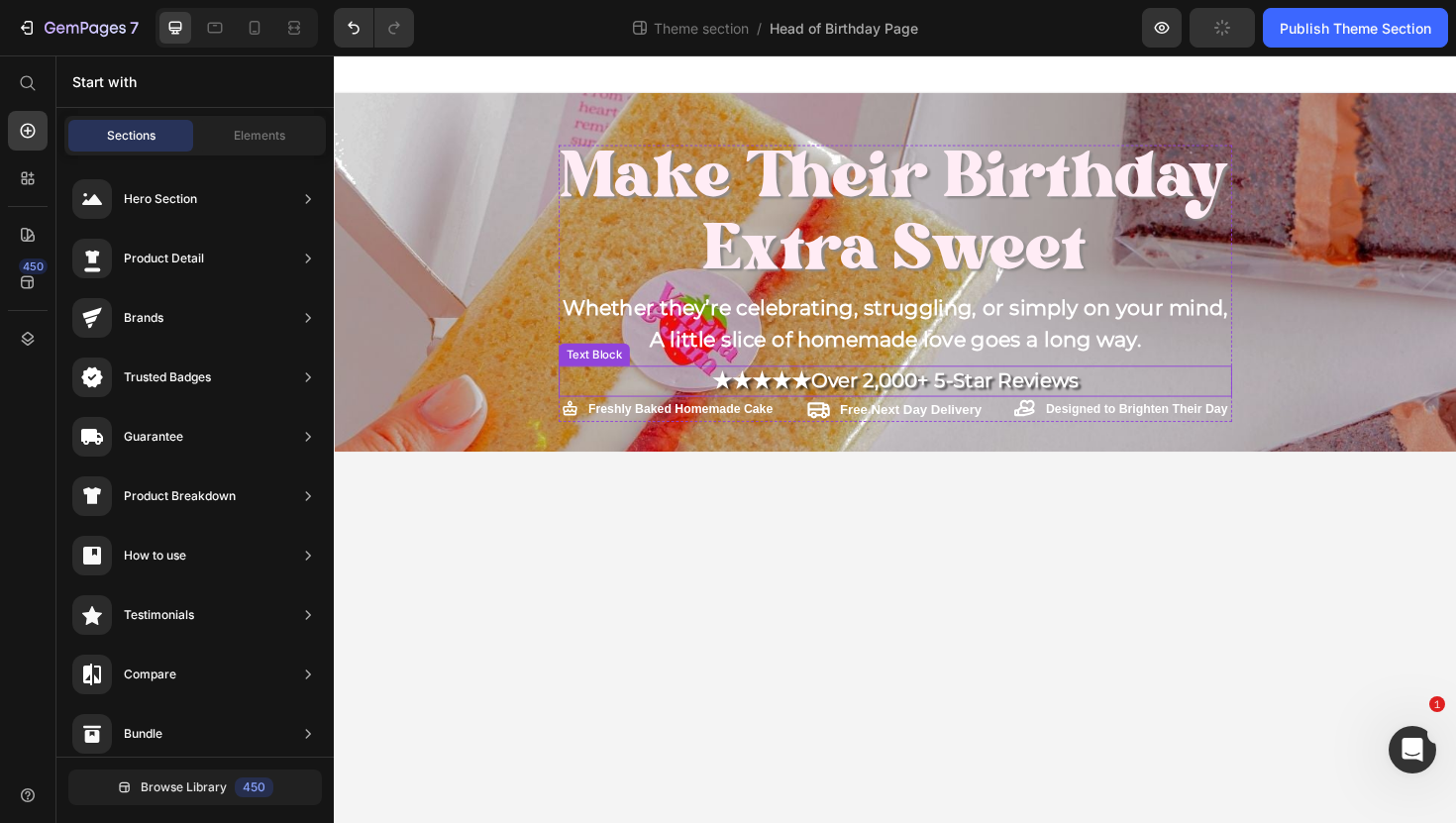 click on "★★★★★  Over 2,000+ 5-Star Reviews" at bounding box center (928, 400) 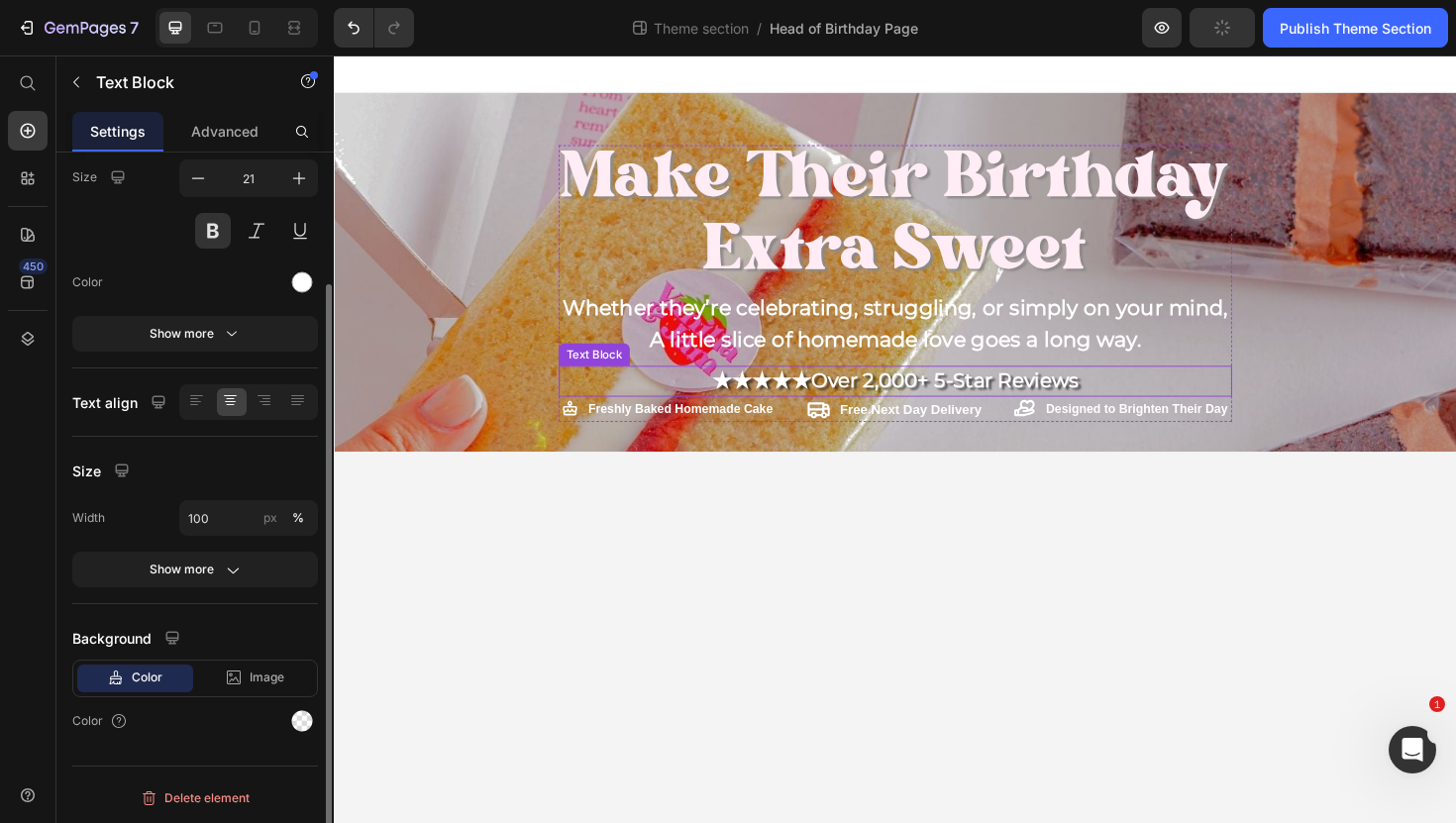 scroll, scrollTop: 0, scrollLeft: 0, axis: both 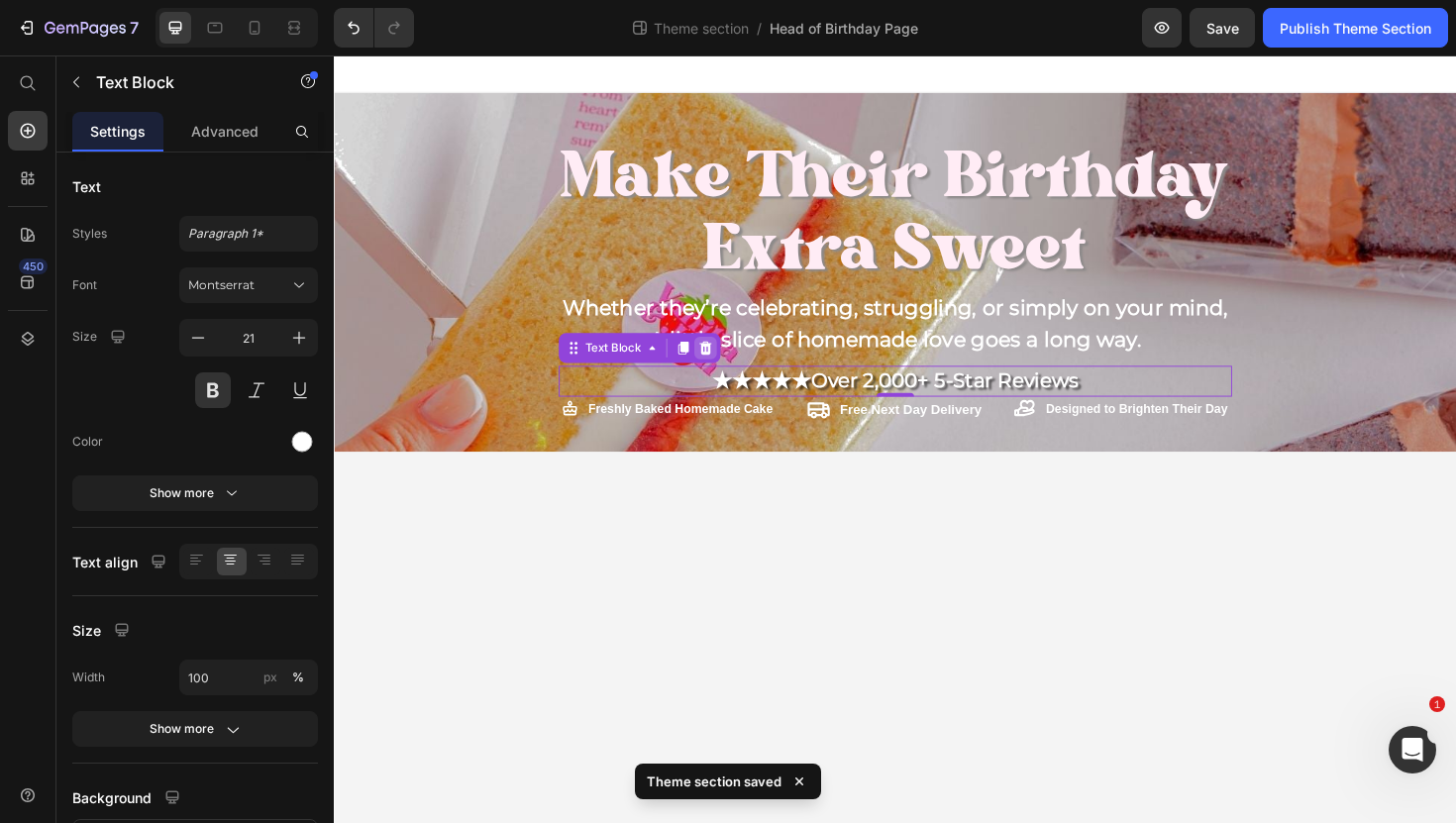 click 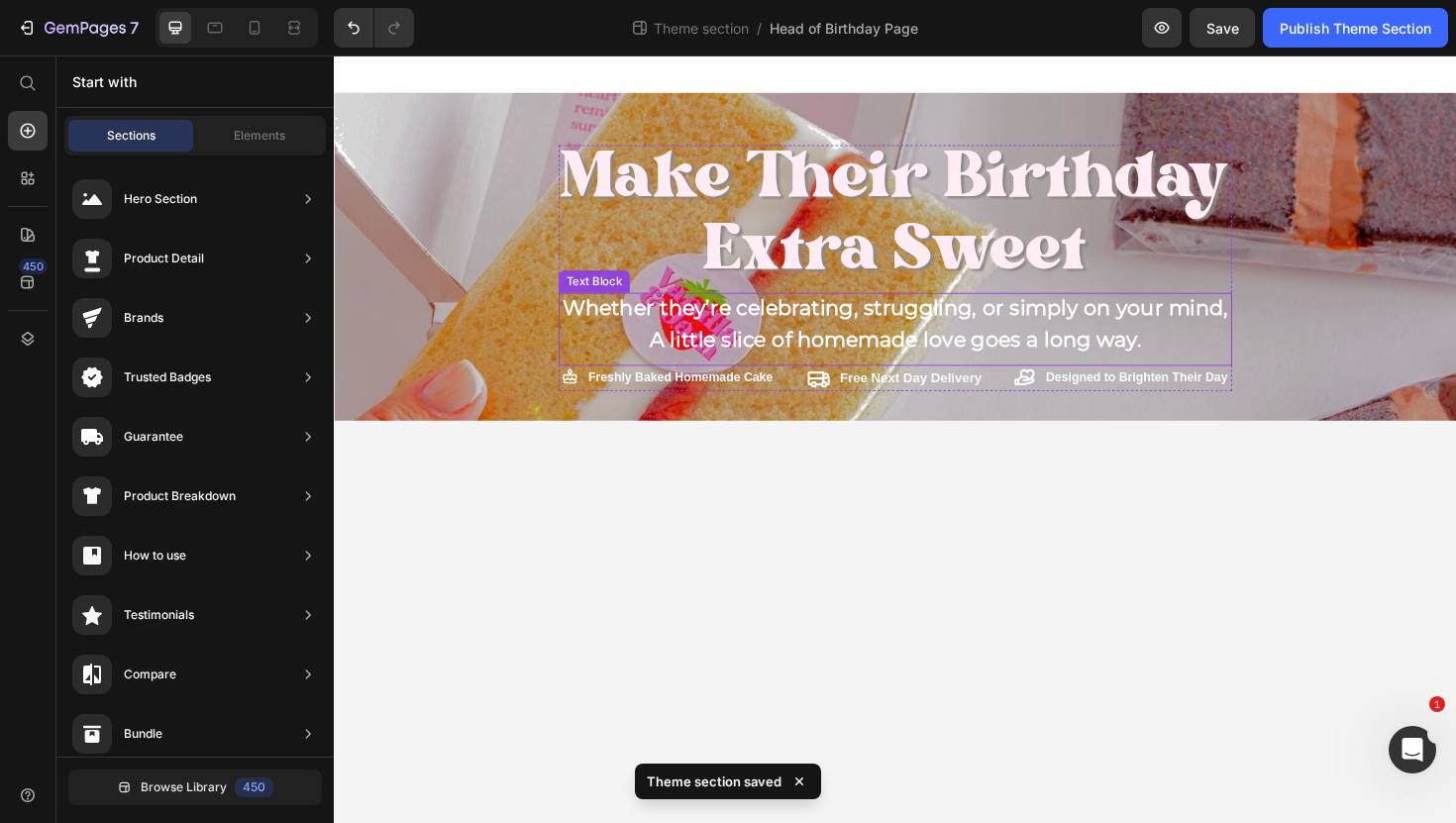 click on "Whether they’re celebrating, struggling, or simply on your mind," at bounding box center (928, 323) 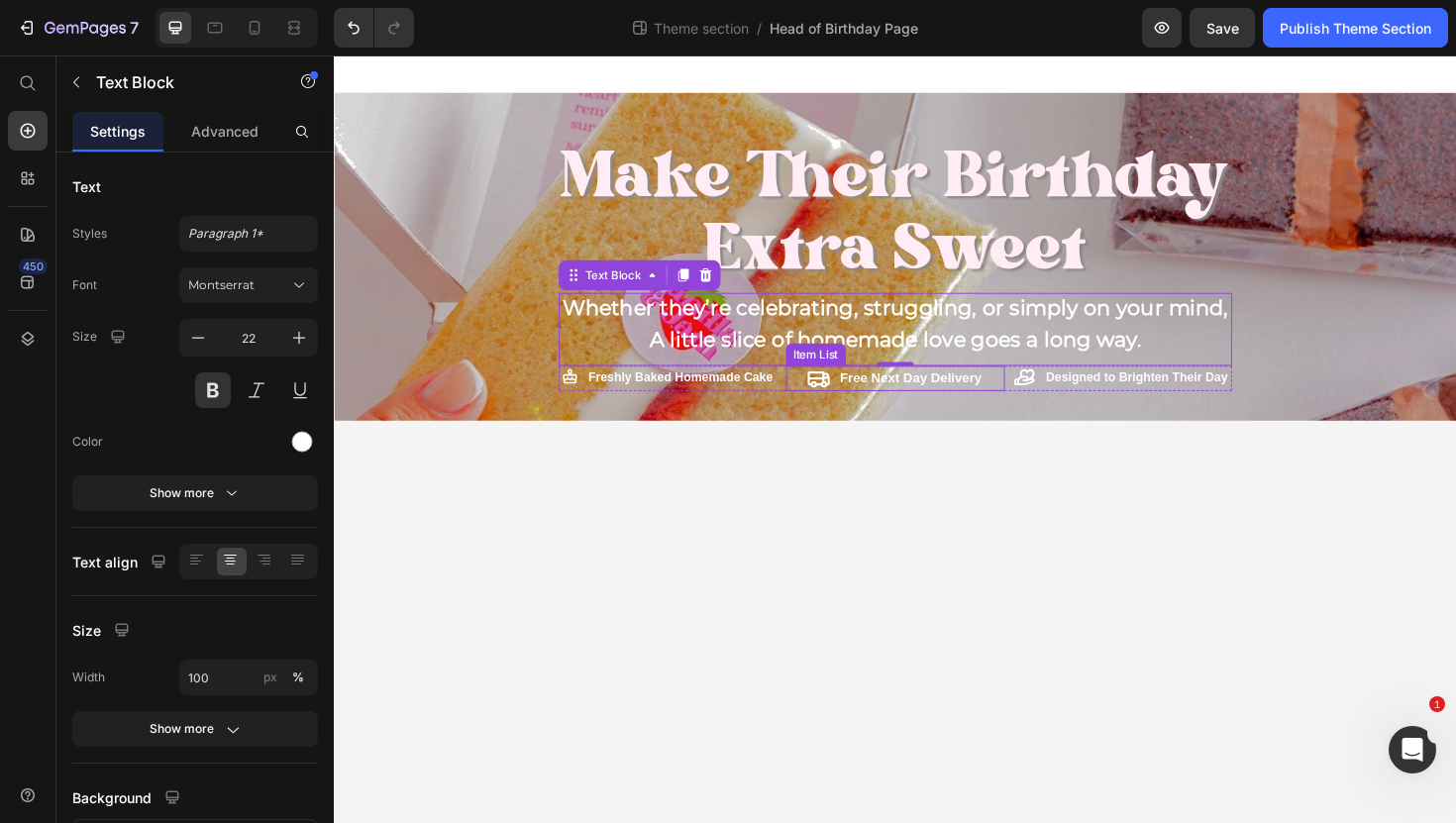 click on "Item List" at bounding box center [844, 372] 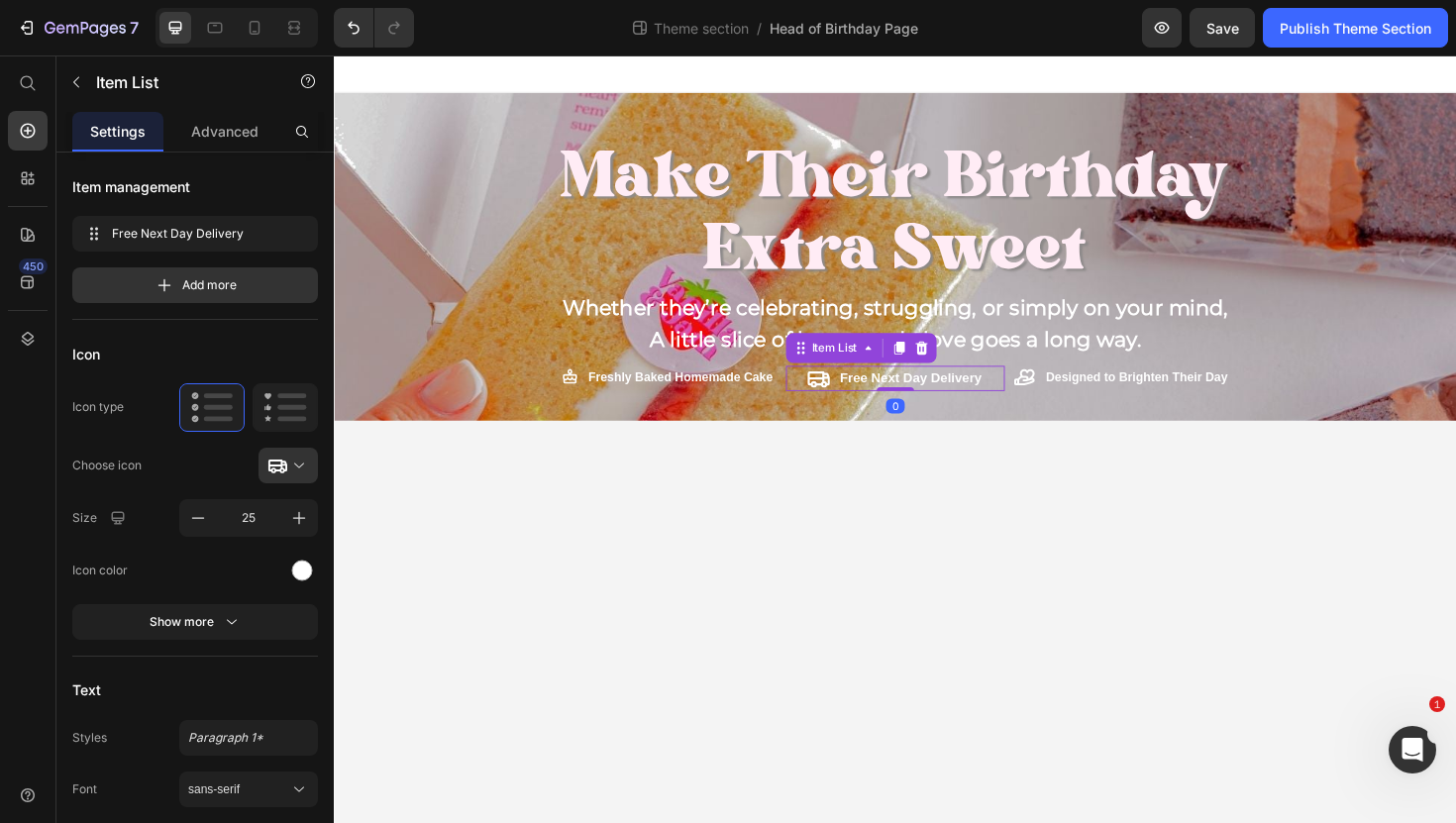 click on "Item List" at bounding box center [864, 365] 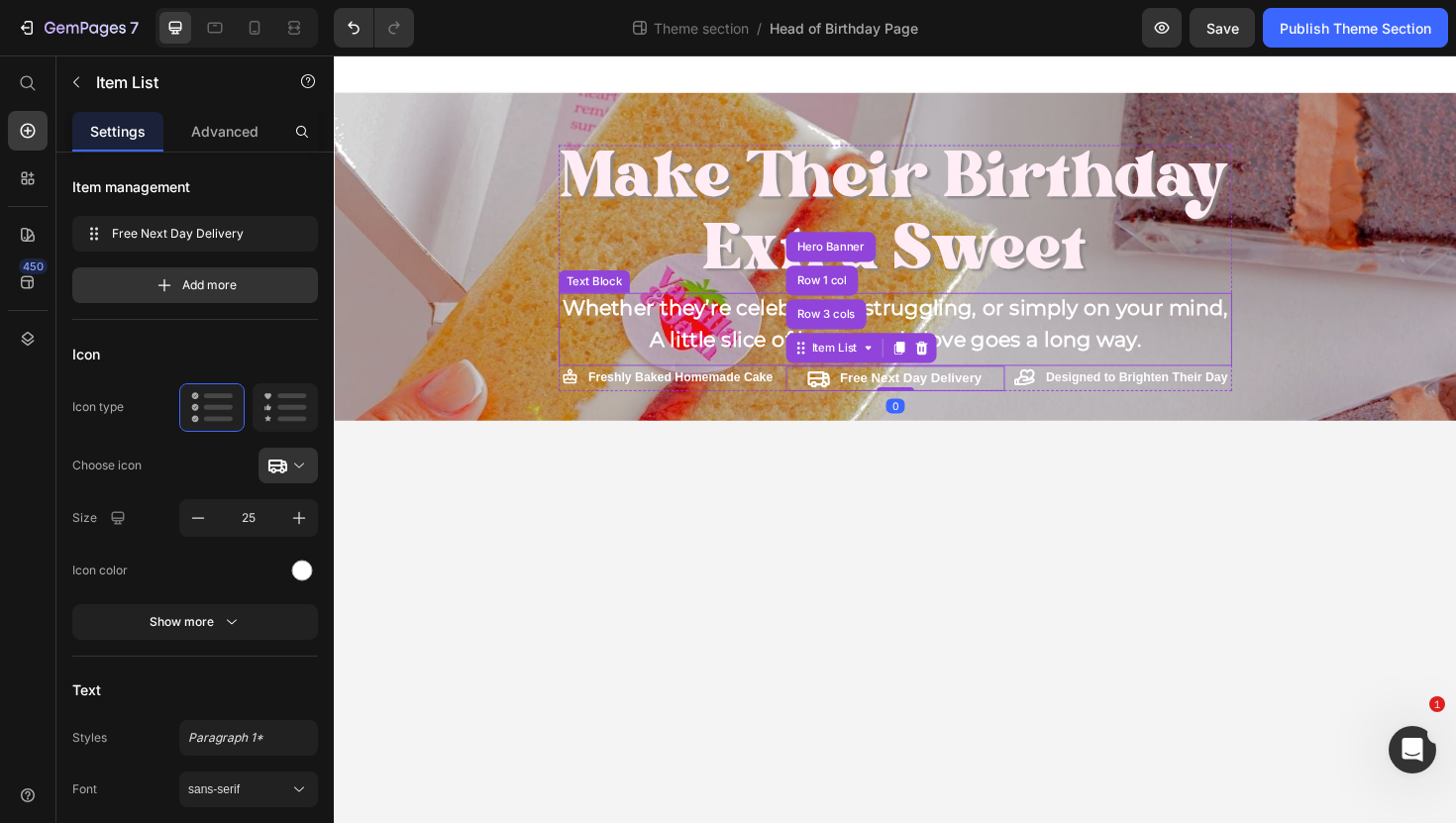 click on "A little slice of homemade love goes a long way." at bounding box center [928, 356] 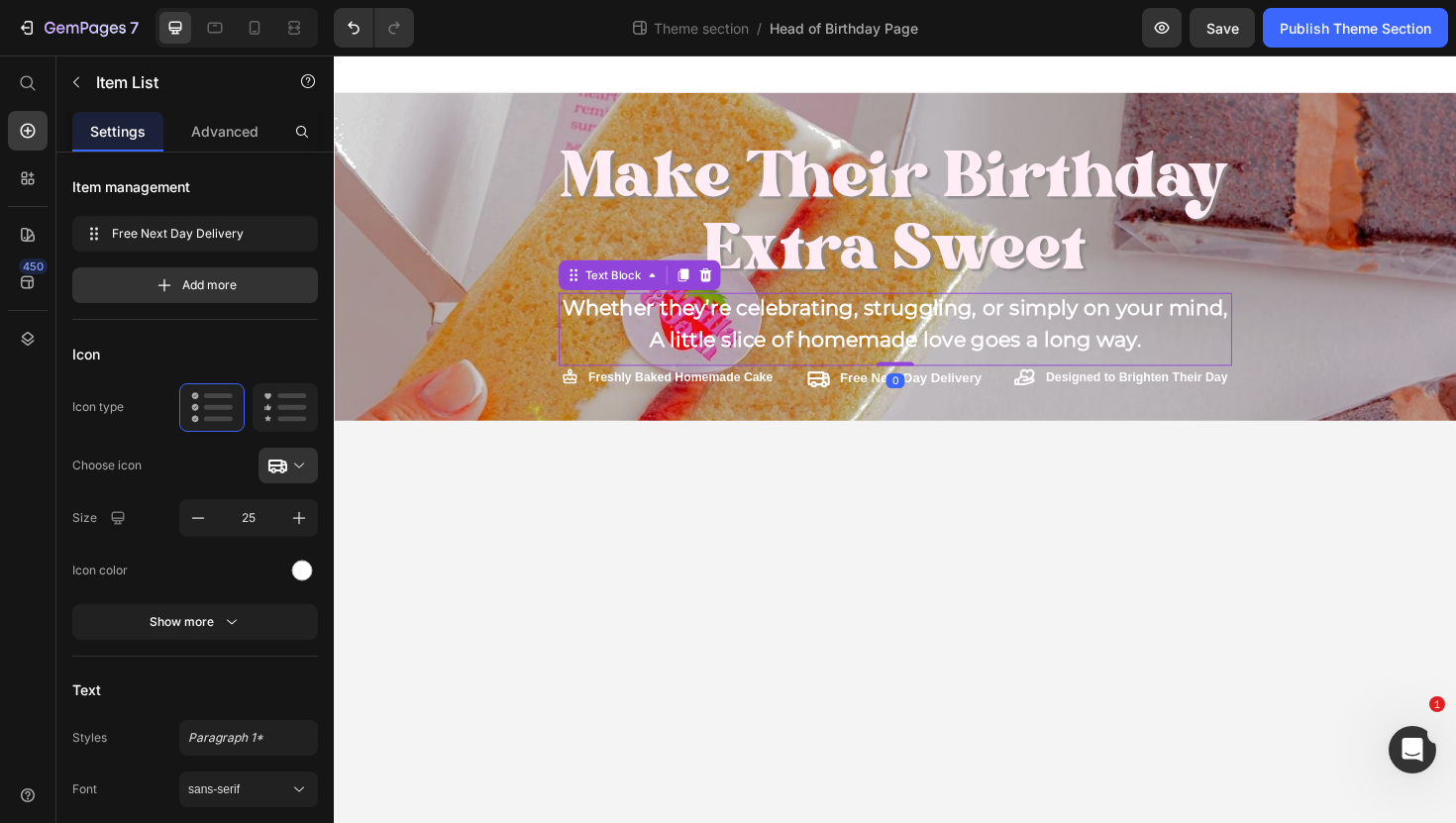click on "A little slice of homemade love goes a long way." at bounding box center [928, 356] 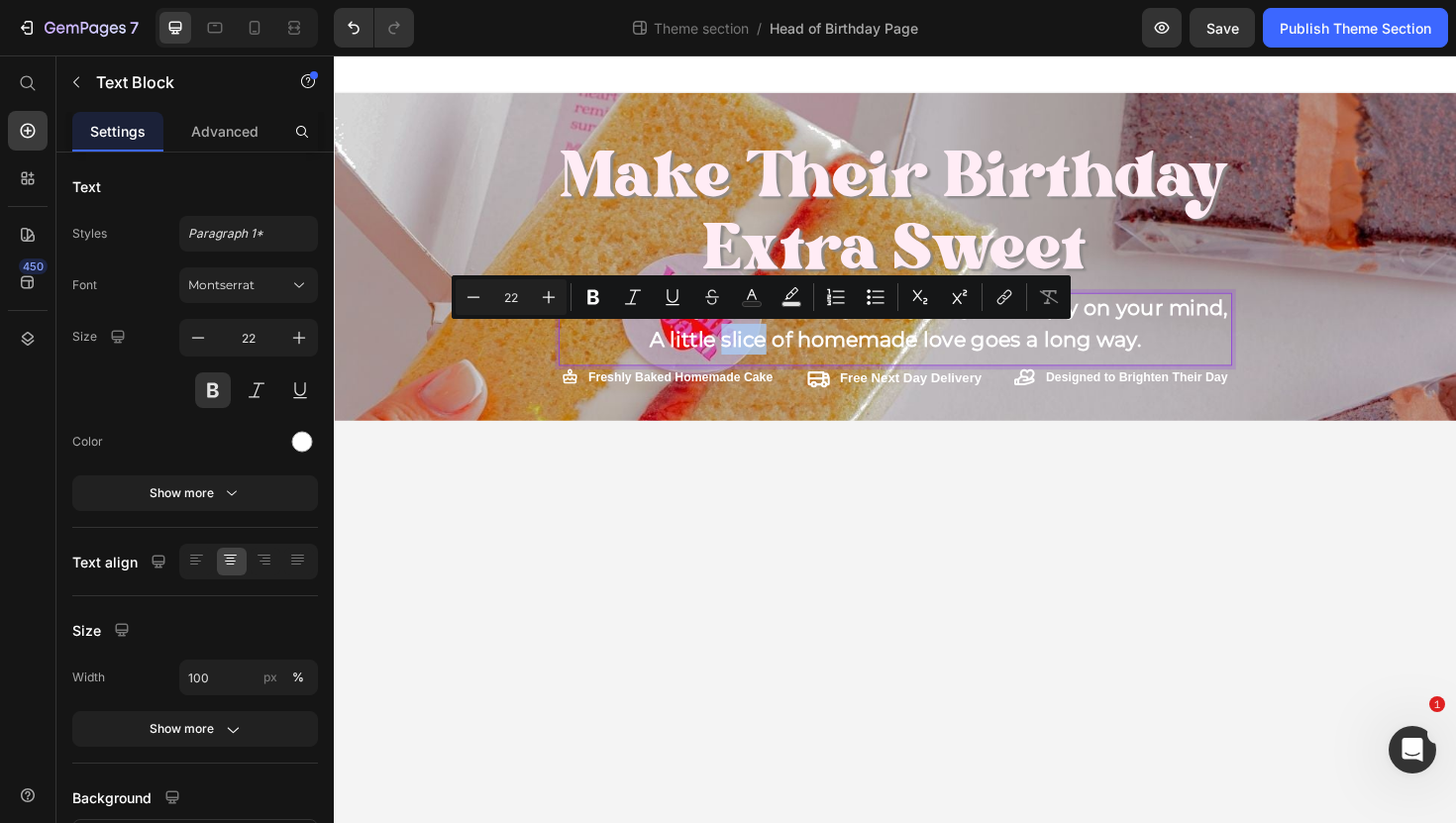 click on "A little slice of homemade love goes a long way." at bounding box center (928, 356) 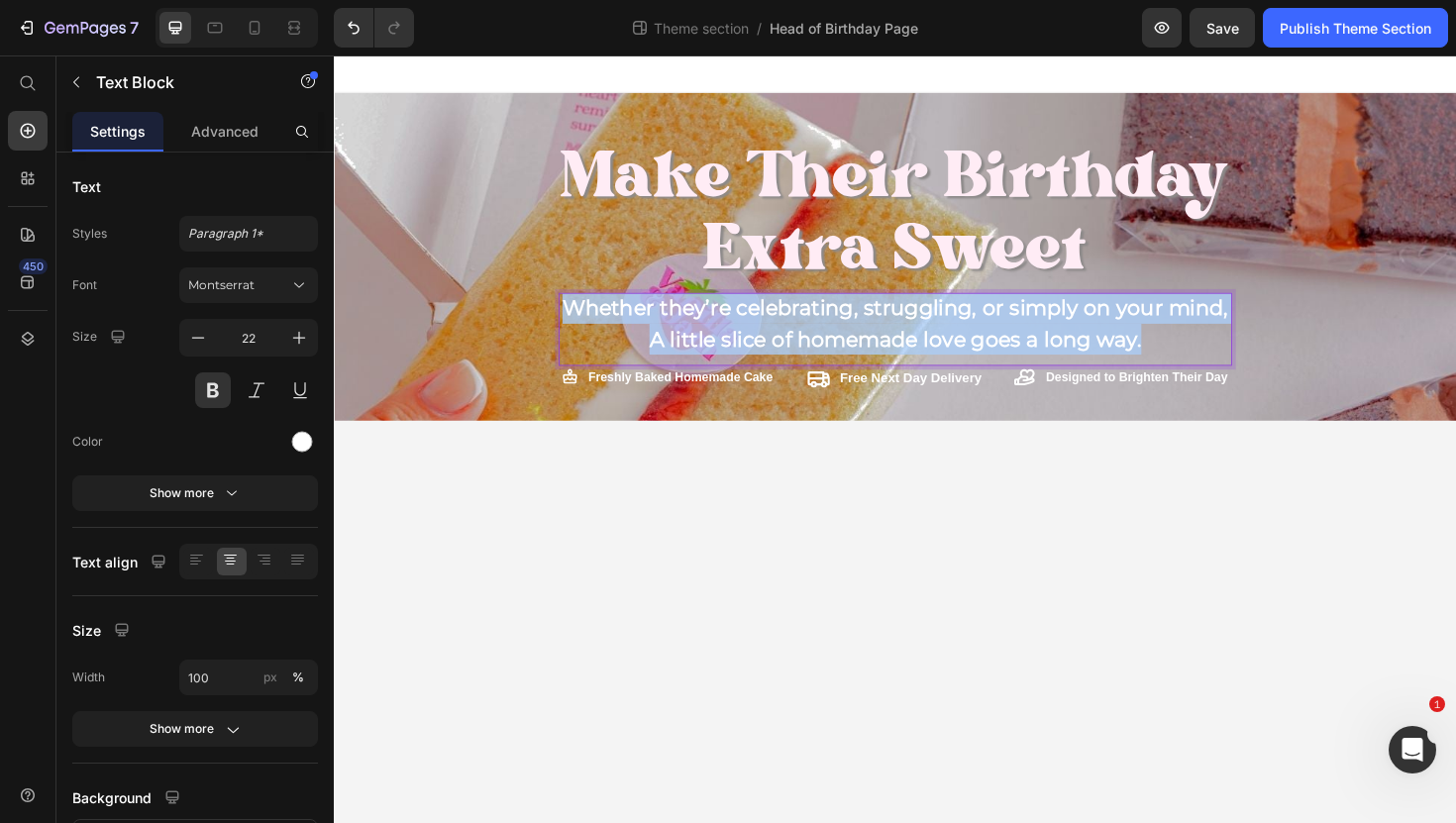 drag, startPoint x: 1205, startPoint y: 359, endPoint x: 573, endPoint y: 320, distance: 633.2022 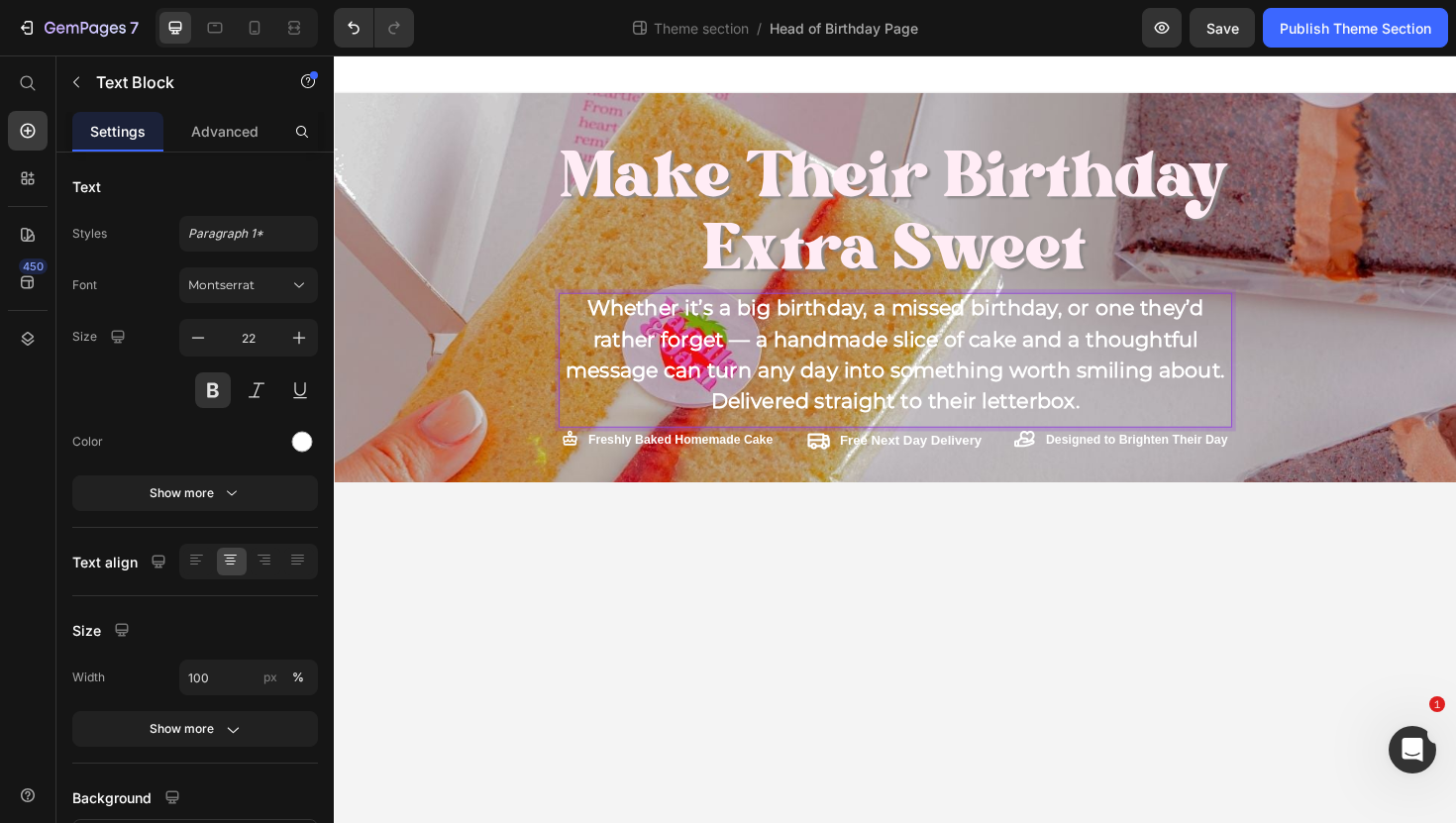 click on "Whether it’s a big birthday, a missed birthday, or one they’d rather forget — a handmade slice of cake and a thoughtful message can turn any day into something worth smiling about. Delivered straight to their letterbox." at bounding box center [928, 372] 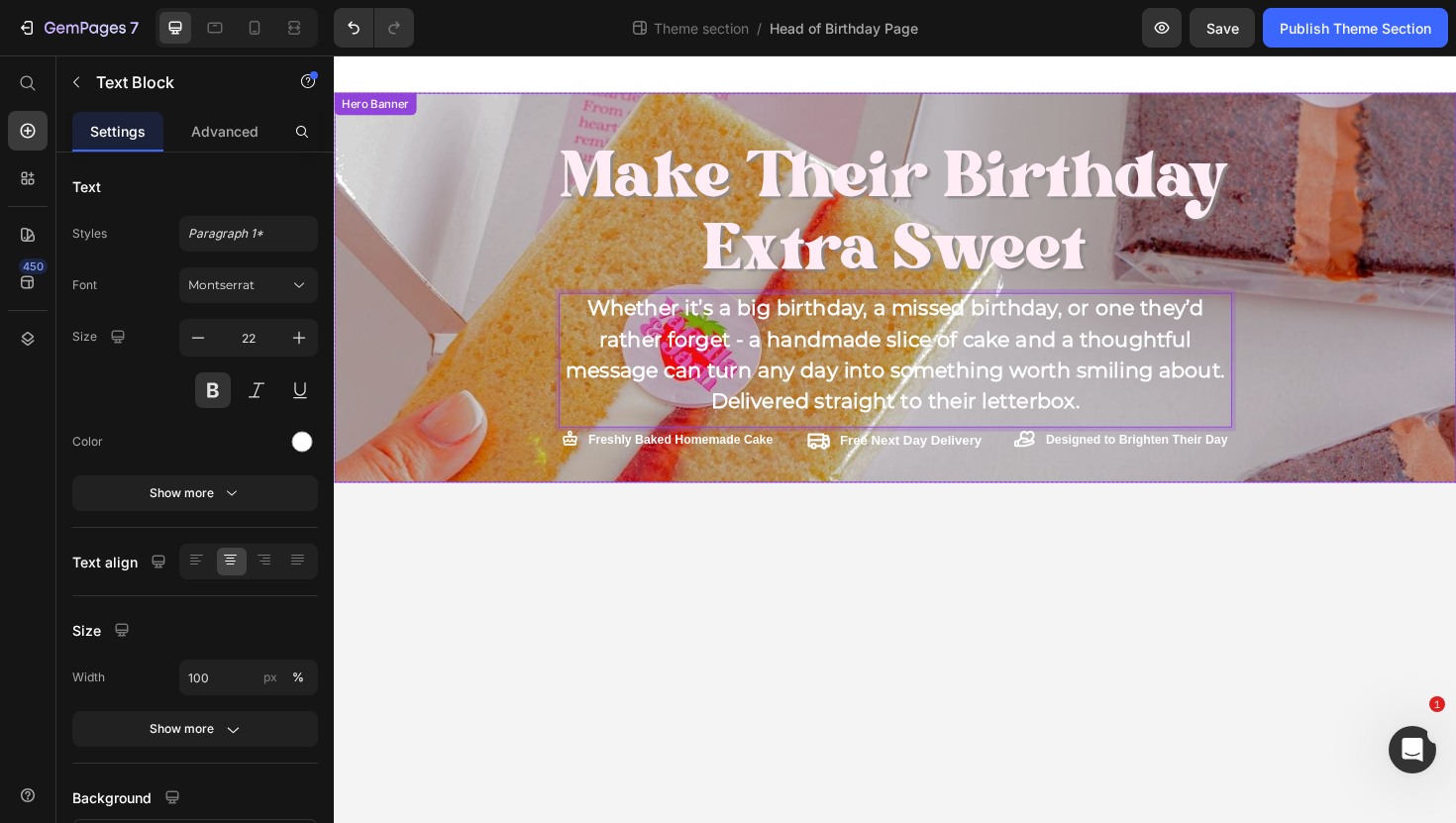 click on "Make Their Birthday Extra Sweet Heading Whether it’s a big birthday, a missed birthday, or one they’d rather forget - a handmade slice of cake and a thoughtful message can turn any day into something worth smiling about. Delivered straight to their letterbox. Text Block   0
Freshly Baked Homemade Cake Item List
Free Next Day Delivery Item List
Designed to Brighten Their Day Item List Row Row" at bounding box center (928, 313) 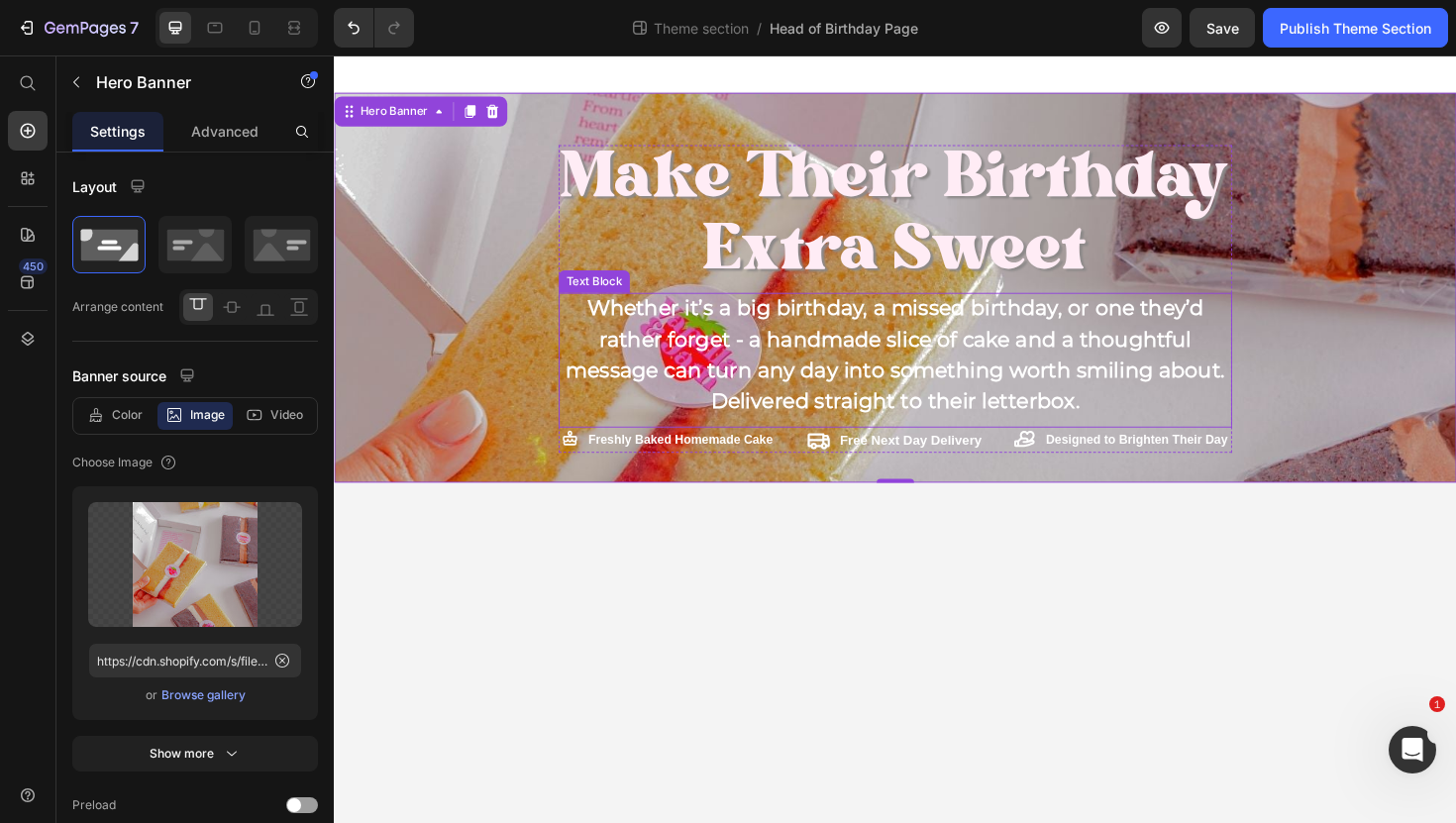 click on "Whether it’s a big birthday, a missed birthday, or one they’d rather forget - a handmade slice of cake and a thoughtful message can turn any day into something worth smiling about. Delivered straight to their letterbox." at bounding box center [928, 372] 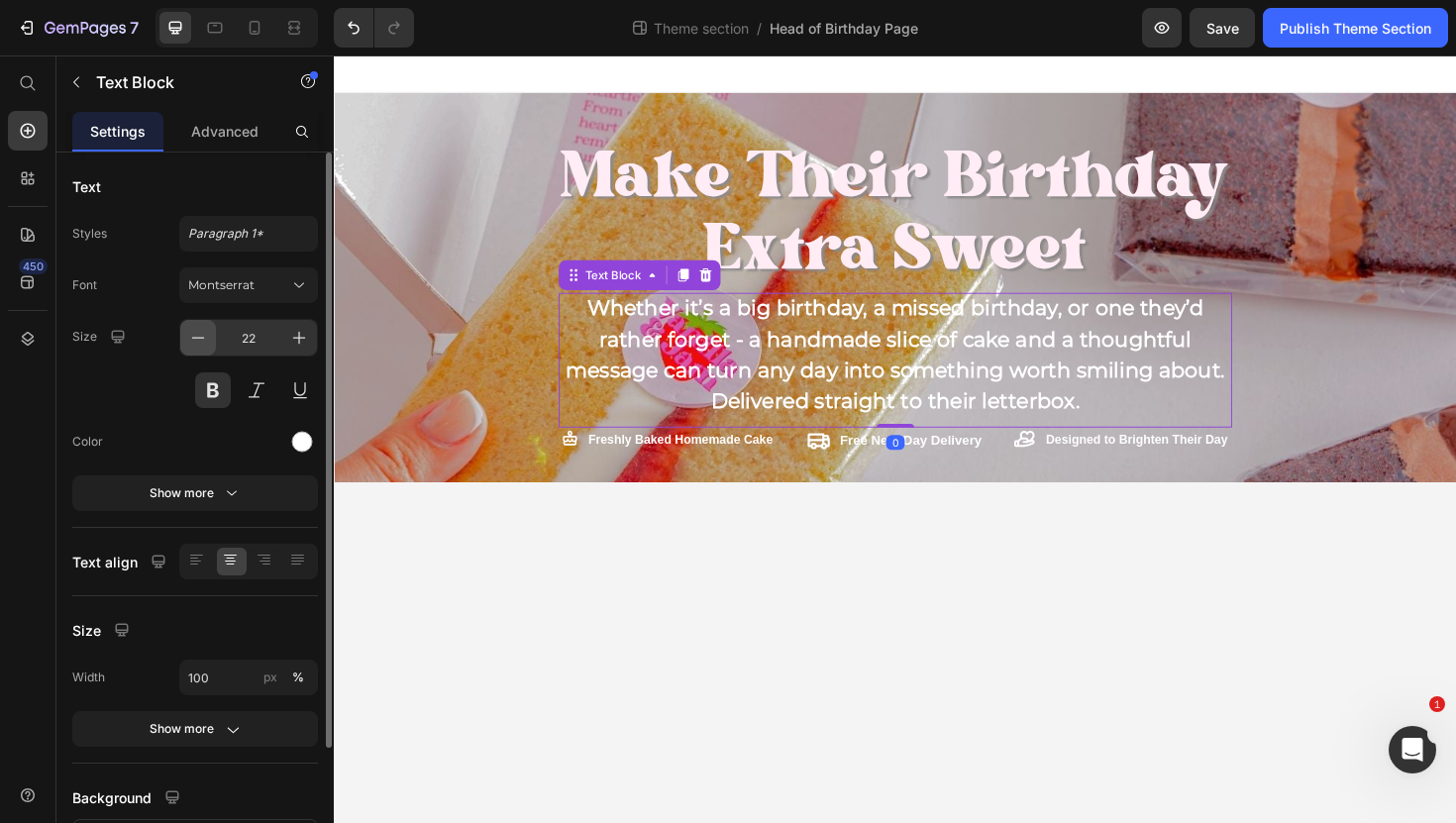 click 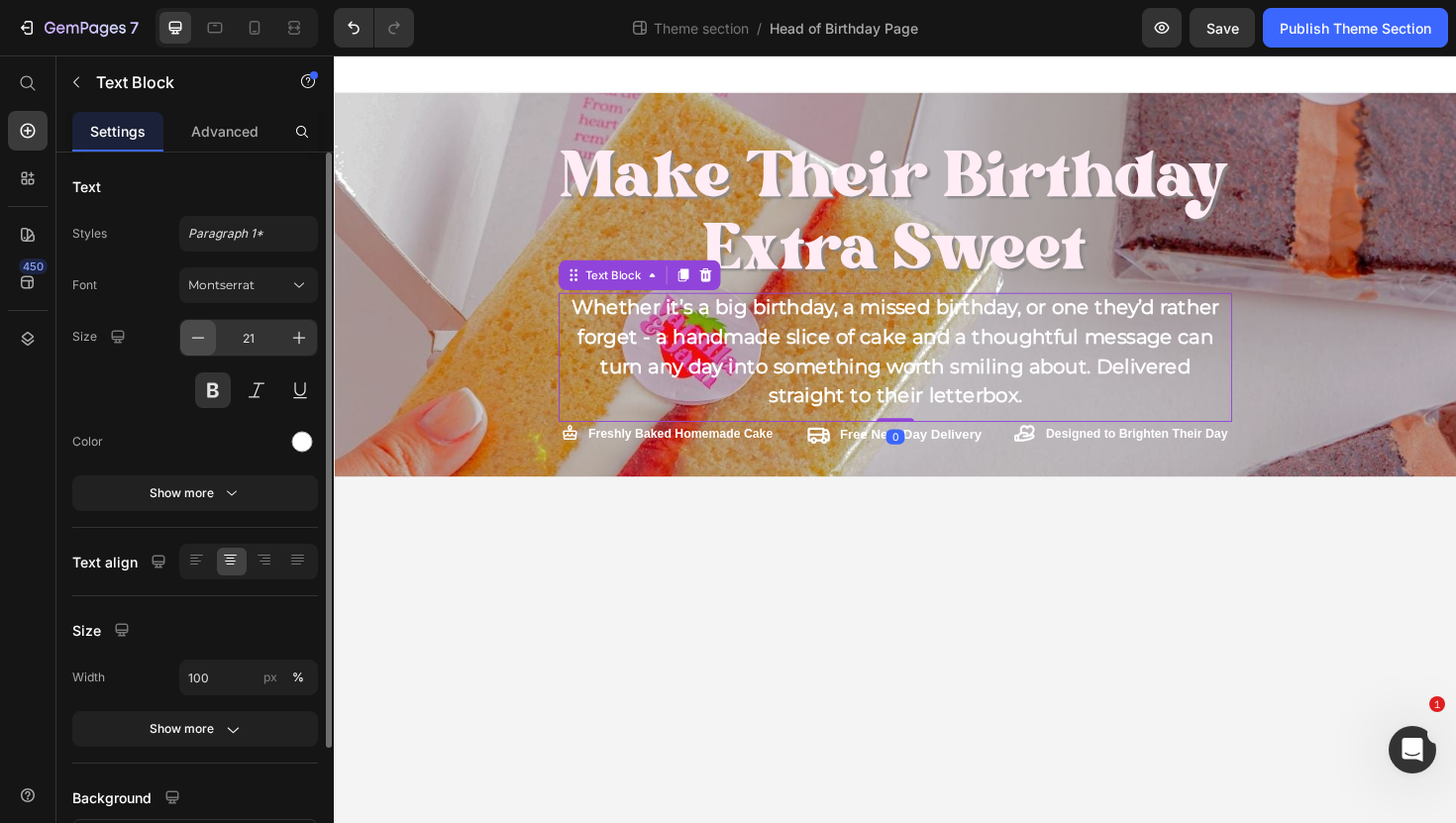 click 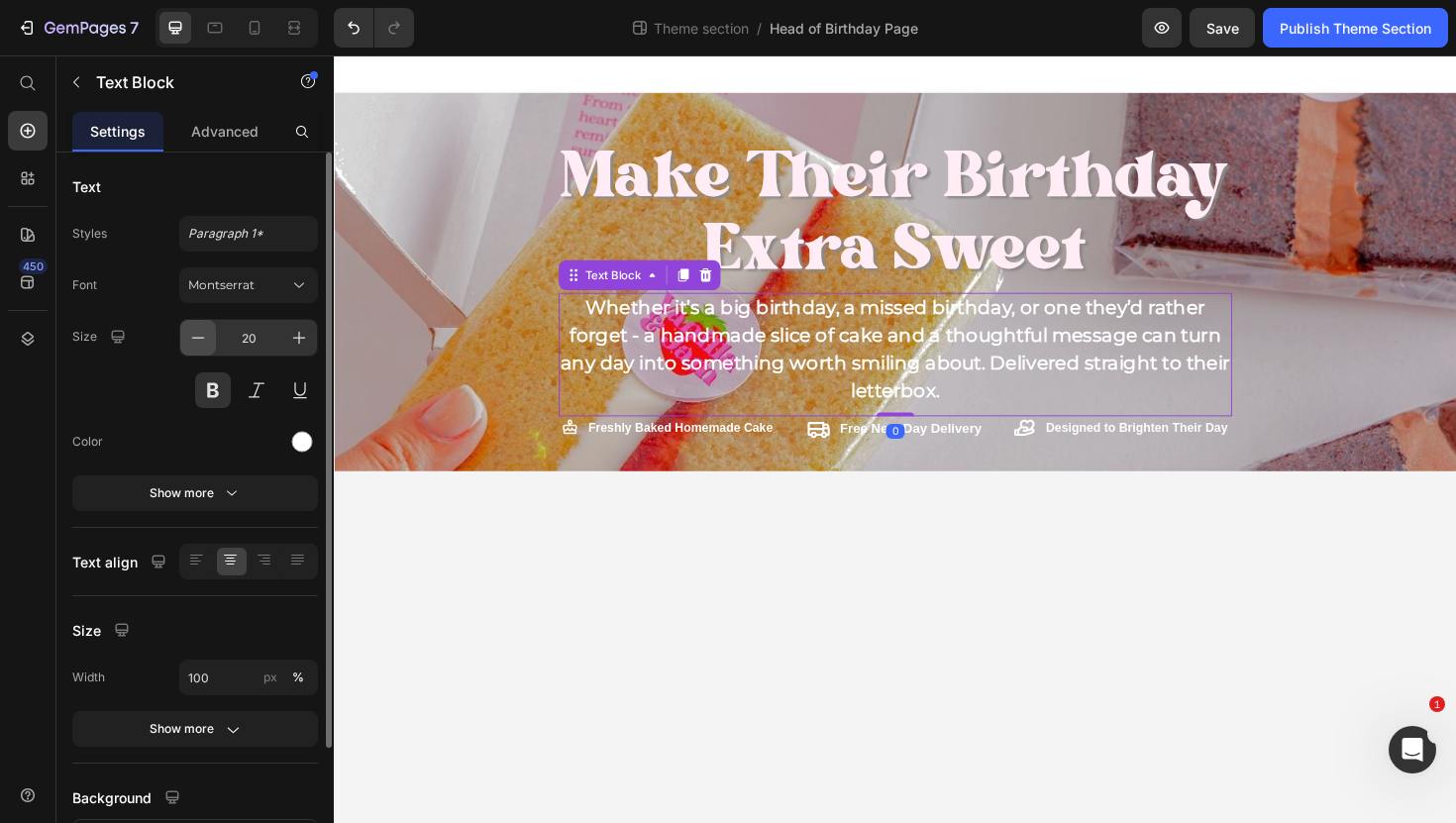 click 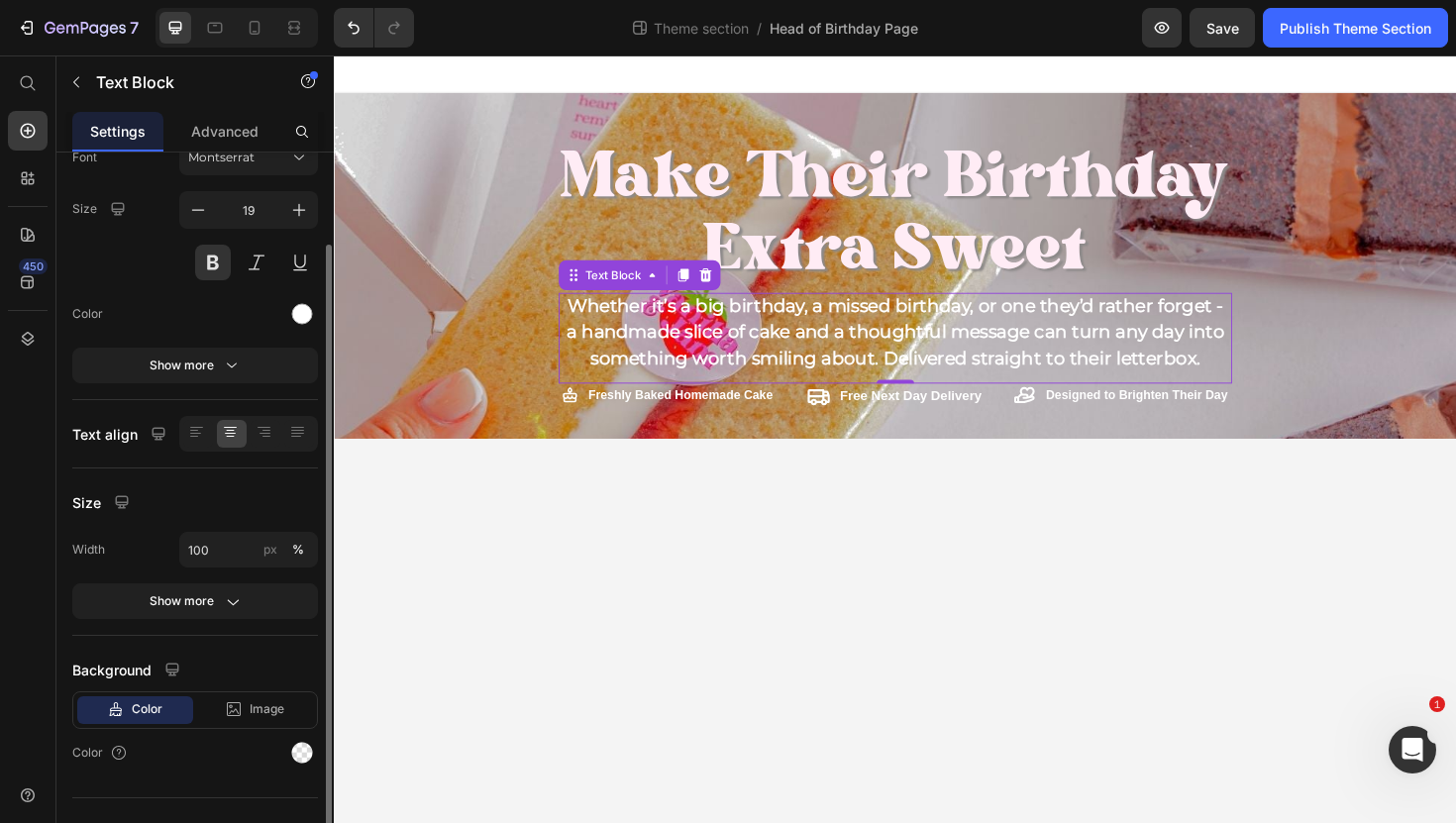 scroll, scrollTop: 159, scrollLeft: 0, axis: vertical 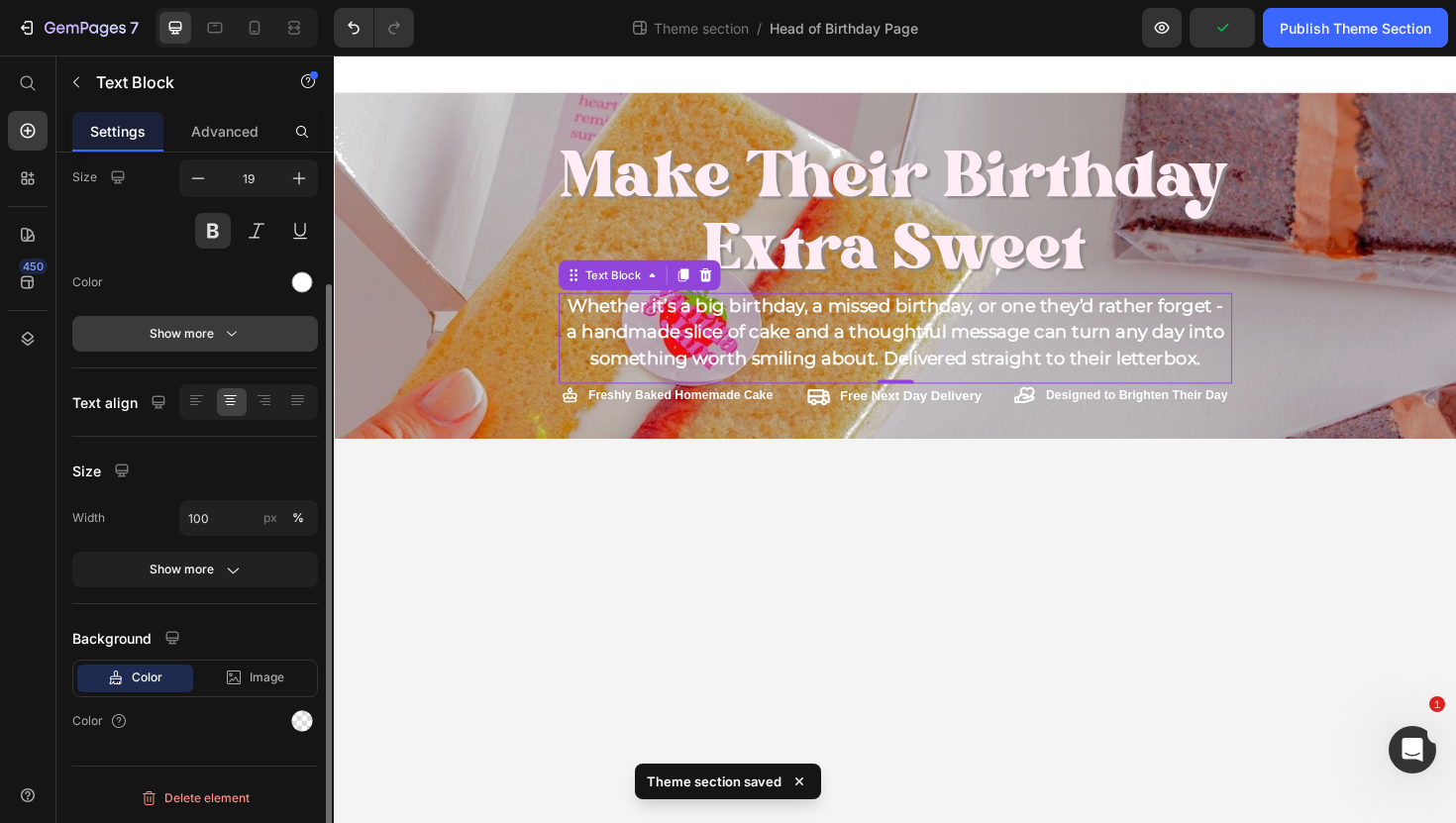 click on "Show more" at bounding box center [195, 334] 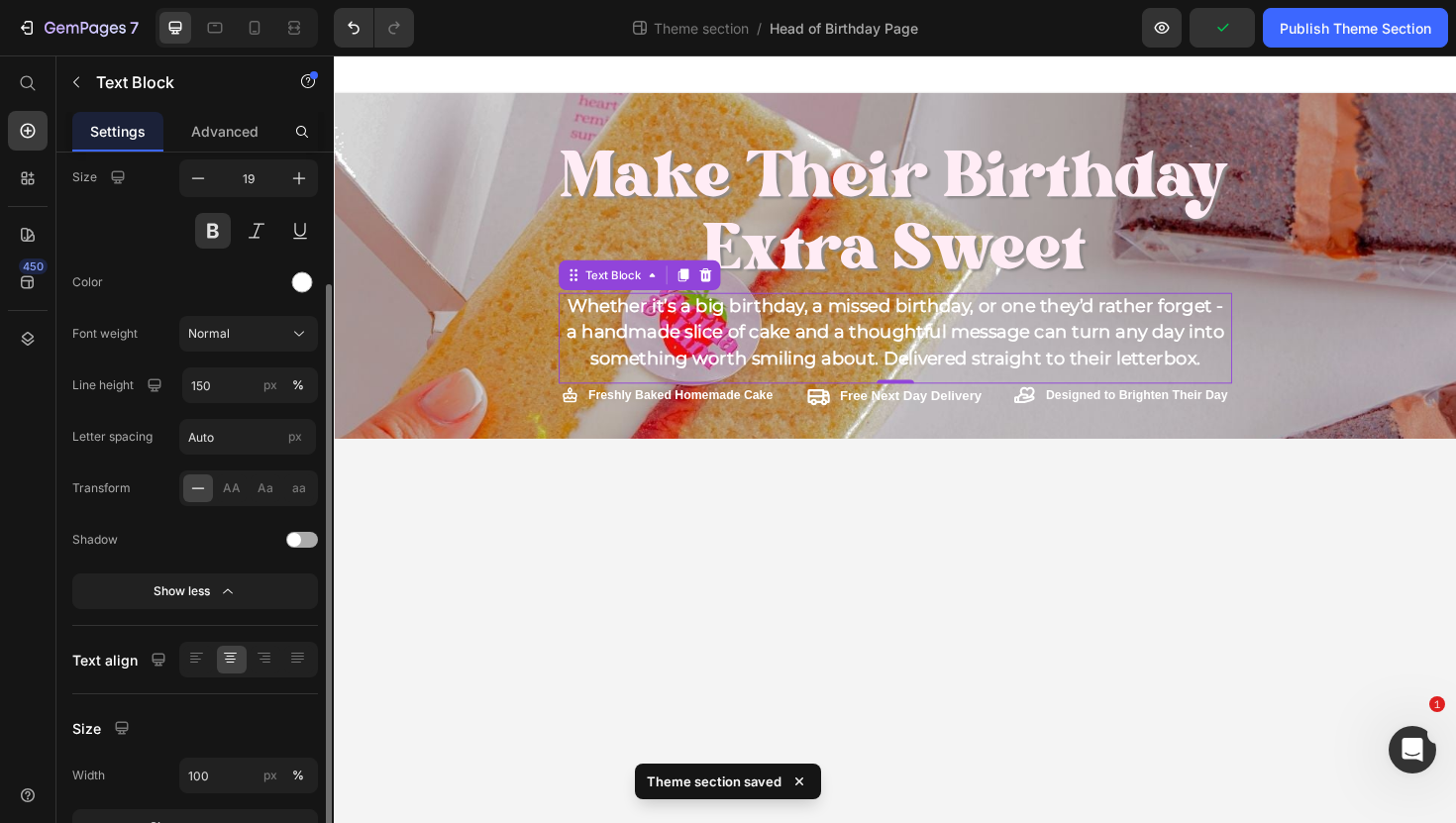 click at bounding box center (302, 540) 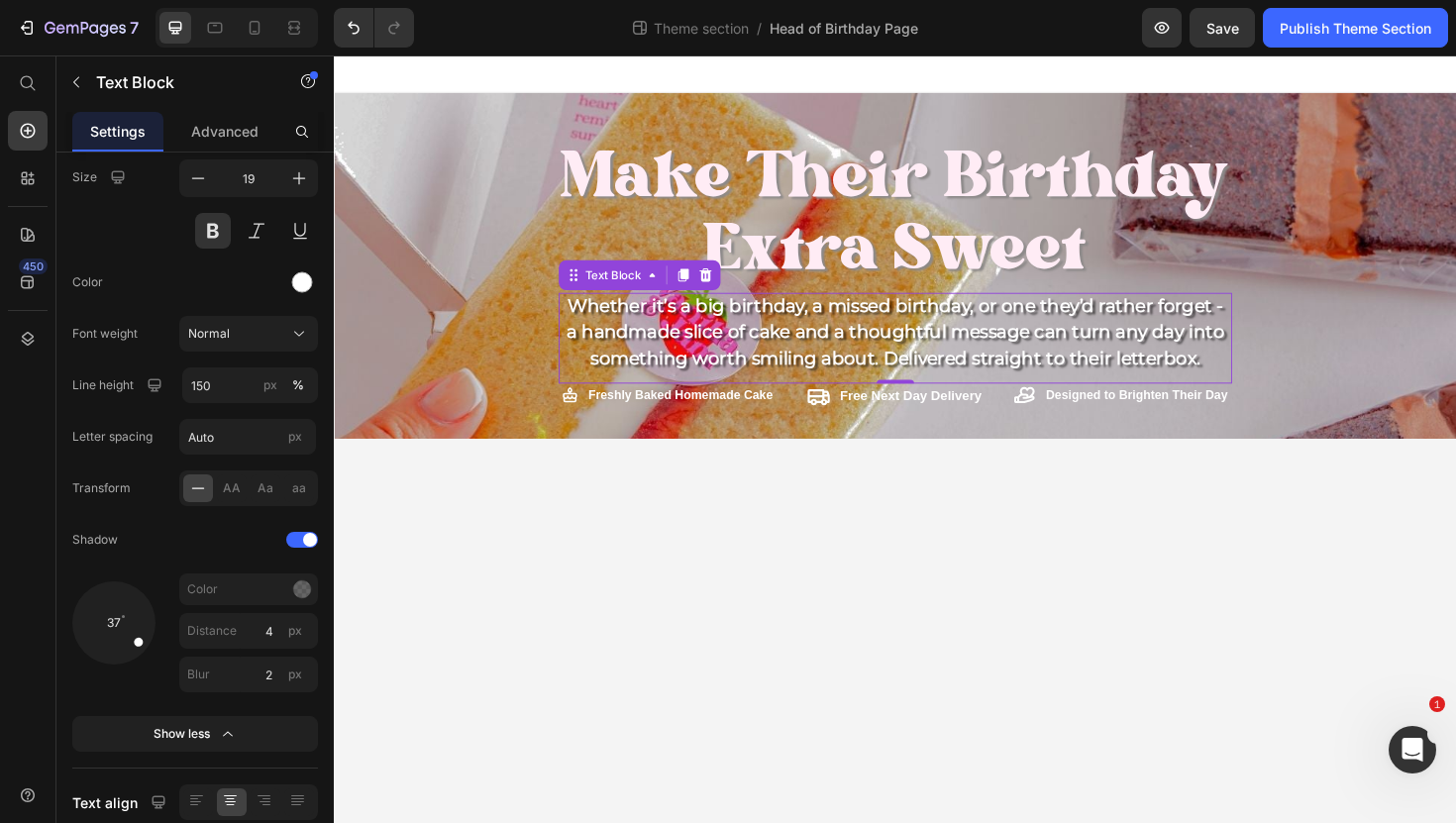 click 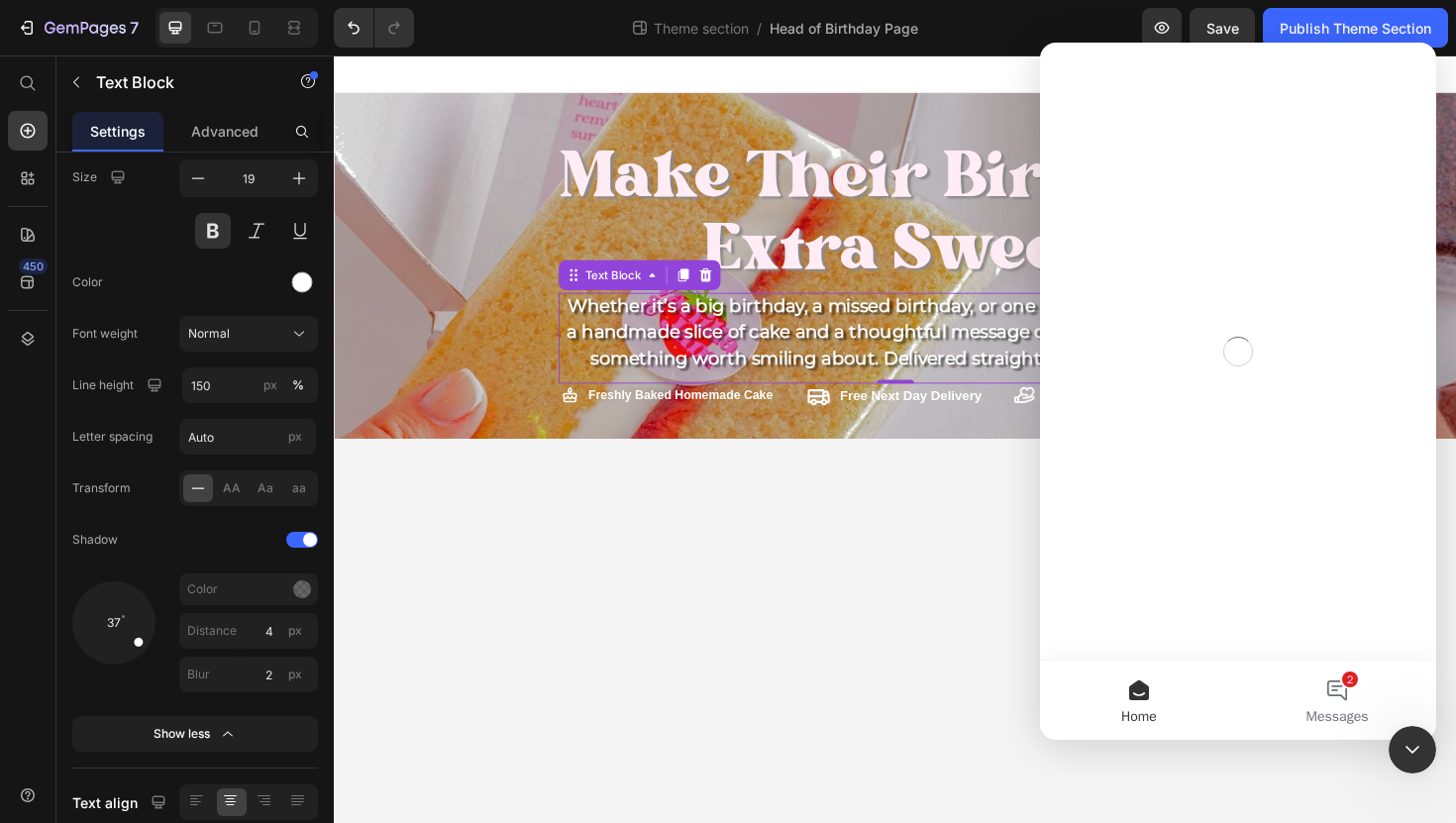 scroll, scrollTop: 0, scrollLeft: 0, axis: both 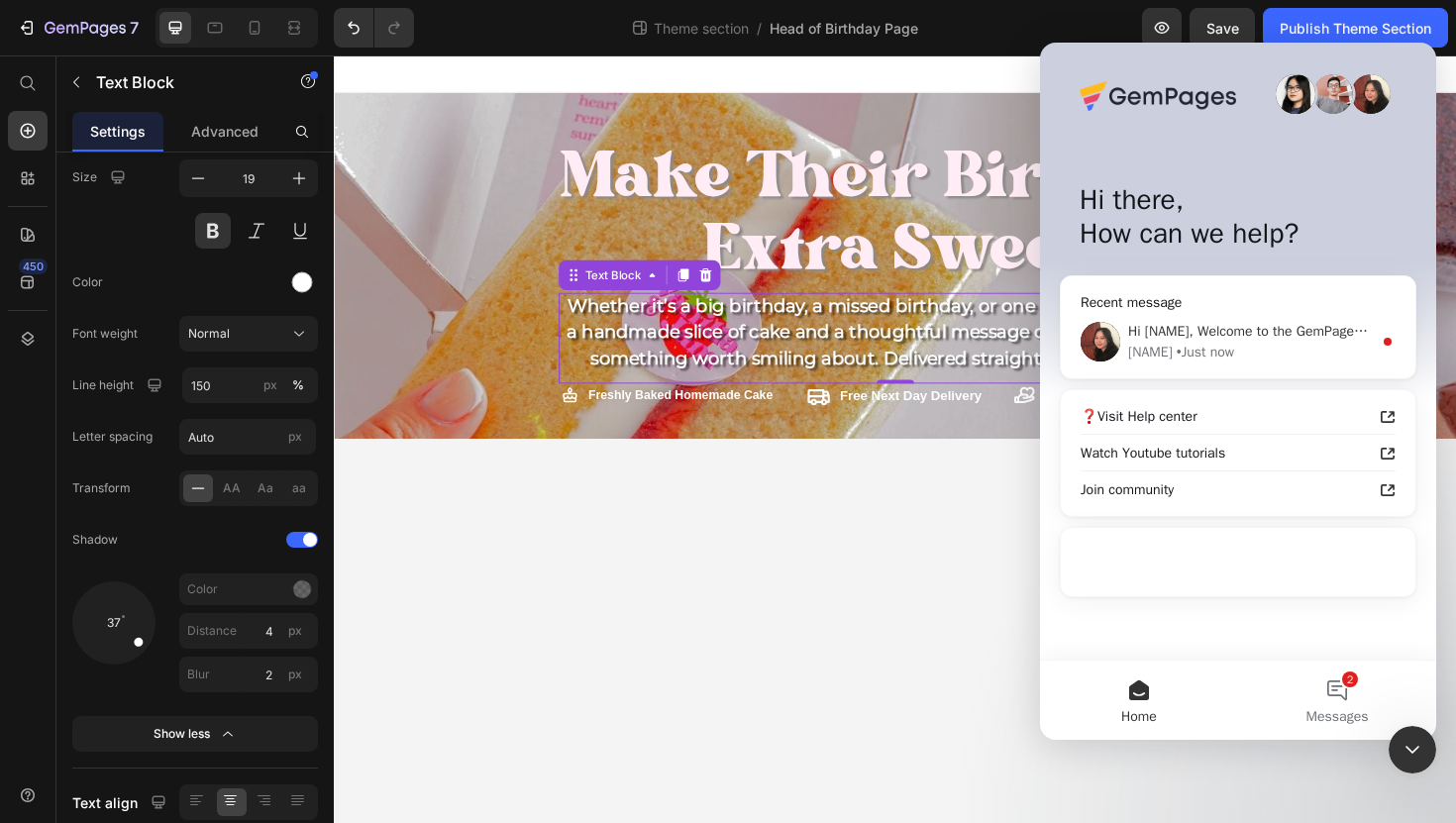 click on "Hi [NAME],   Welcome to the GemPages customer support team! My name is [NAME] and I will be assisting you today. Thank you for your patience in waiting in line. Your understanding and patience during this time are greatly appreciated. Can you share more details? To take screenshots/videos, you can use: Lightshot (screenshot): https://app.prntscr.com/, Loom (screen recording): https://www.loom.com/ [NAME] •  Just now" at bounding box center [1238, 342] 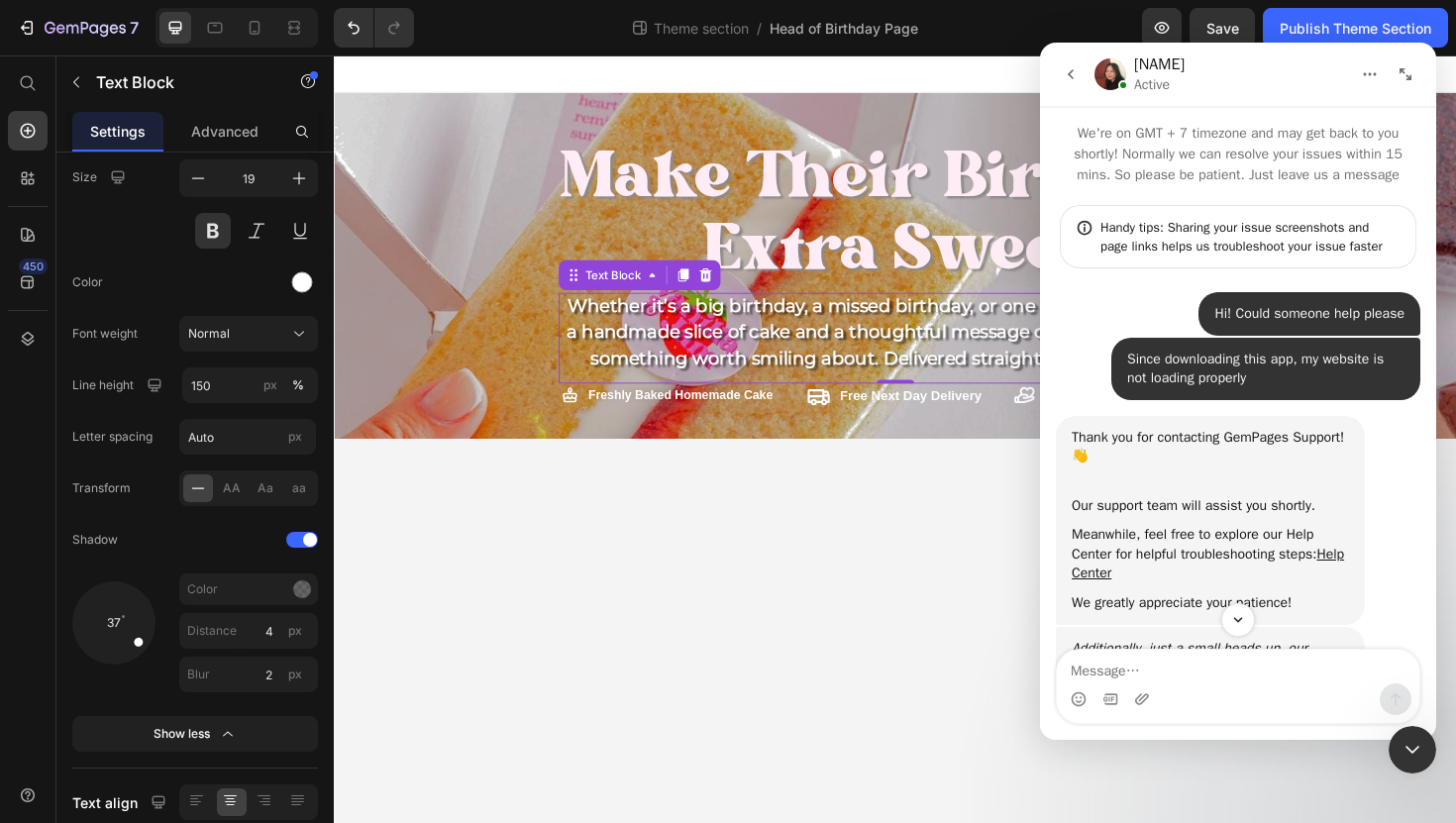scroll, scrollTop: 3, scrollLeft: 0, axis: vertical 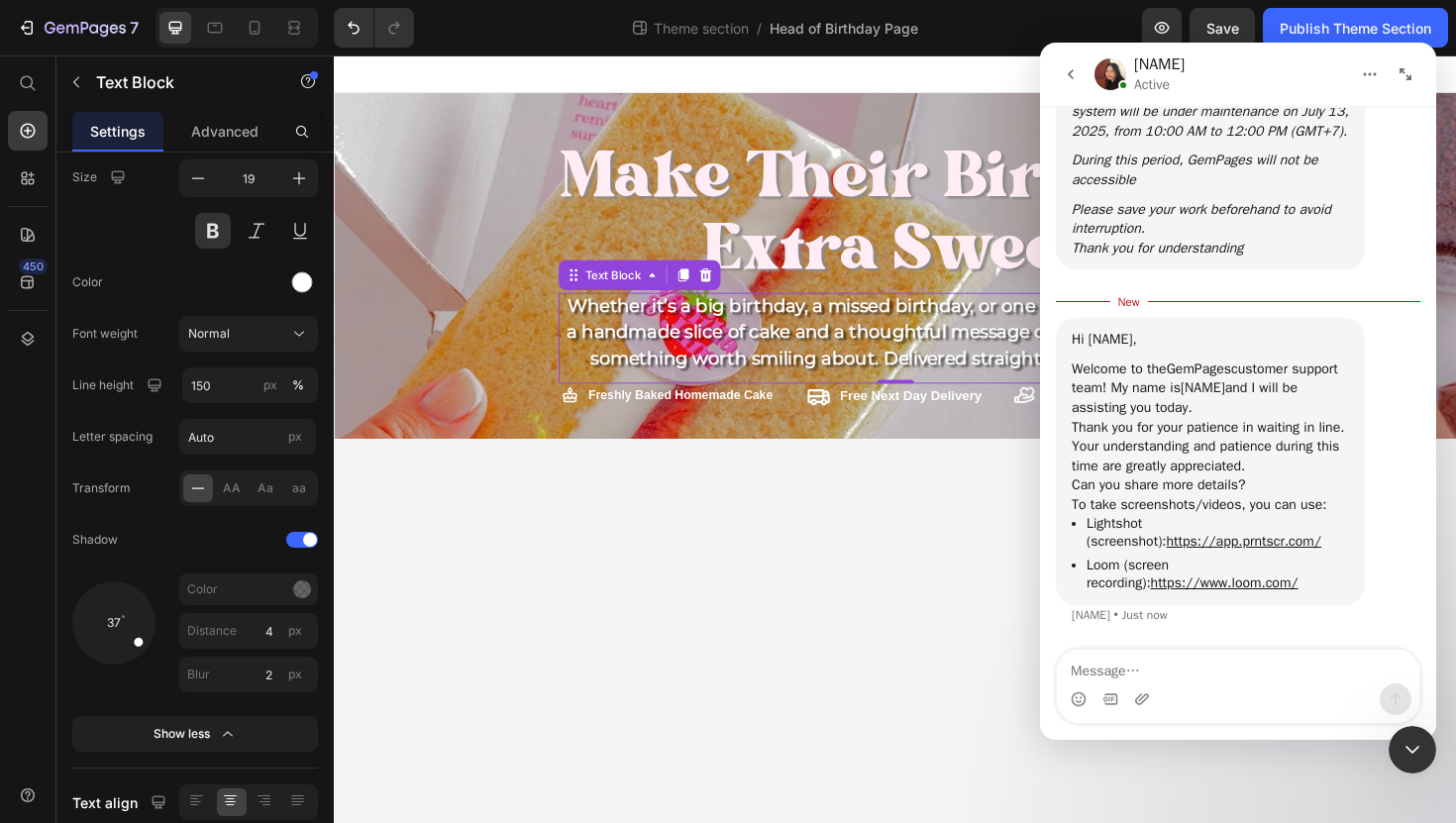 click at bounding box center [1238, 667] 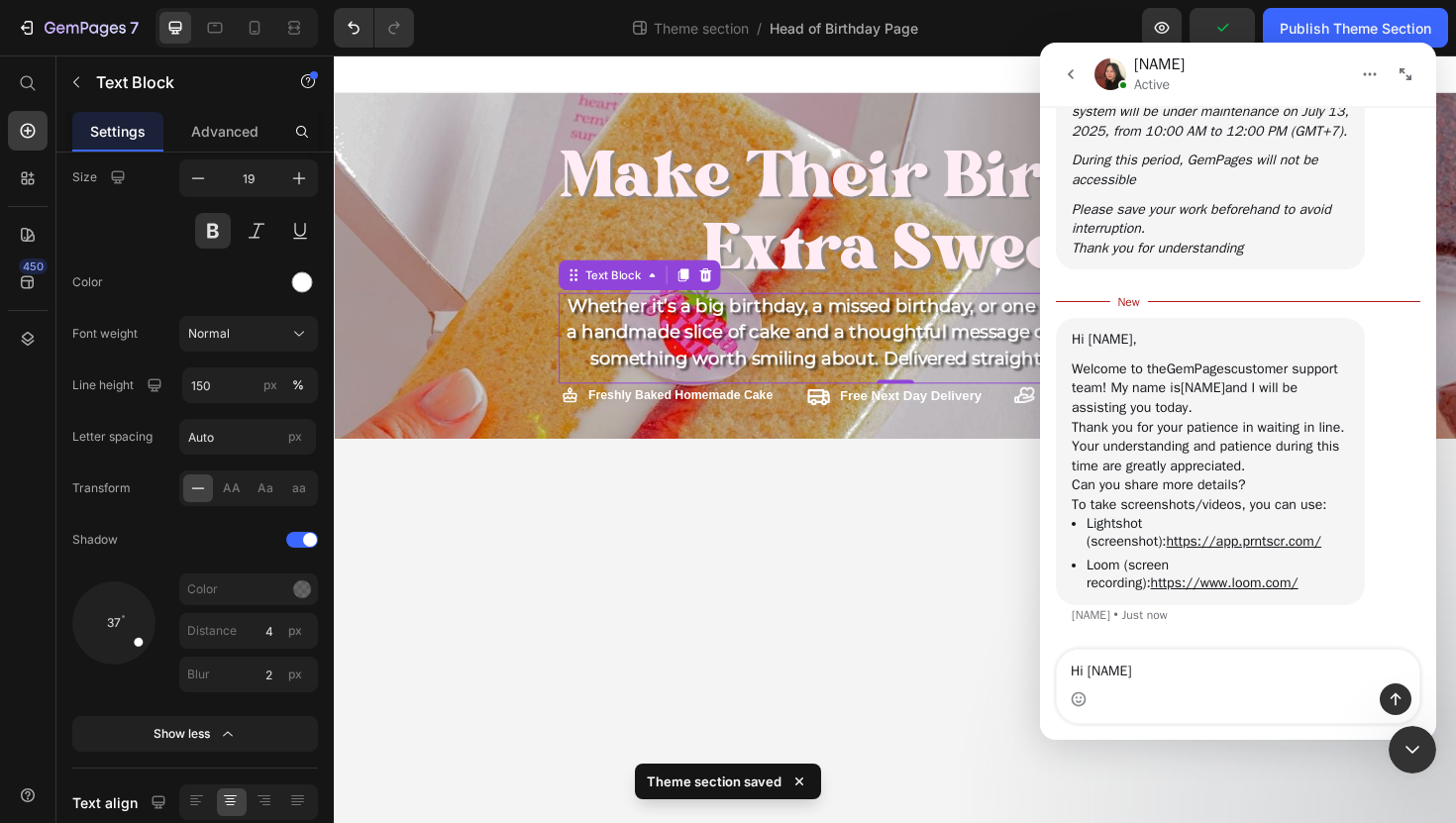 type on "Hi [NAME]!" 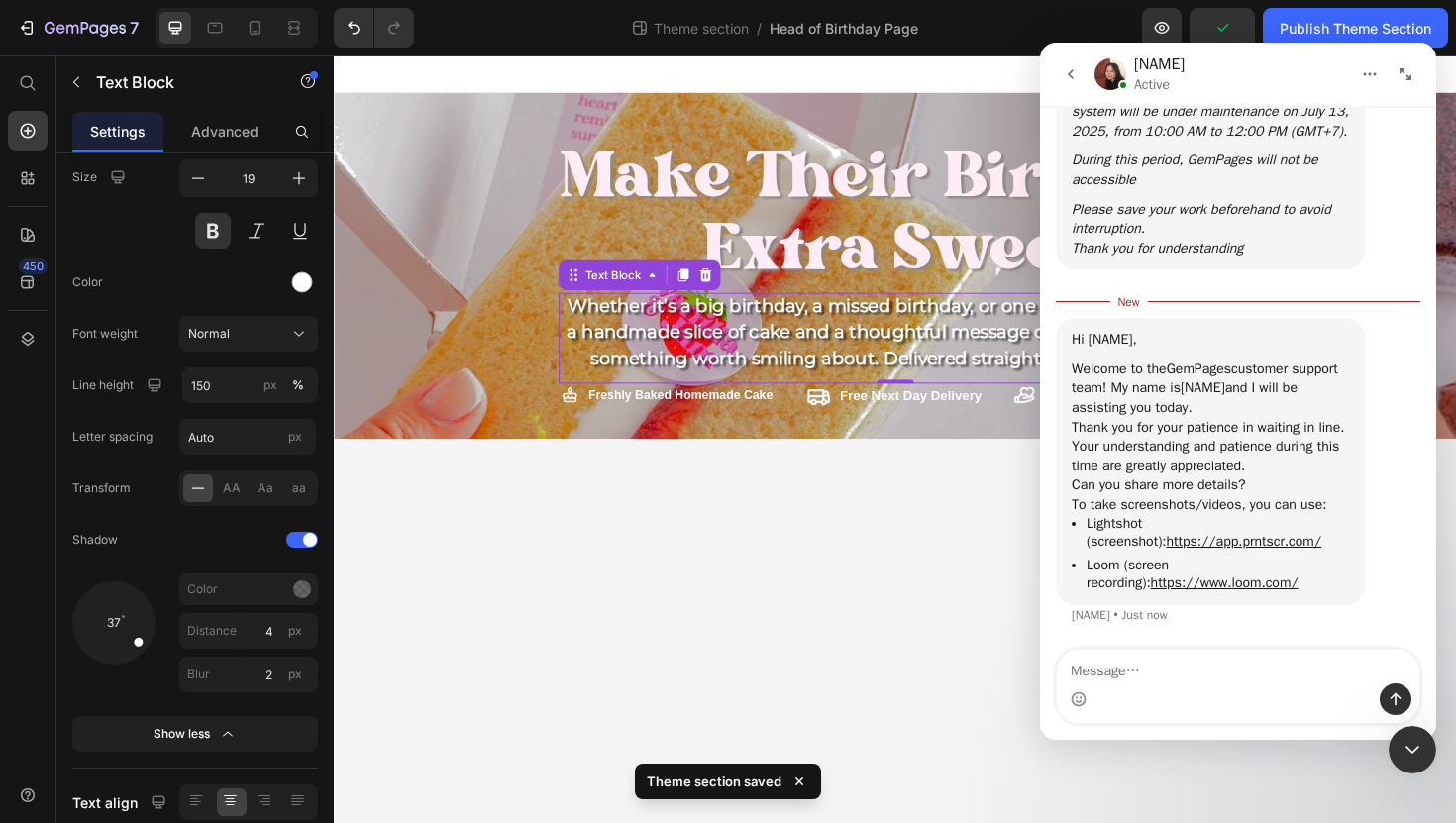 scroll, scrollTop: 598, scrollLeft: 0, axis: vertical 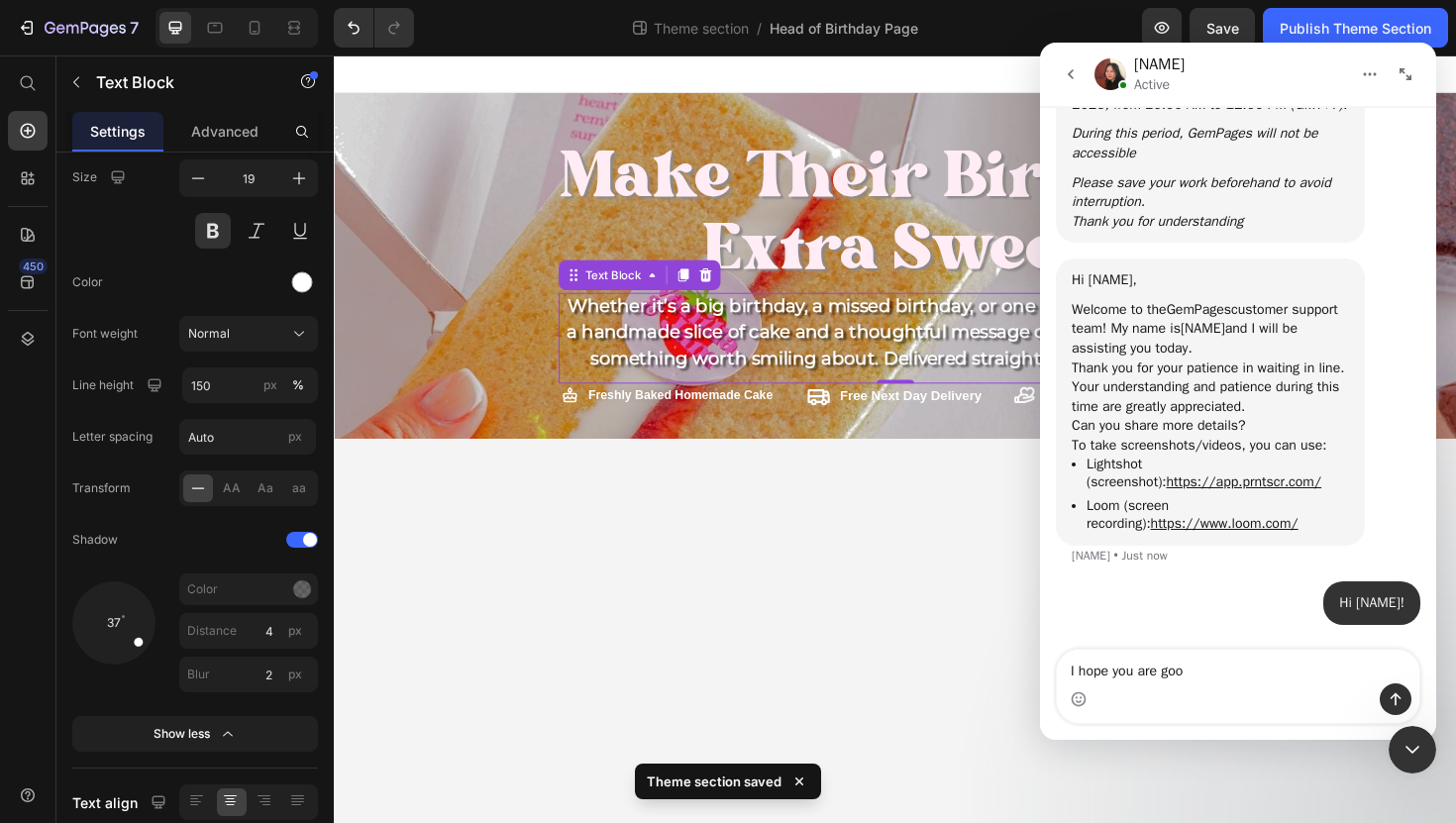 type on "I hope you are good" 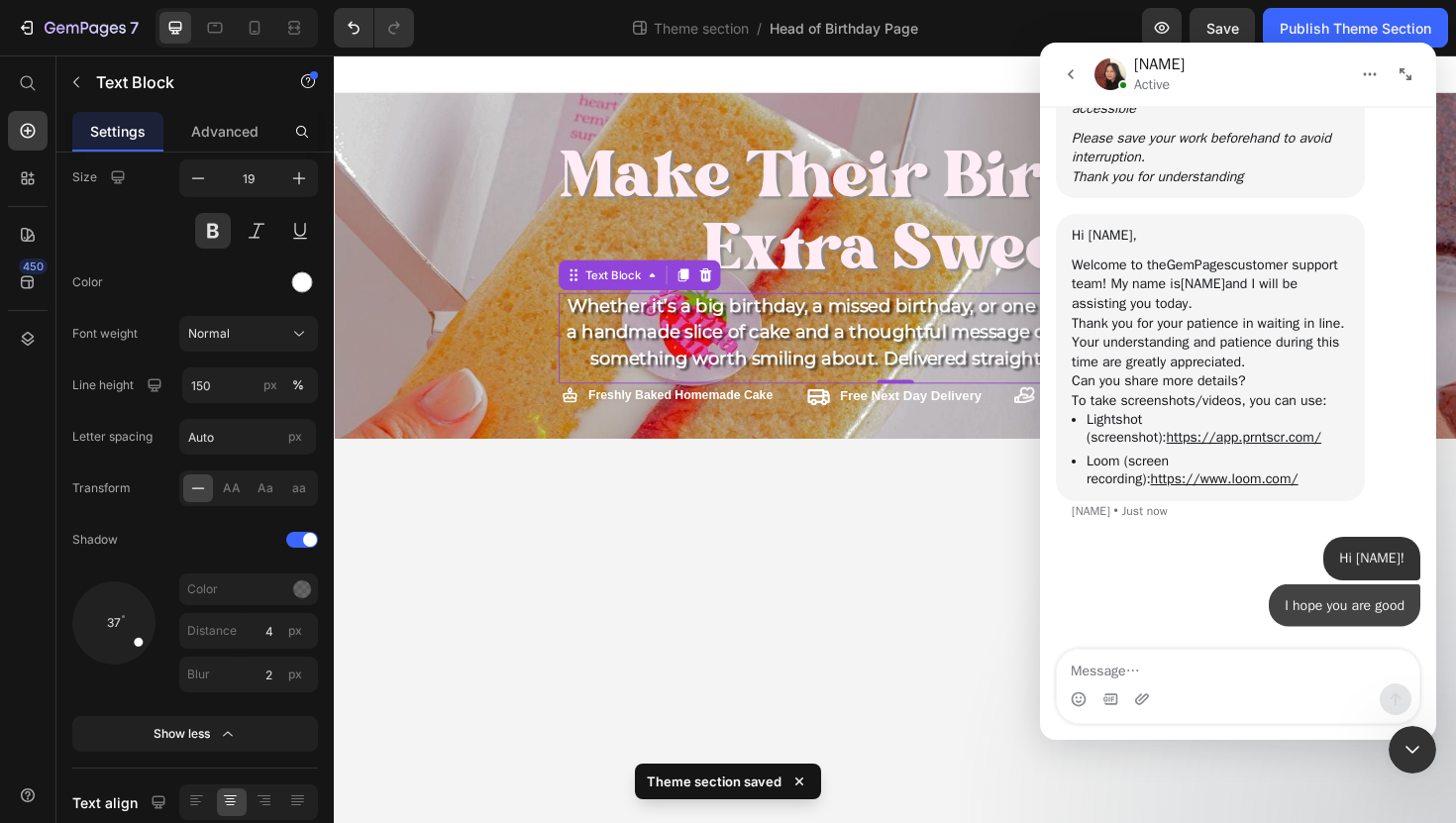 scroll, scrollTop: 644, scrollLeft: 0, axis: vertical 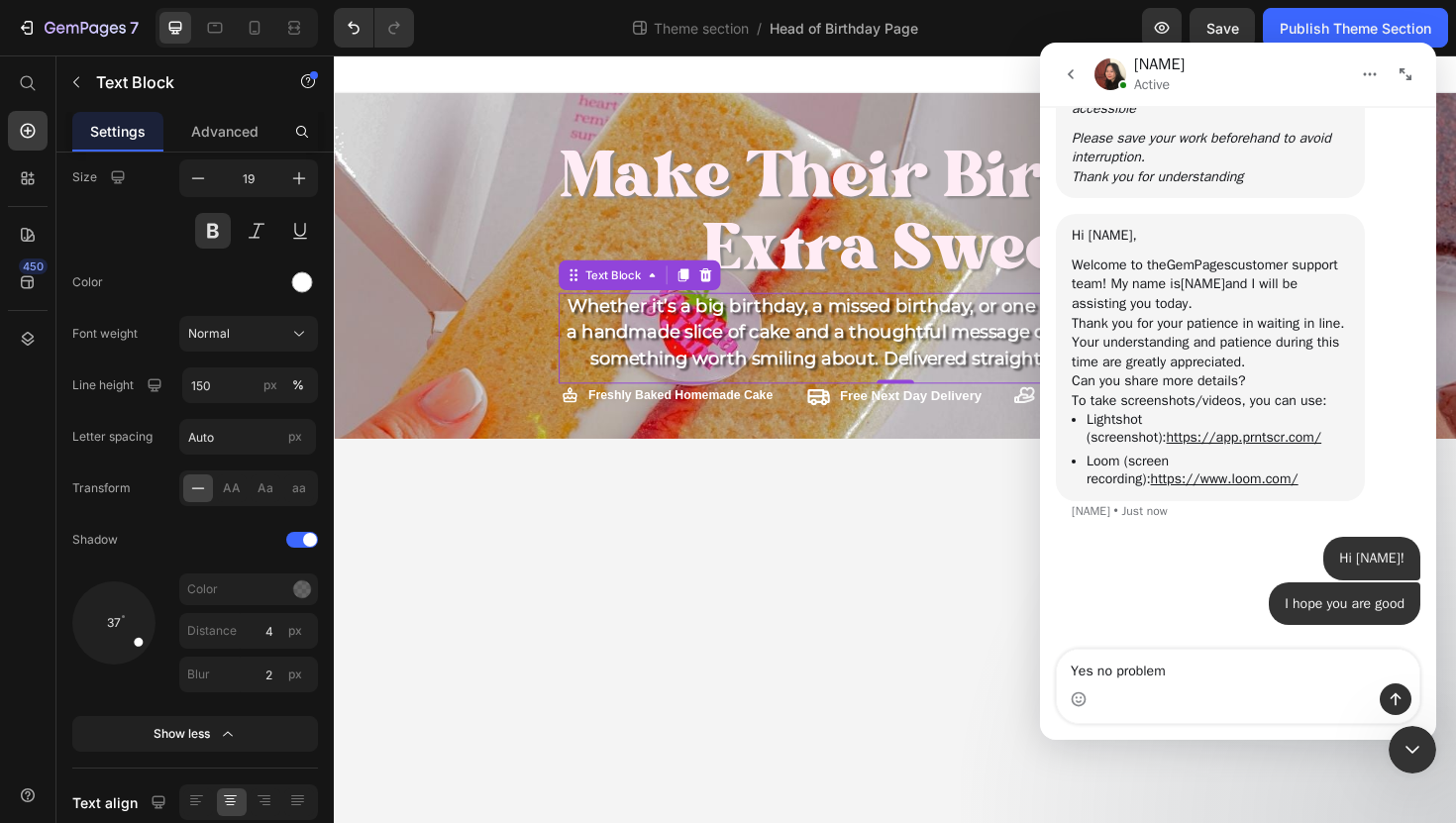 type on "Yes no problem" 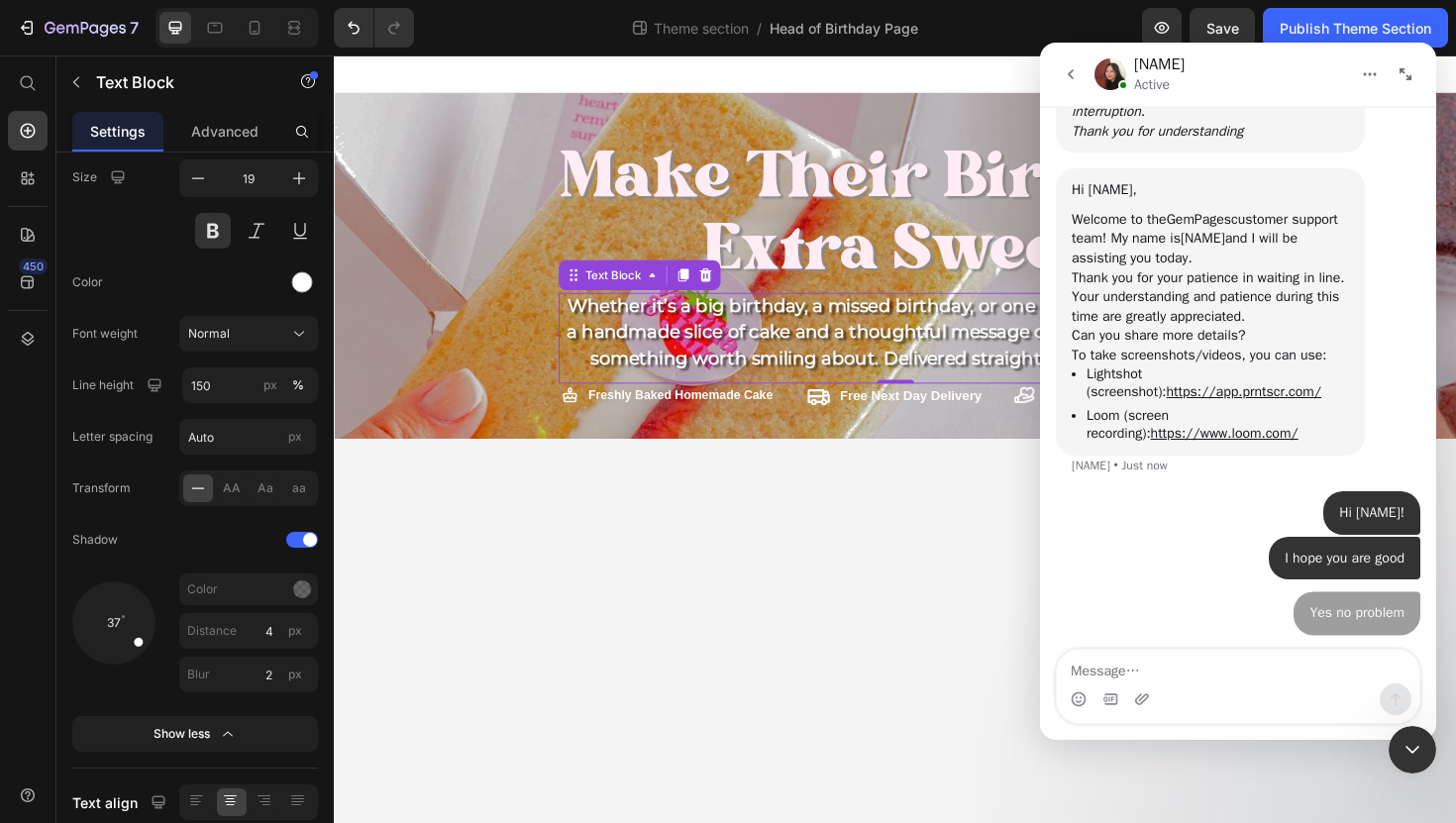 scroll, scrollTop: 688, scrollLeft: 0, axis: vertical 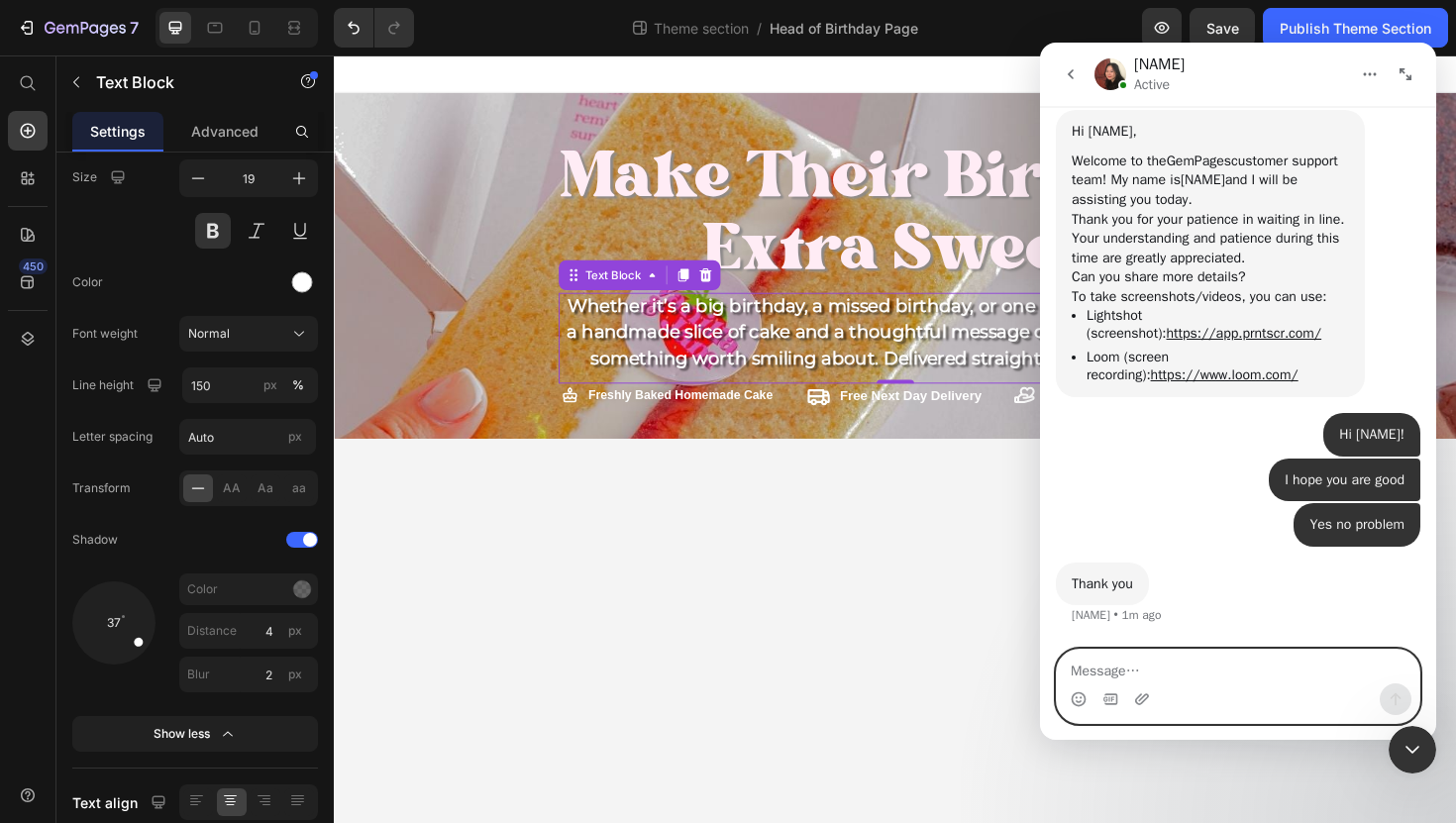 click at bounding box center (1238, 667) 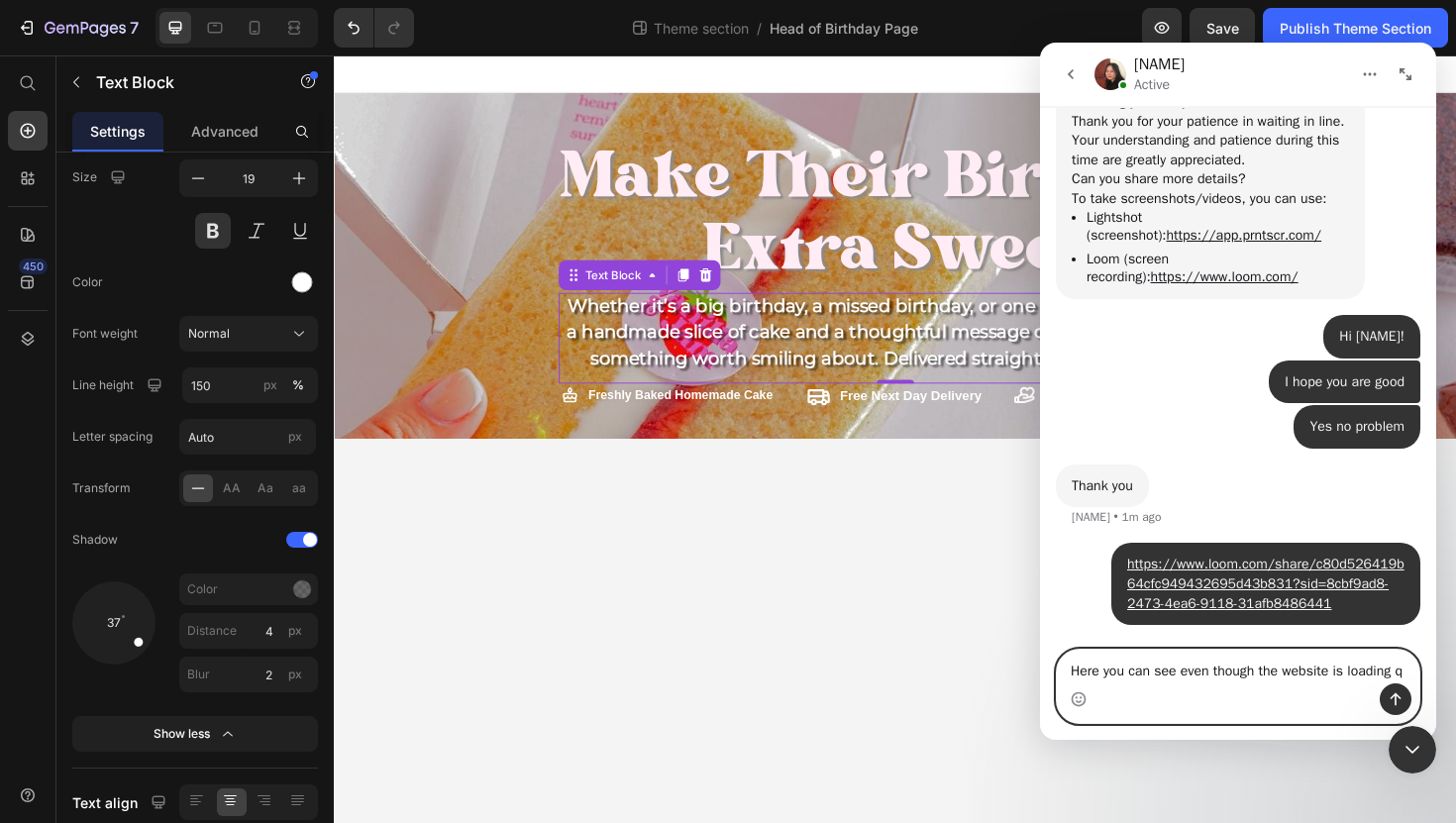 scroll, scrollTop: 866, scrollLeft: 0, axis: vertical 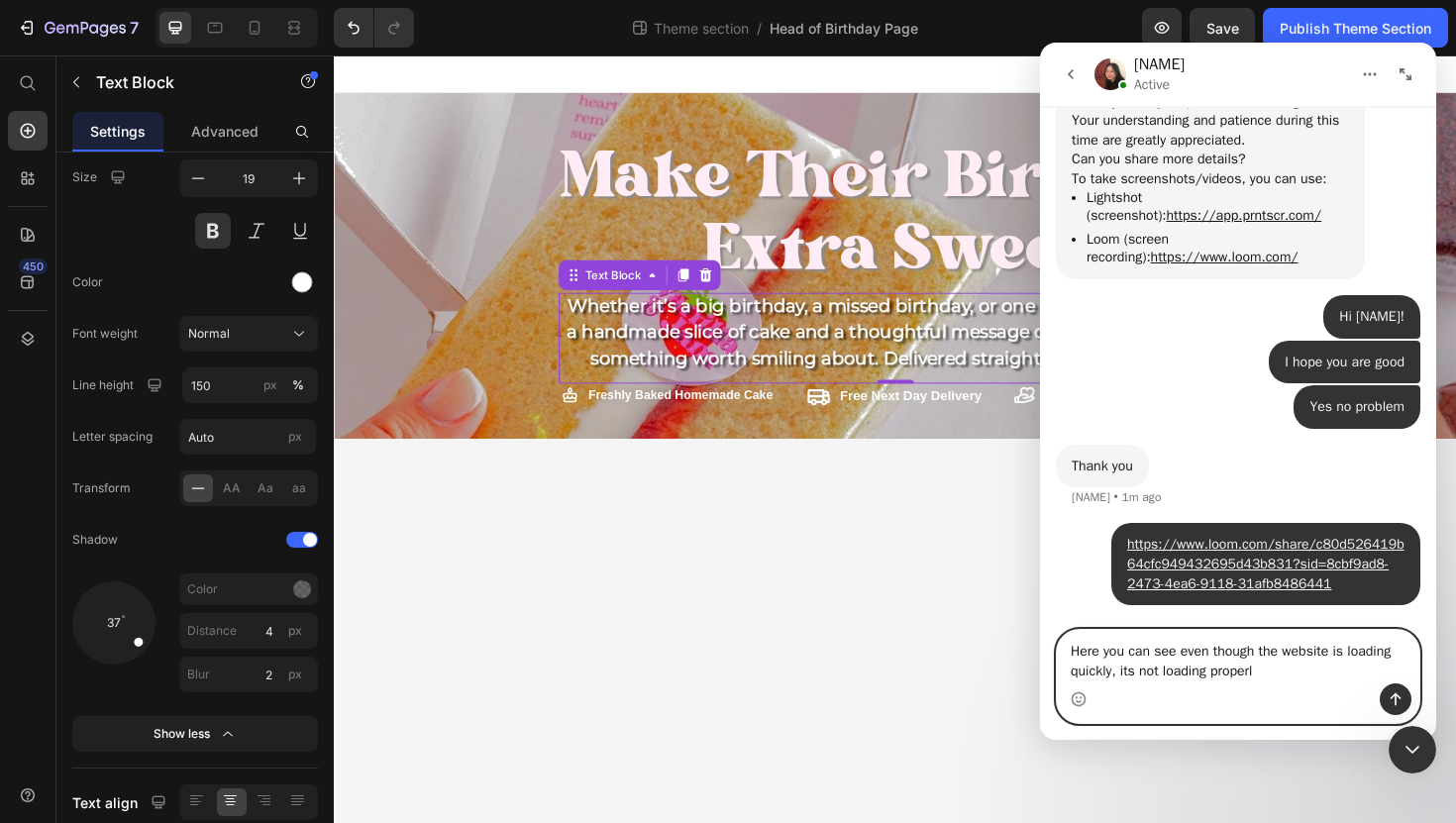 type on "Here you can see even though the website is loading quickly, its not loading properly" 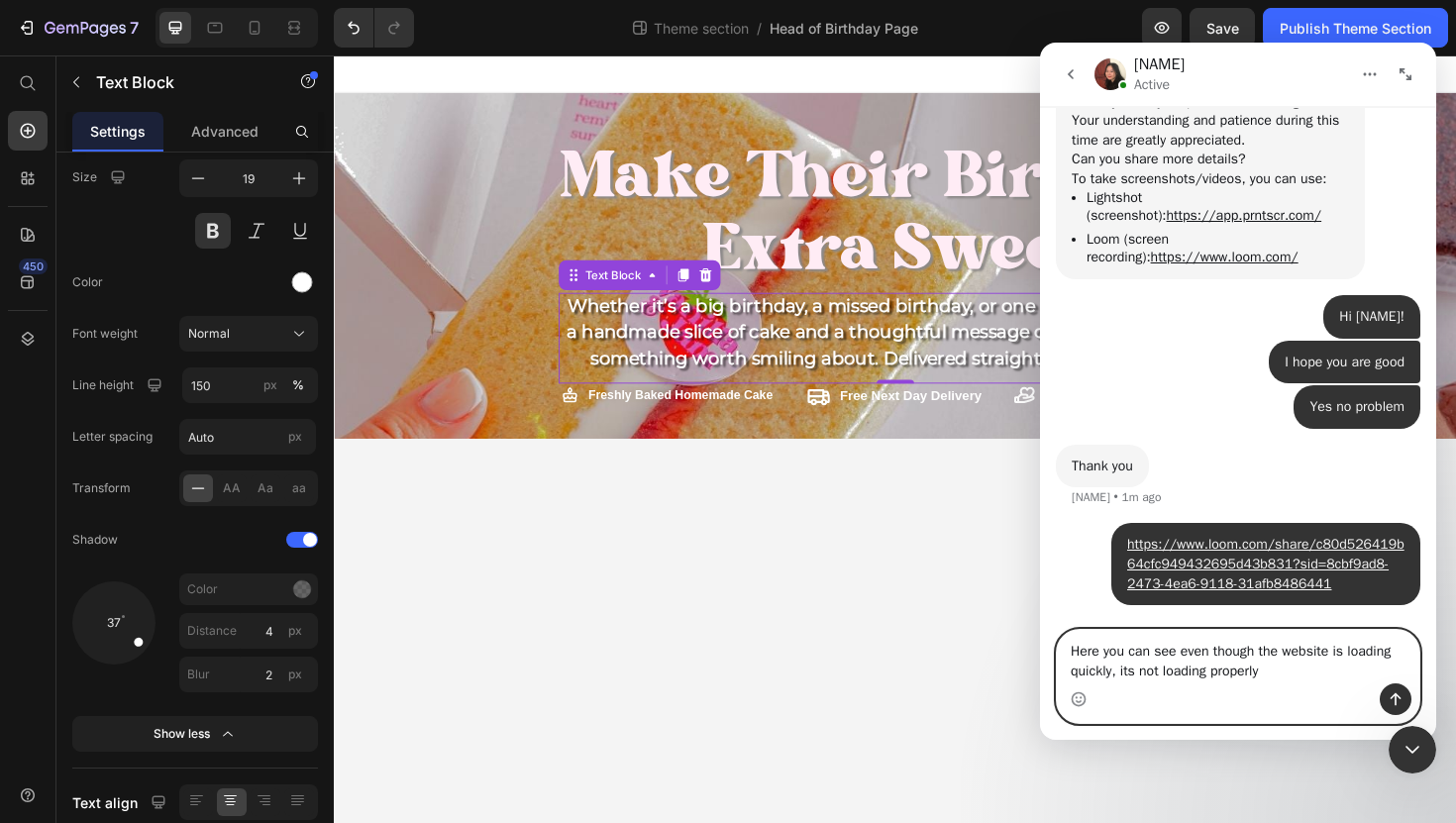 type 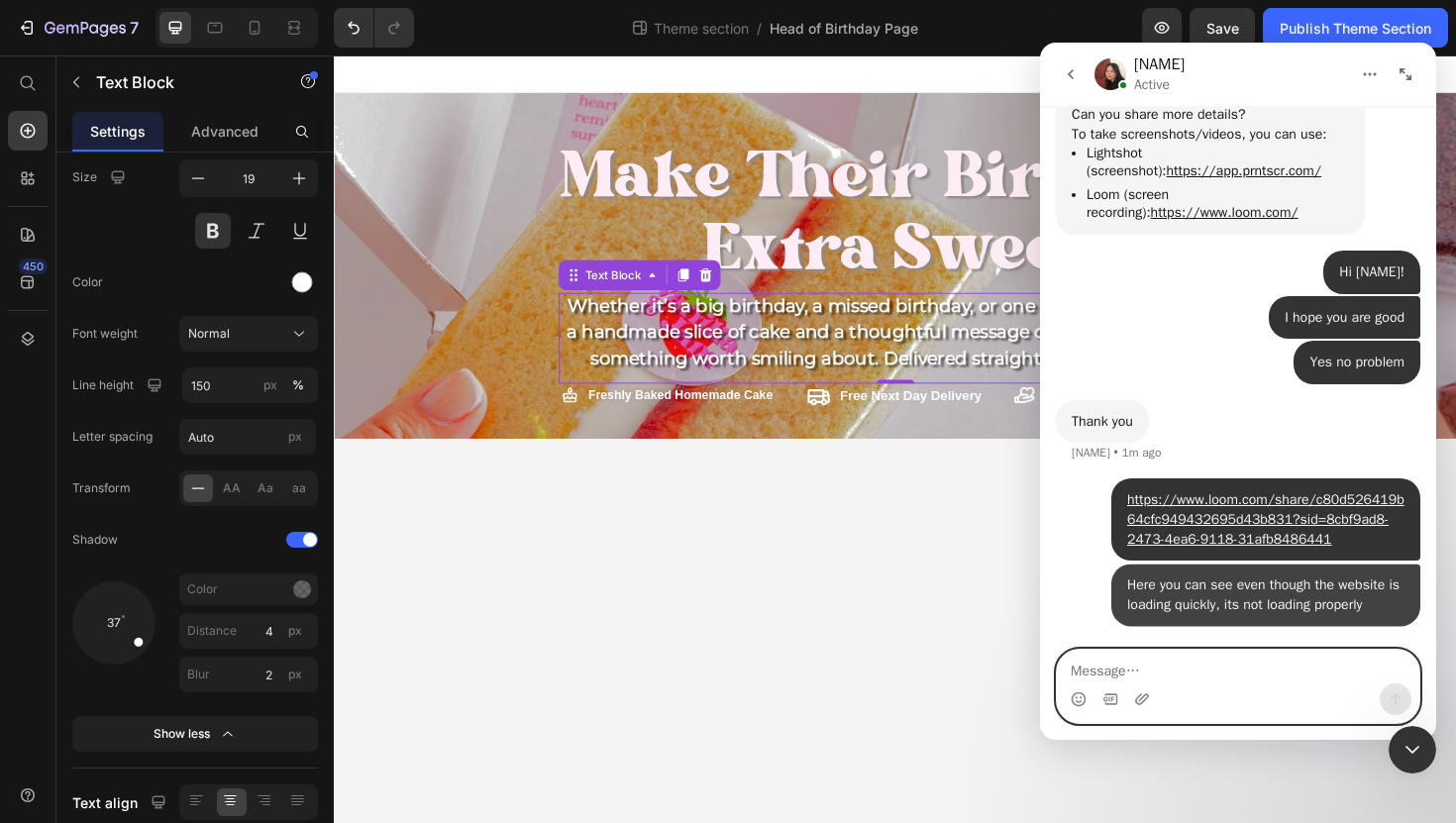 scroll, scrollTop: 910, scrollLeft: 0, axis: vertical 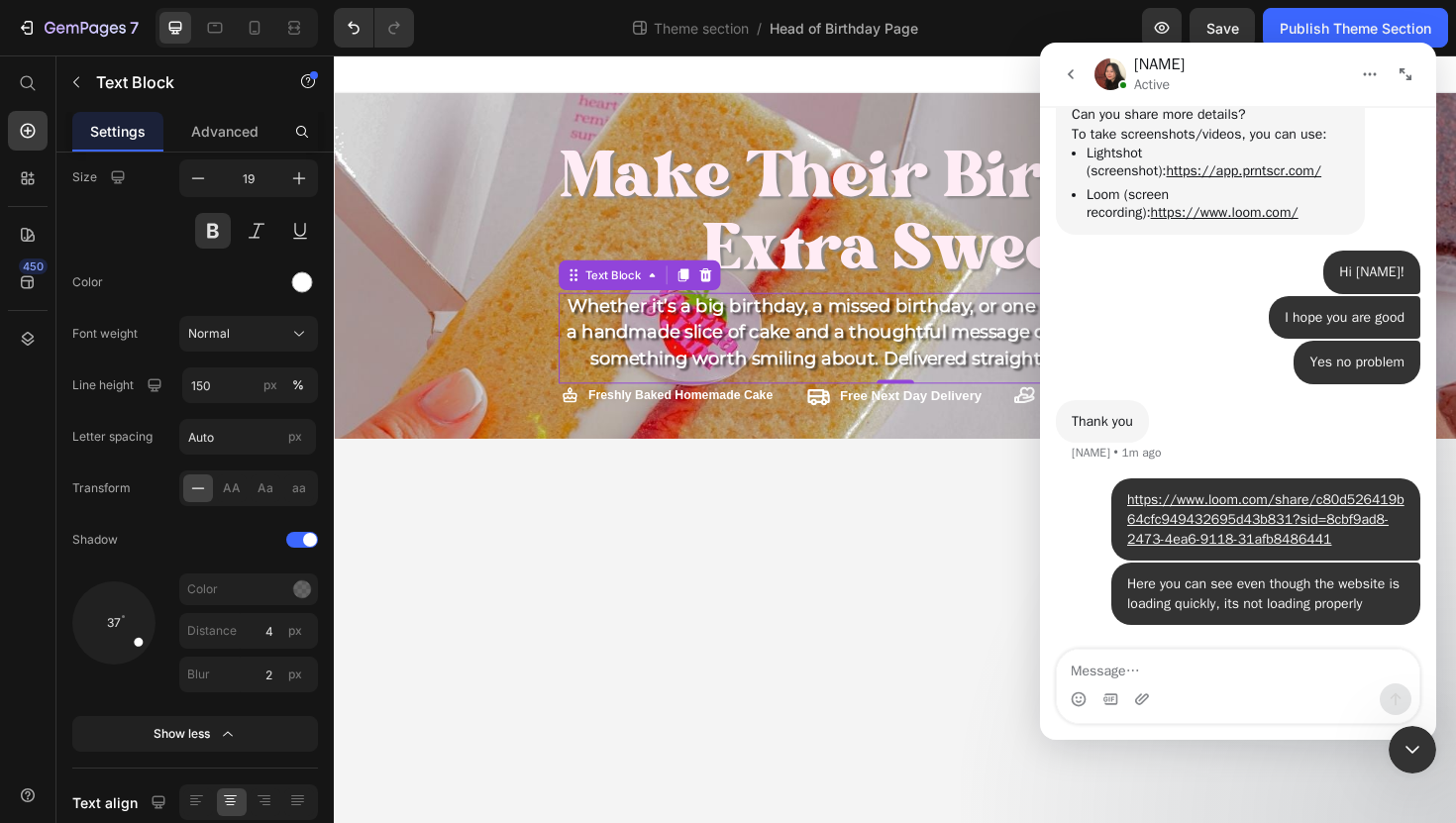 click on "Make Their Birthday Extra Sweet Heading Whether it’s a big birthday, a missed birthday, or one they’d rather forget - a handmade slice of cake and a thoughtful message can turn any day into something worth smiling about. Delivered straight to their letterbox. Text Block   0
Freshly Baked Homemade Cake Item List
Free Next Day Delivery Item List
Designed to Brighten Their Day Item List Row Row Hero Banner Row Root
Drag & drop element from sidebar or
Explore Library
Add section Choose templates inspired by CRO experts Generate layout from URL or image Add blank section then drag & drop elements" at bounding box center (928, 462) 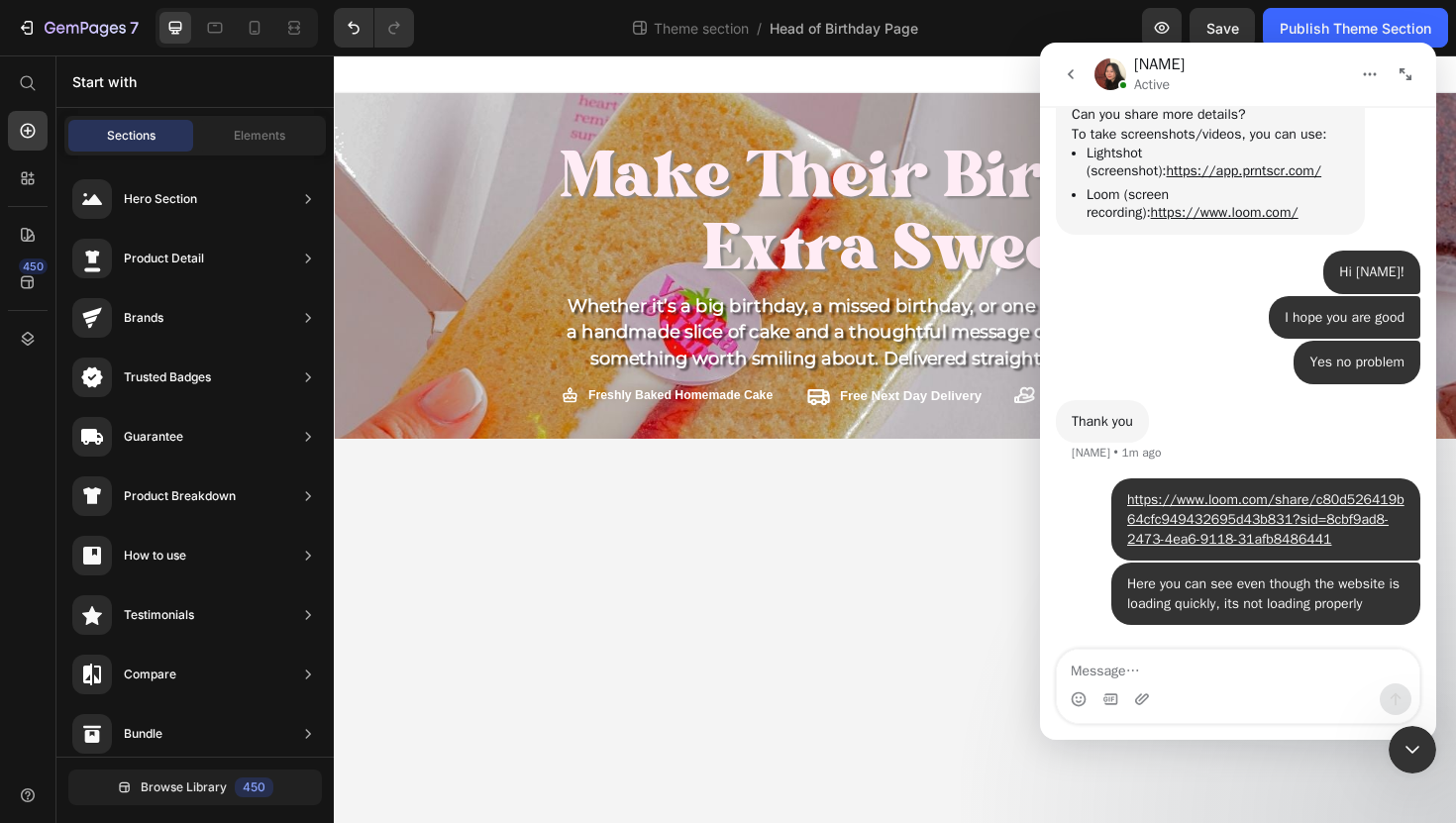 click on "Make Their Birthday Extra Sweet Heading Whether it’s a big birthday, a missed birthday, or one they’d rather forget - a handmade slice of cake and a thoughtful message can turn any day into something worth smiling about. Delivered straight to their letterbox. Text Block
Freshly Baked Homemade Cake Item List
Free Next Day Delivery Item List
Designed to Brighten Their Day Item List Row Row Hero Banner Row Root
Drag & drop element from sidebar or
Explore Library
Add section Choose templates inspired by CRO experts Generate layout from URL or image Add blank section then drag & drop elements" at bounding box center [928, 462] 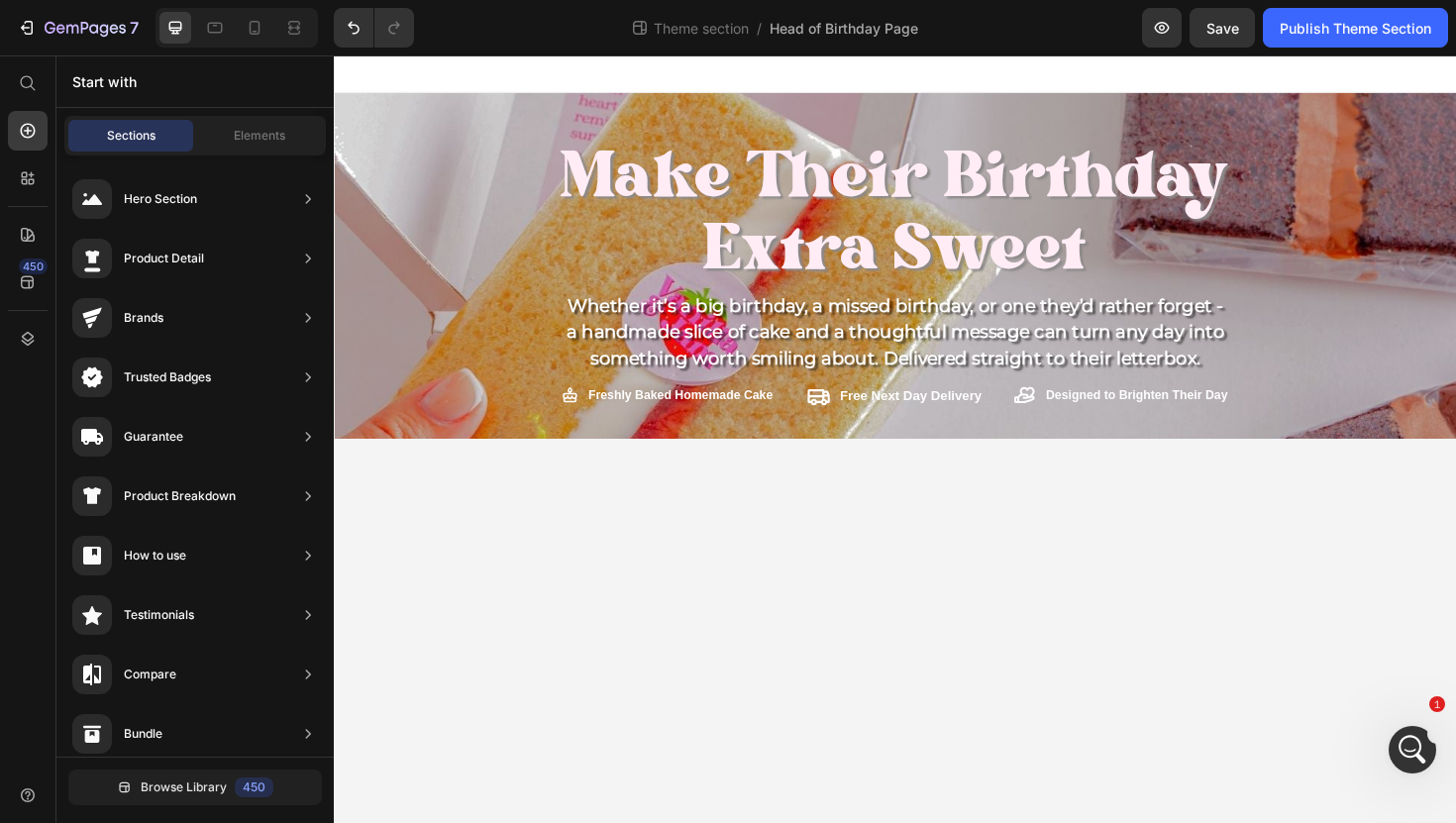scroll, scrollTop: 0, scrollLeft: 0, axis: both 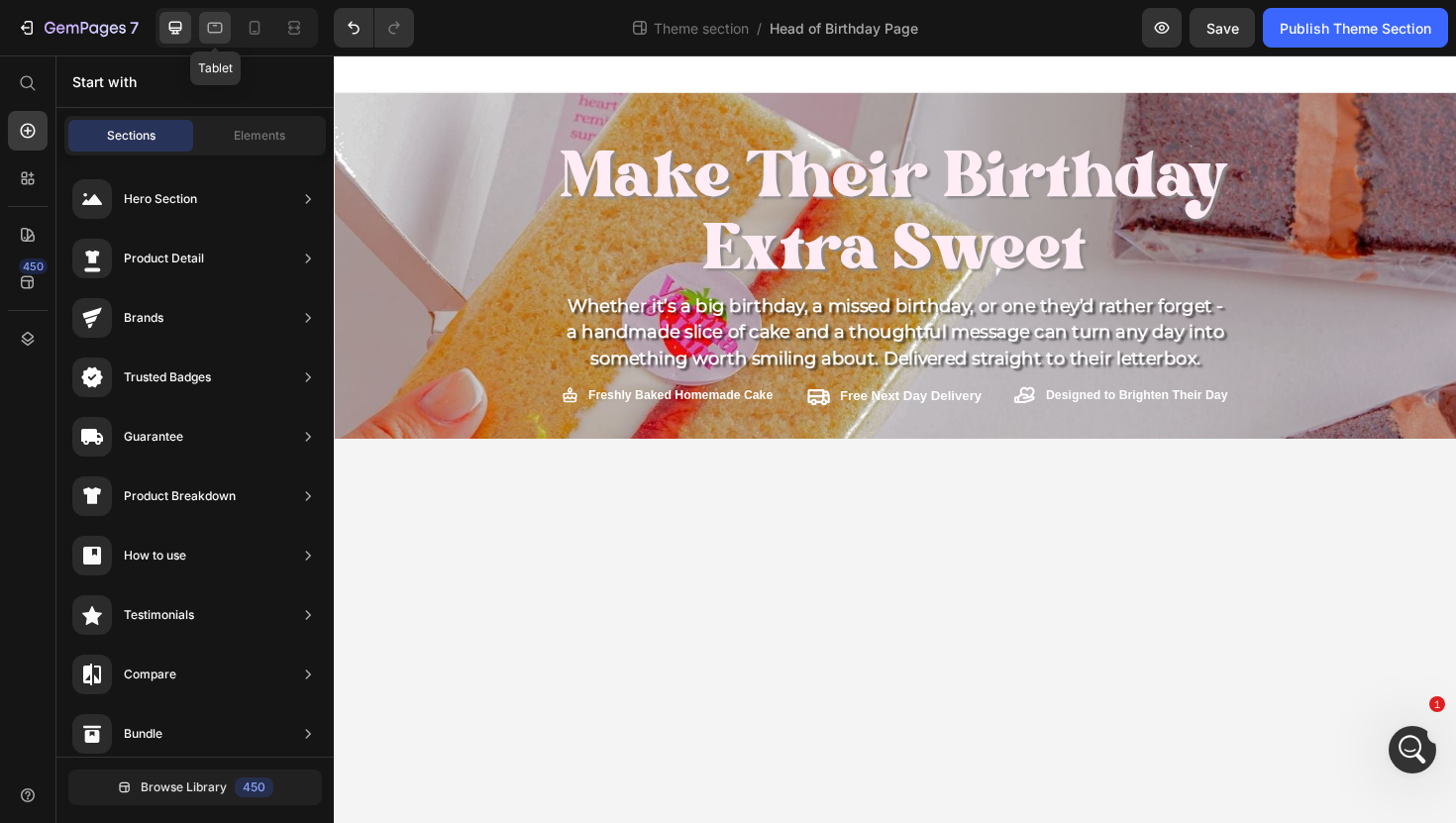click 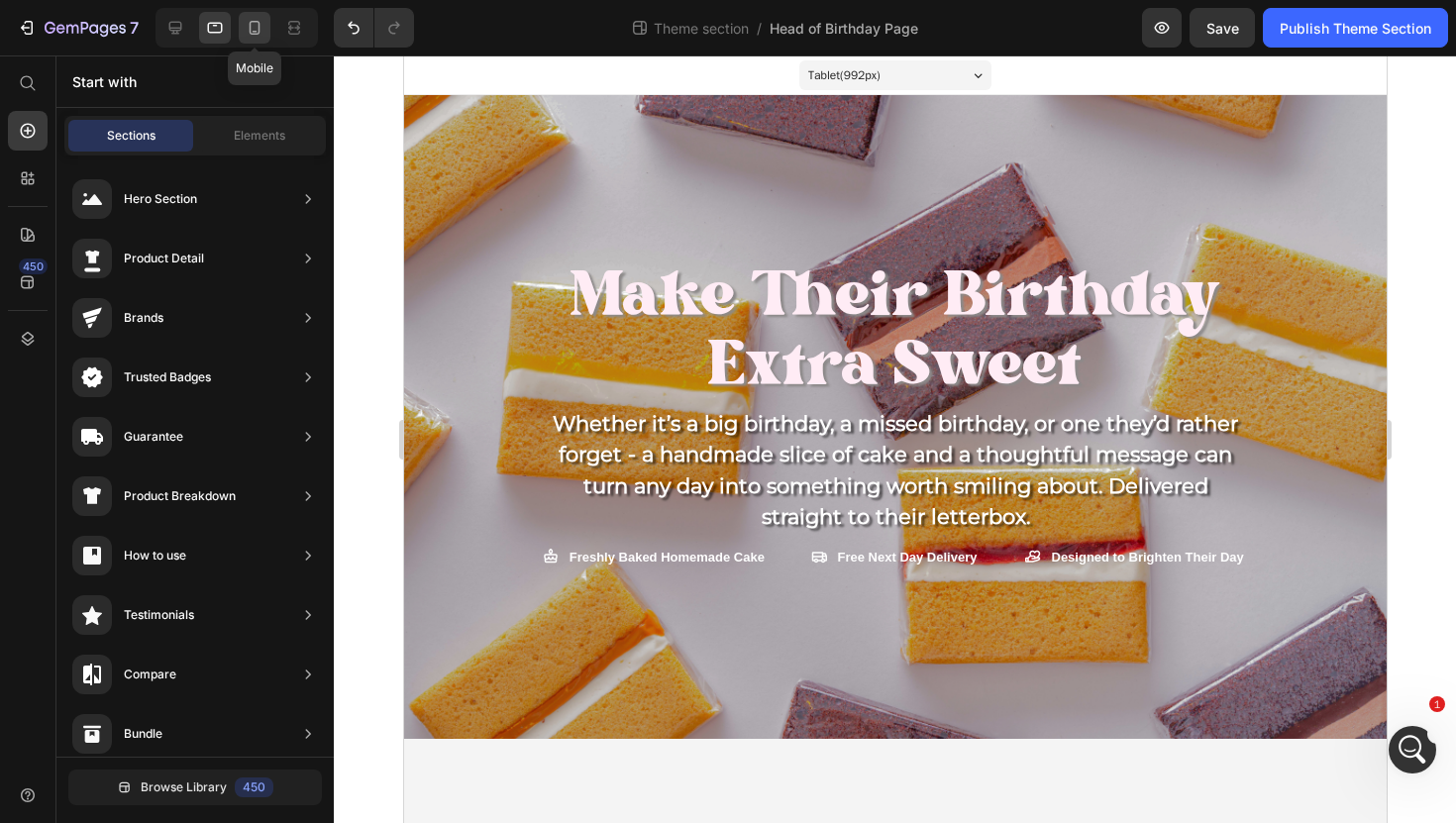 click 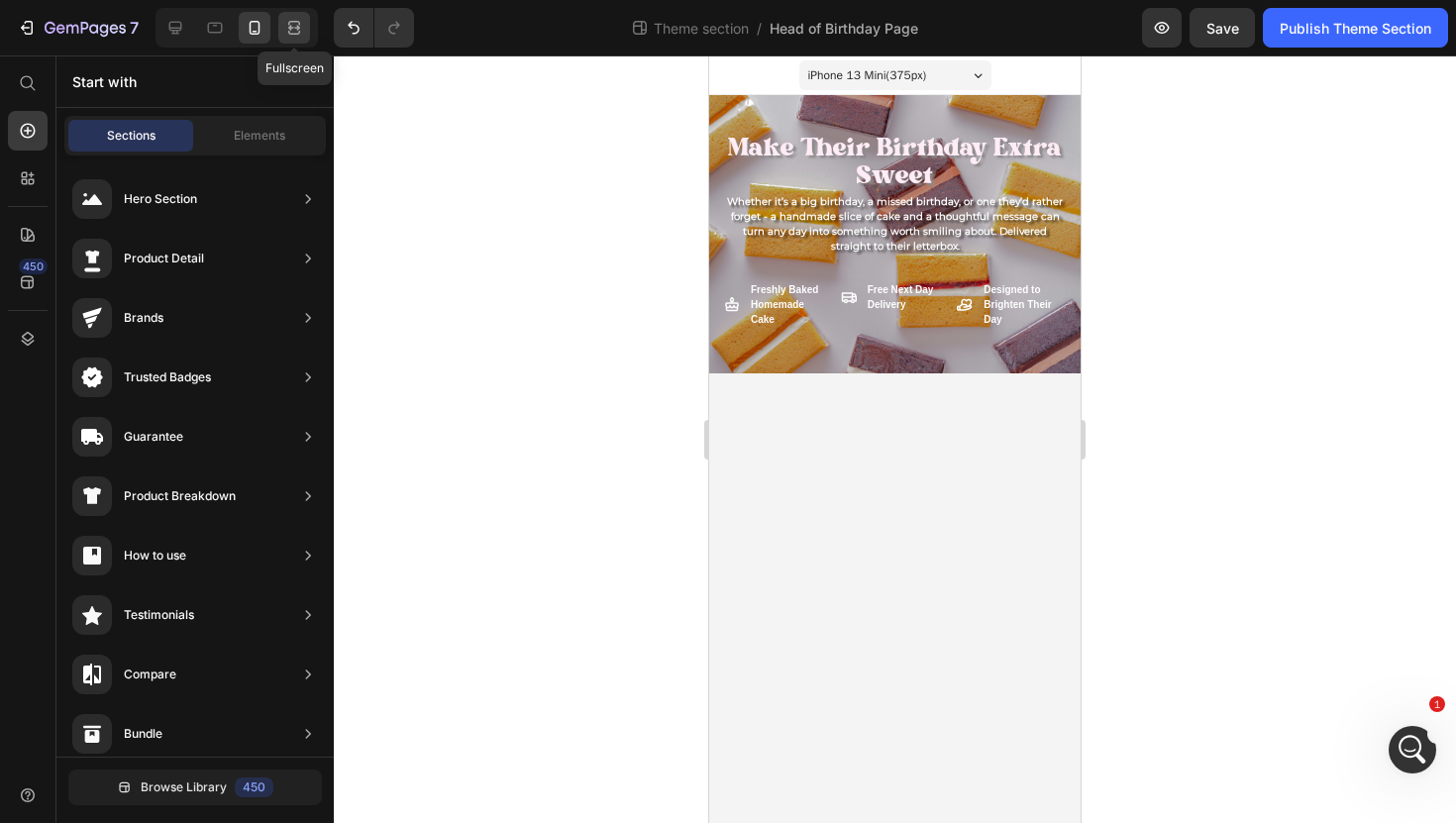 click 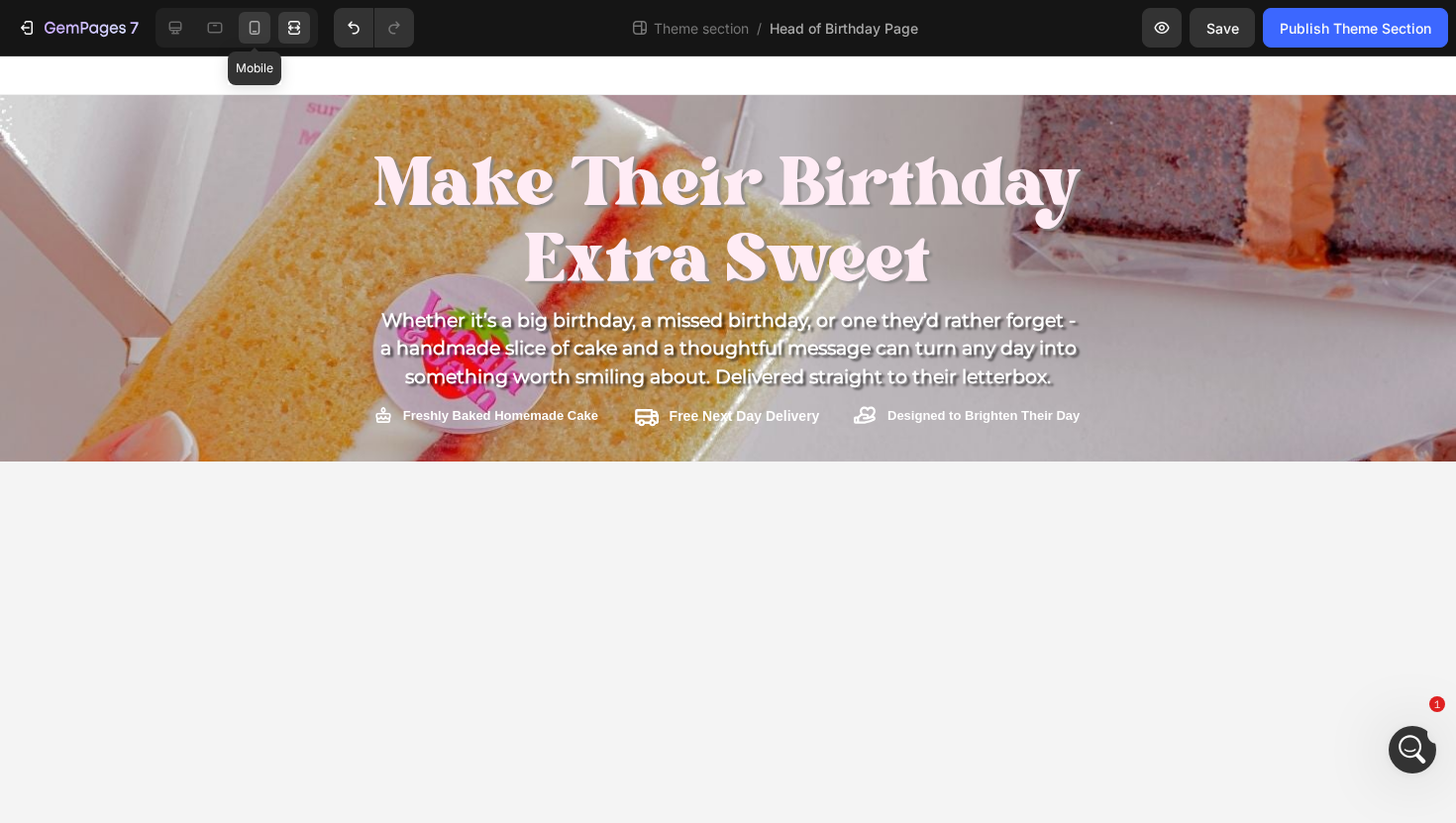 click 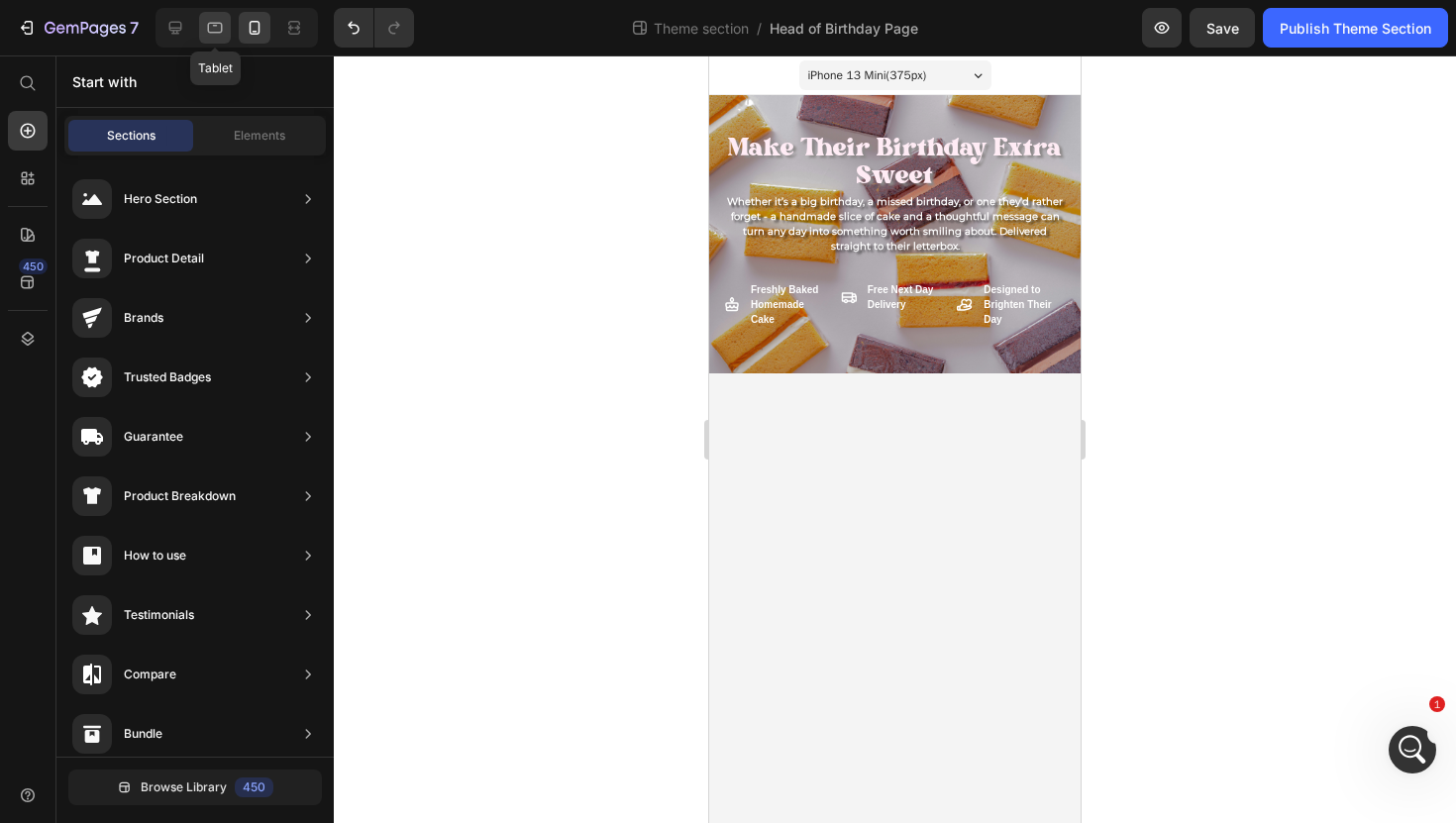 click 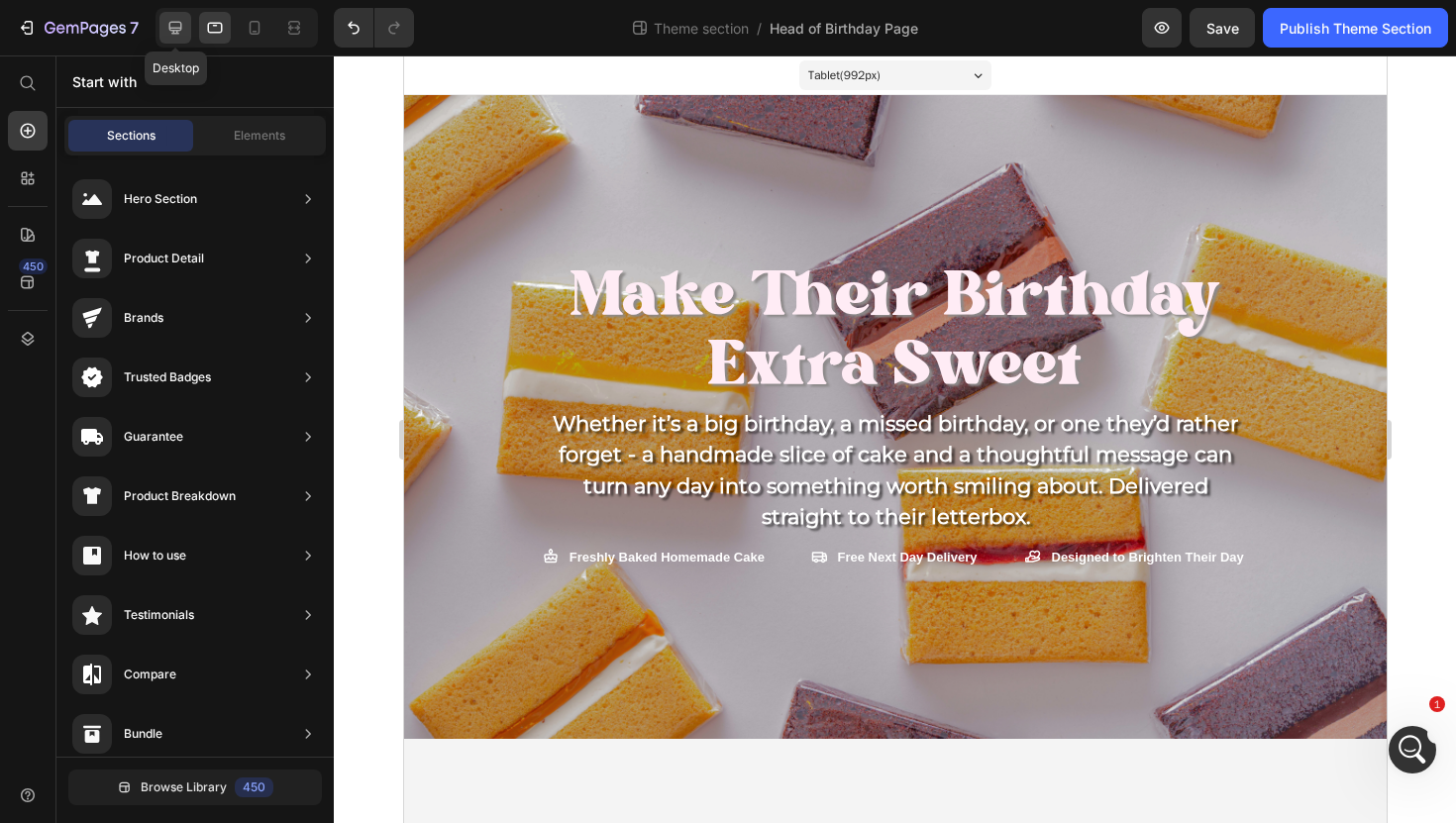 click 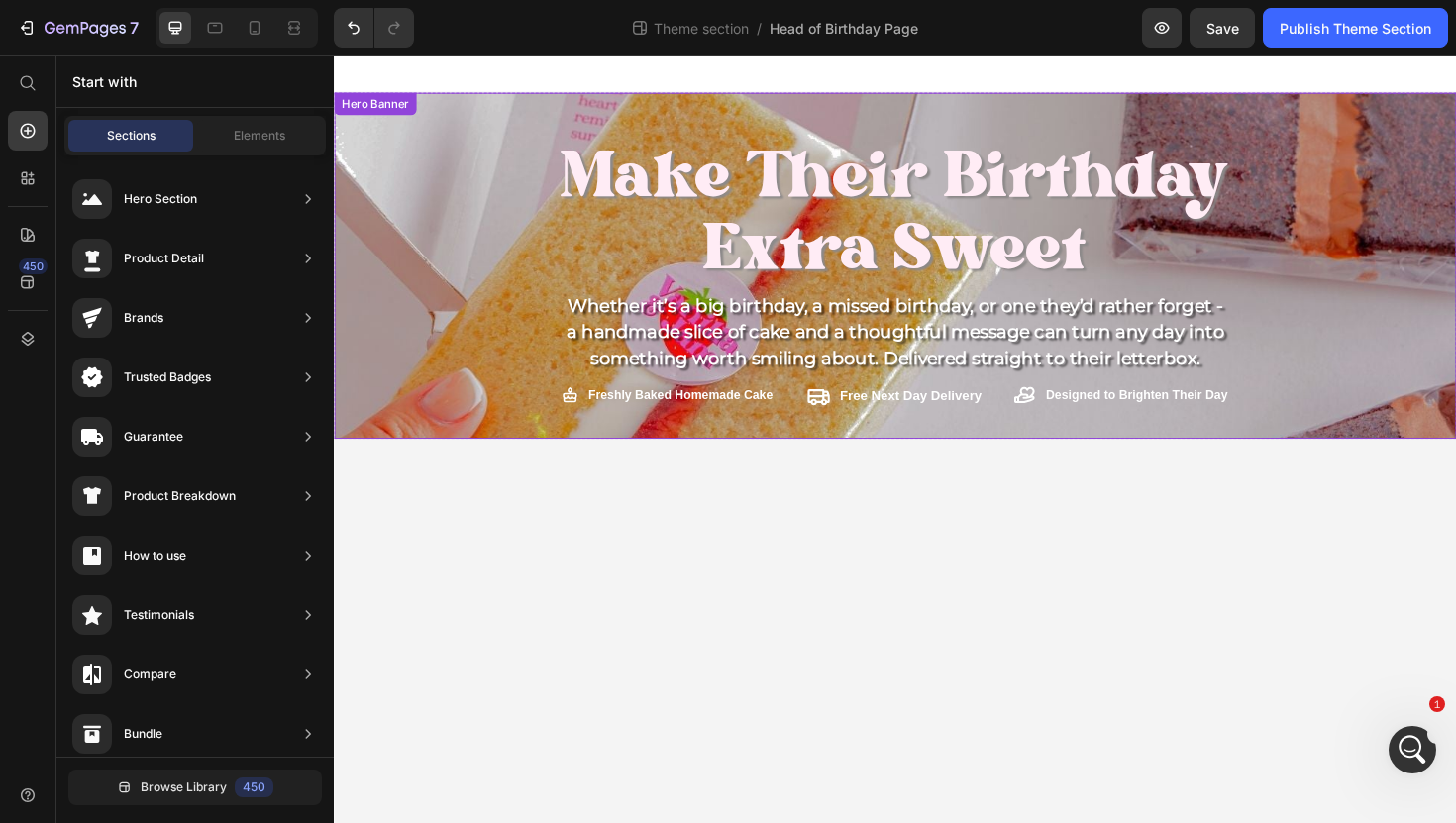click on "Make Their Birthday Extra Sweet Heading Whether it’s a big birthday, a missed birthday, or one they’d rather forget - a handmade slice of cake and a thoughtful message can turn any day into something worth smiling about. Delivered straight to their letterbox. Text Block
Freshly Baked Homemade Cake Item List
Free Next Day Delivery Item List
Designed to Brighten Their Day Item List Row Row" at bounding box center (928, 290) 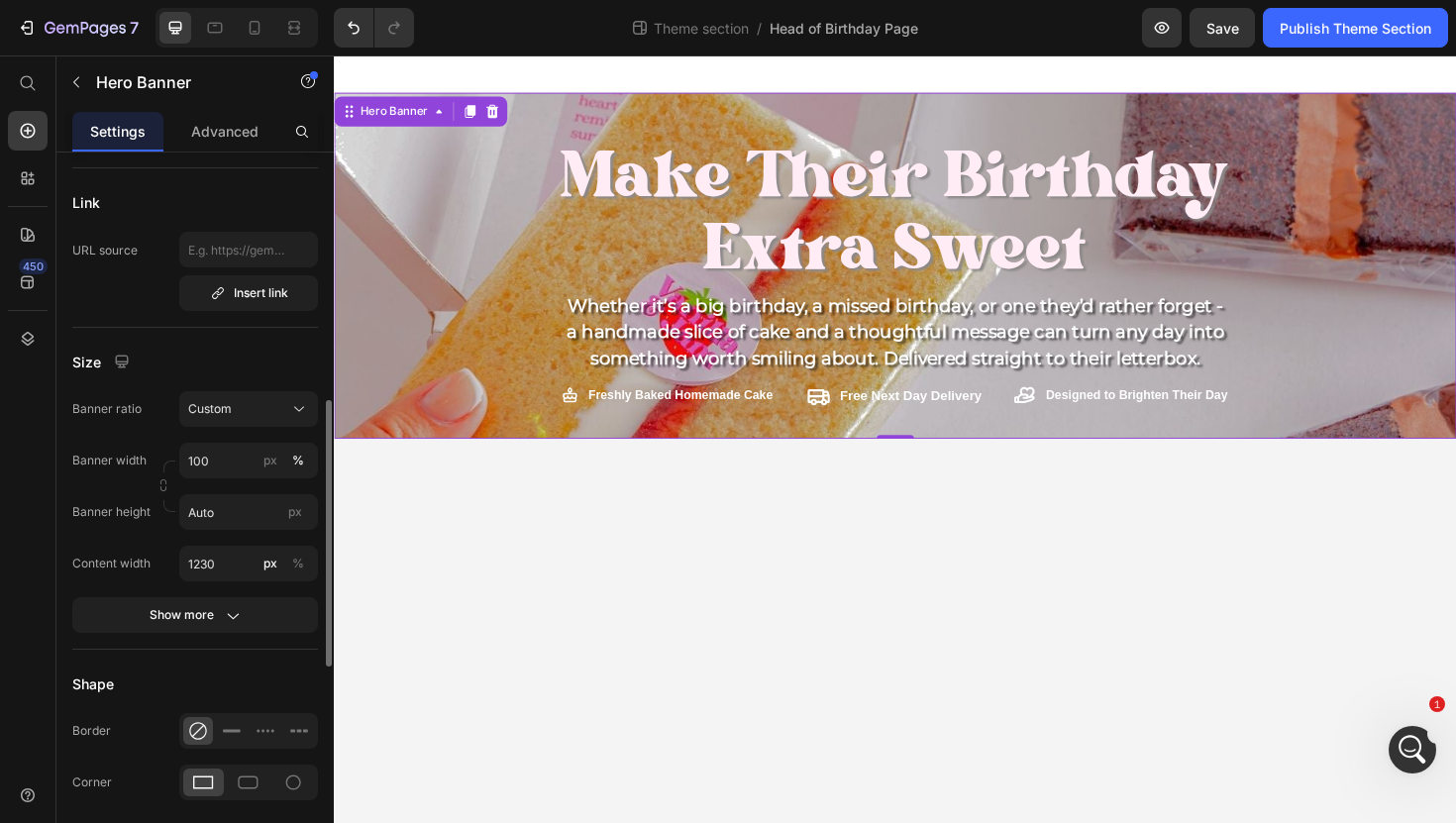 scroll, scrollTop: 672, scrollLeft: 0, axis: vertical 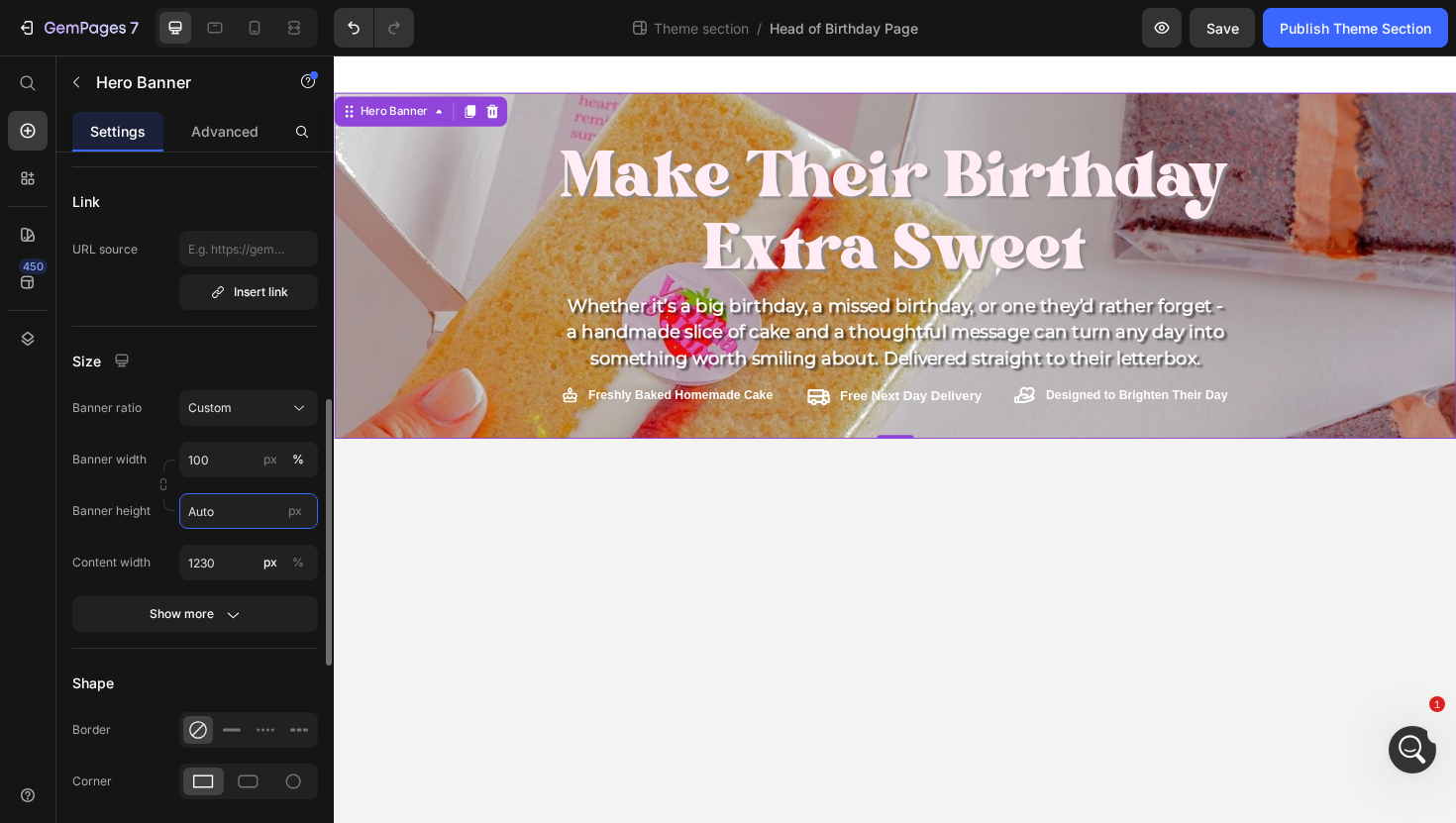 click on "Auto" at bounding box center (249, 511) 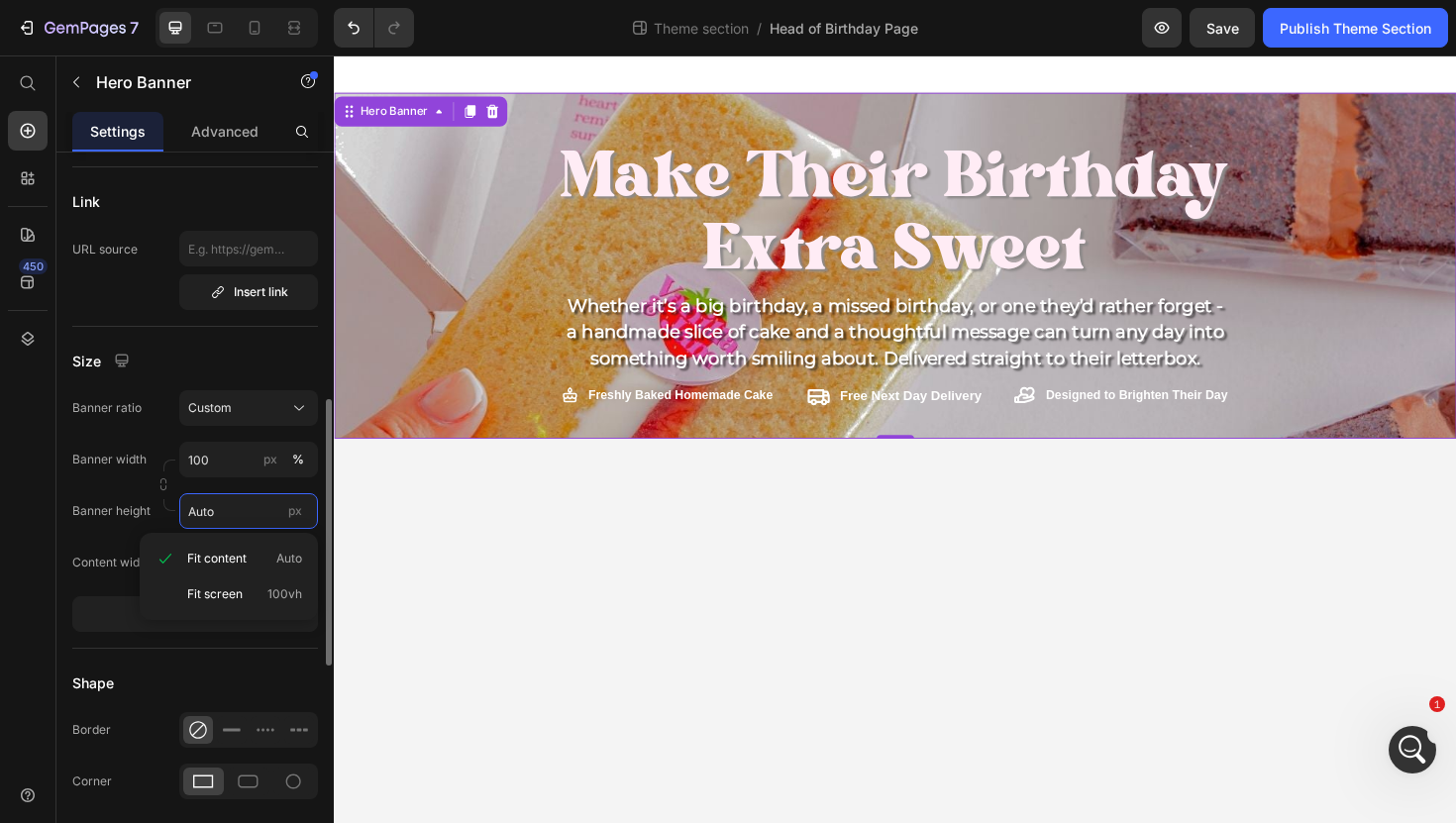 click on "Auto" at bounding box center (249, 511) 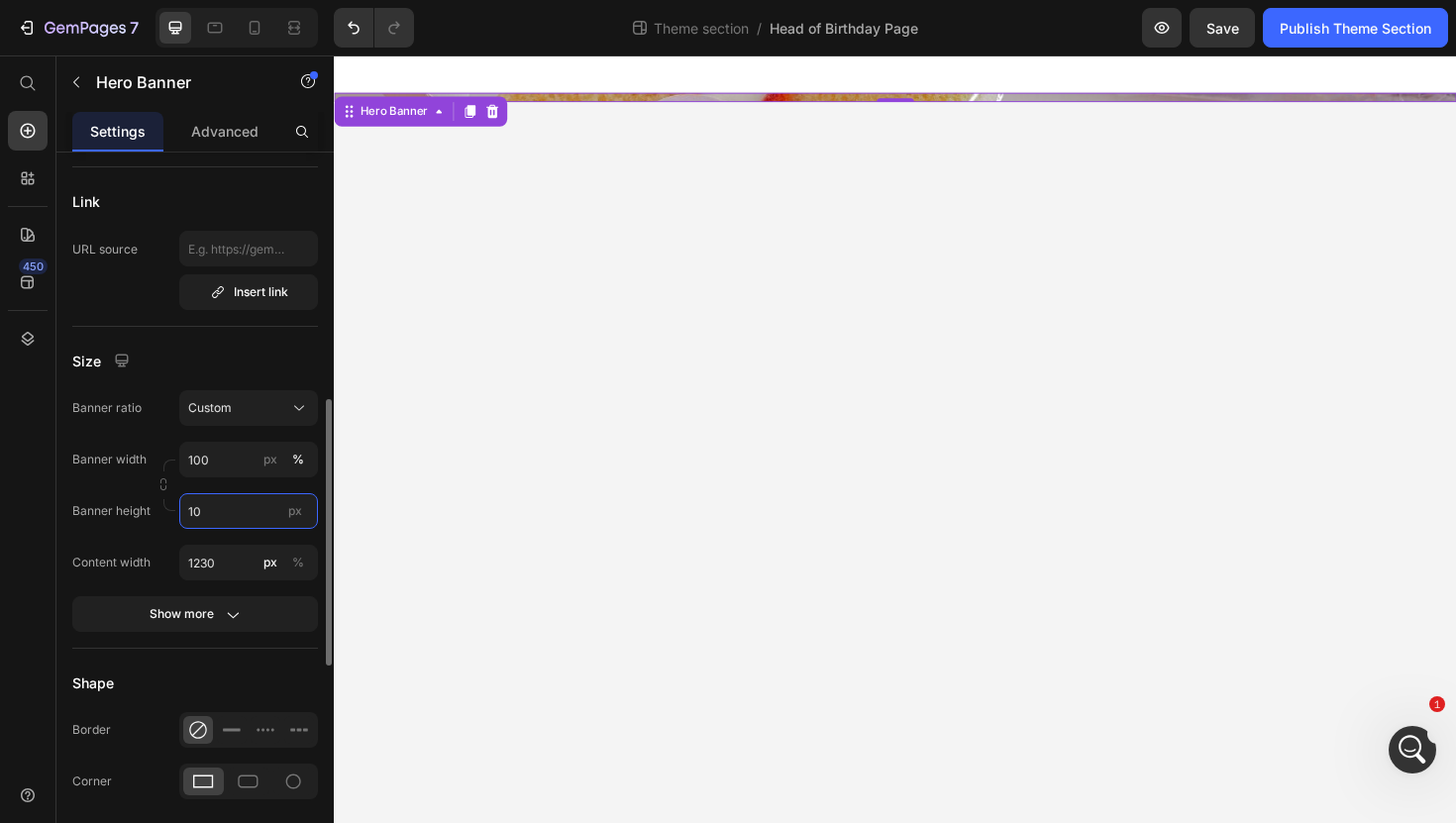 type on "1" 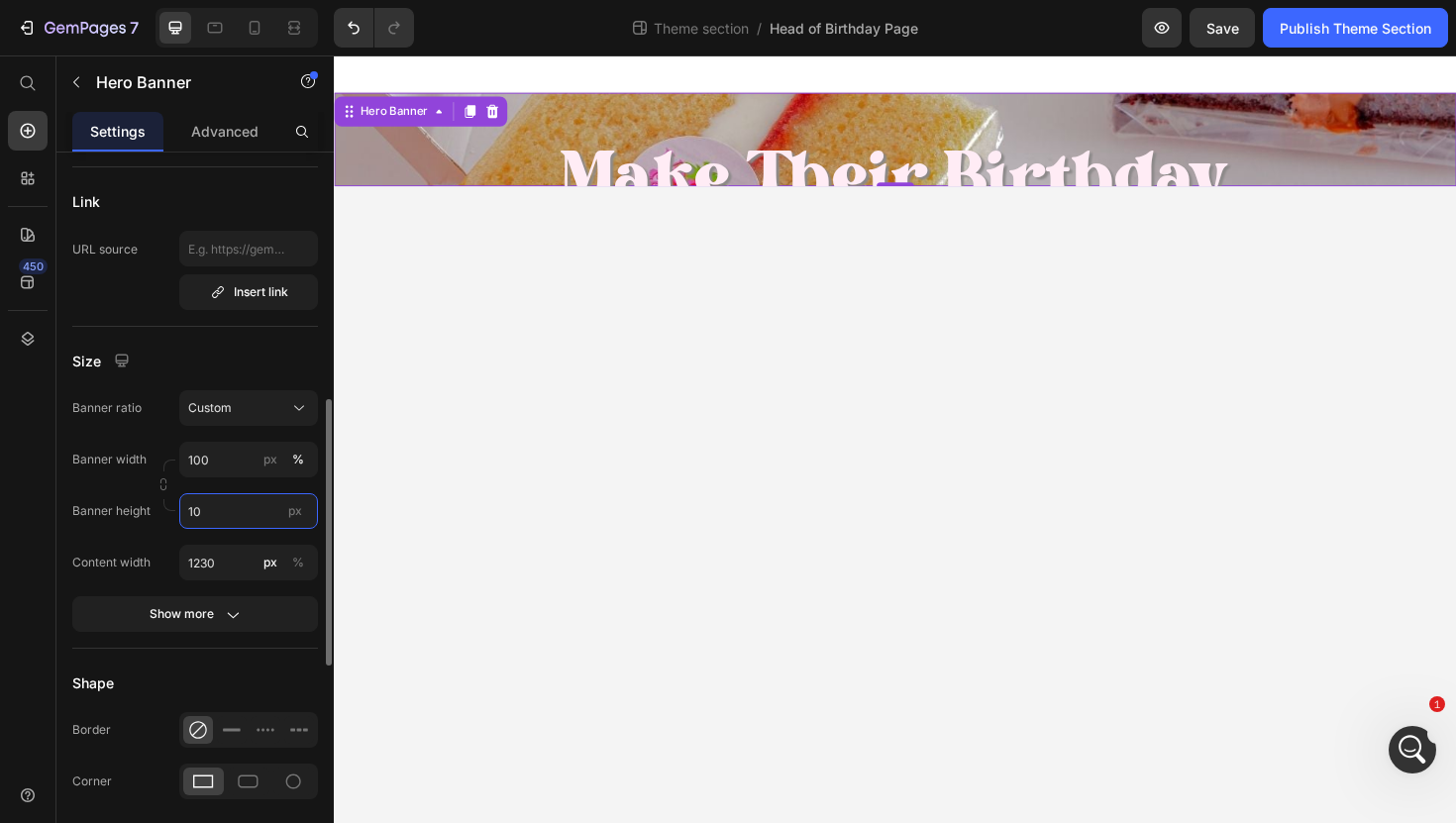 type on "1" 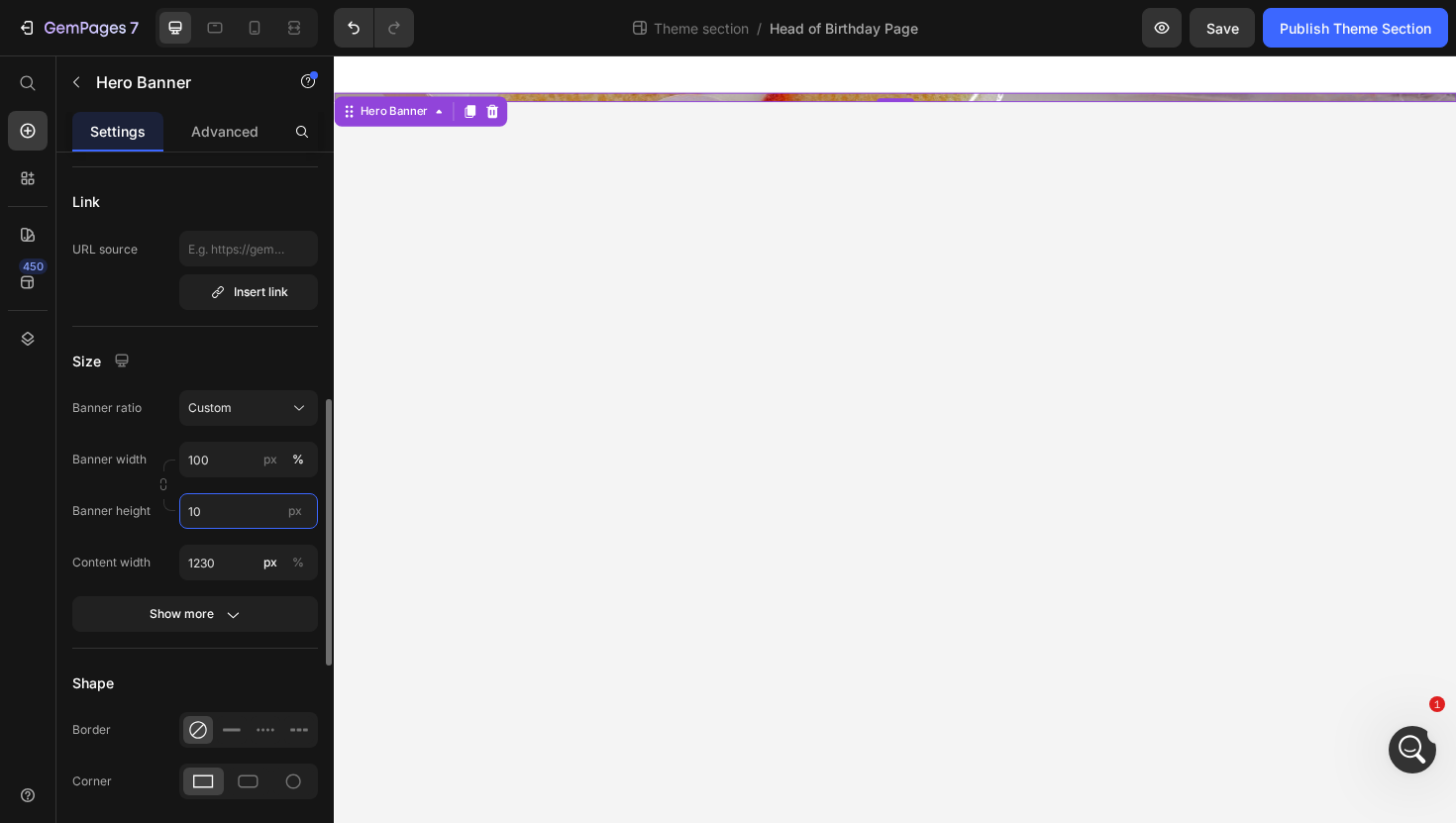 type on "1" 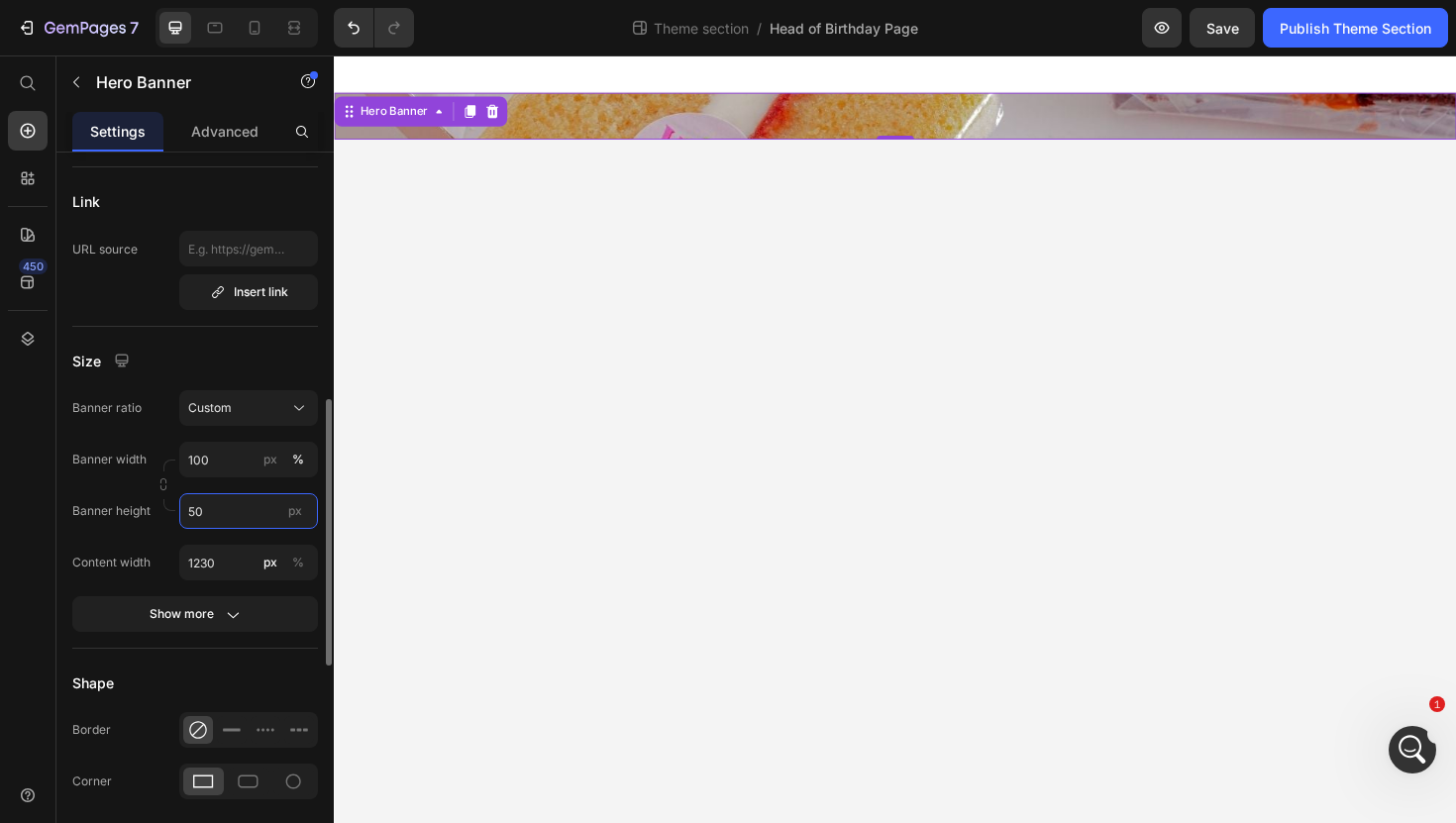 type on "5" 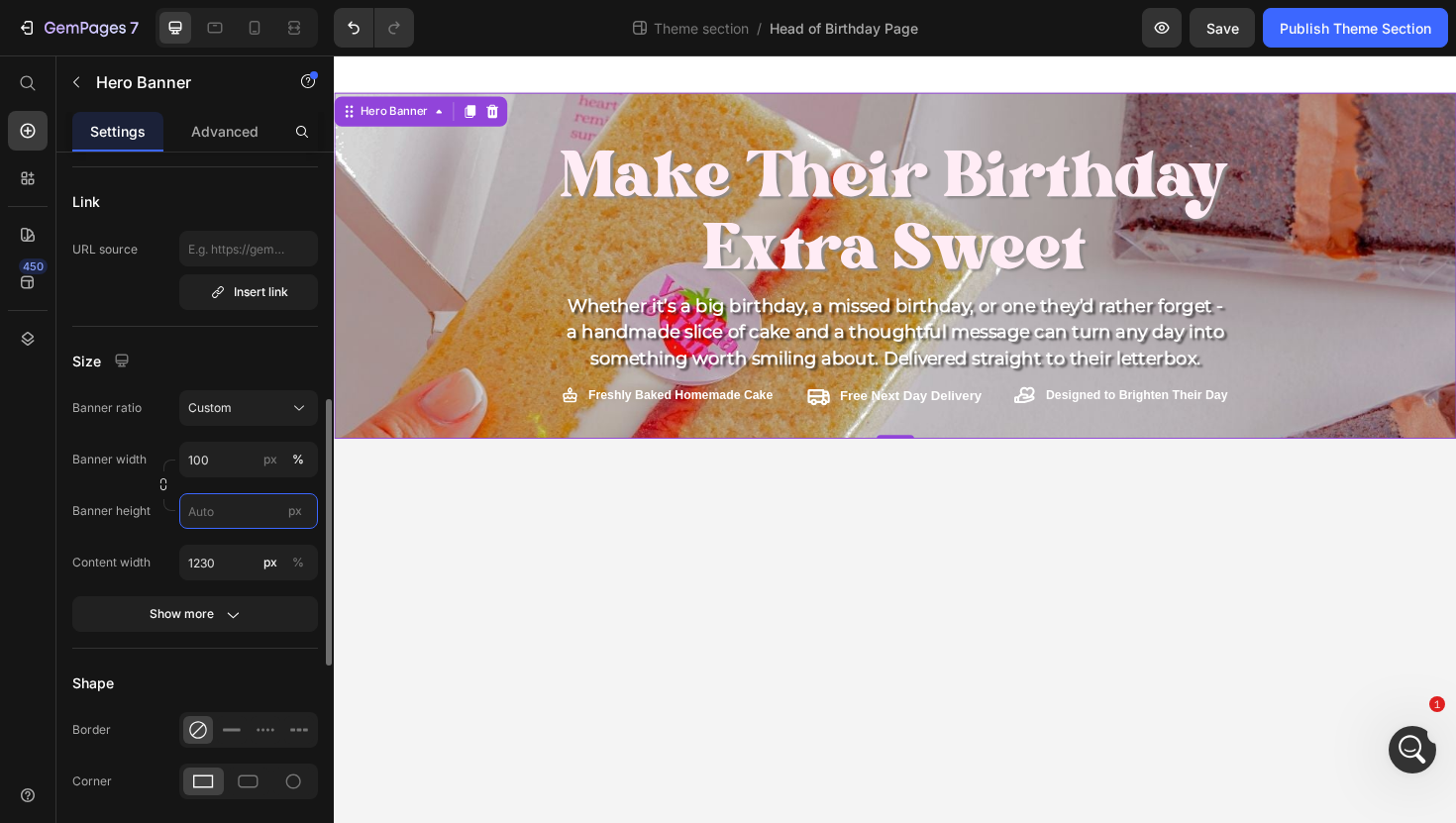type on "3" 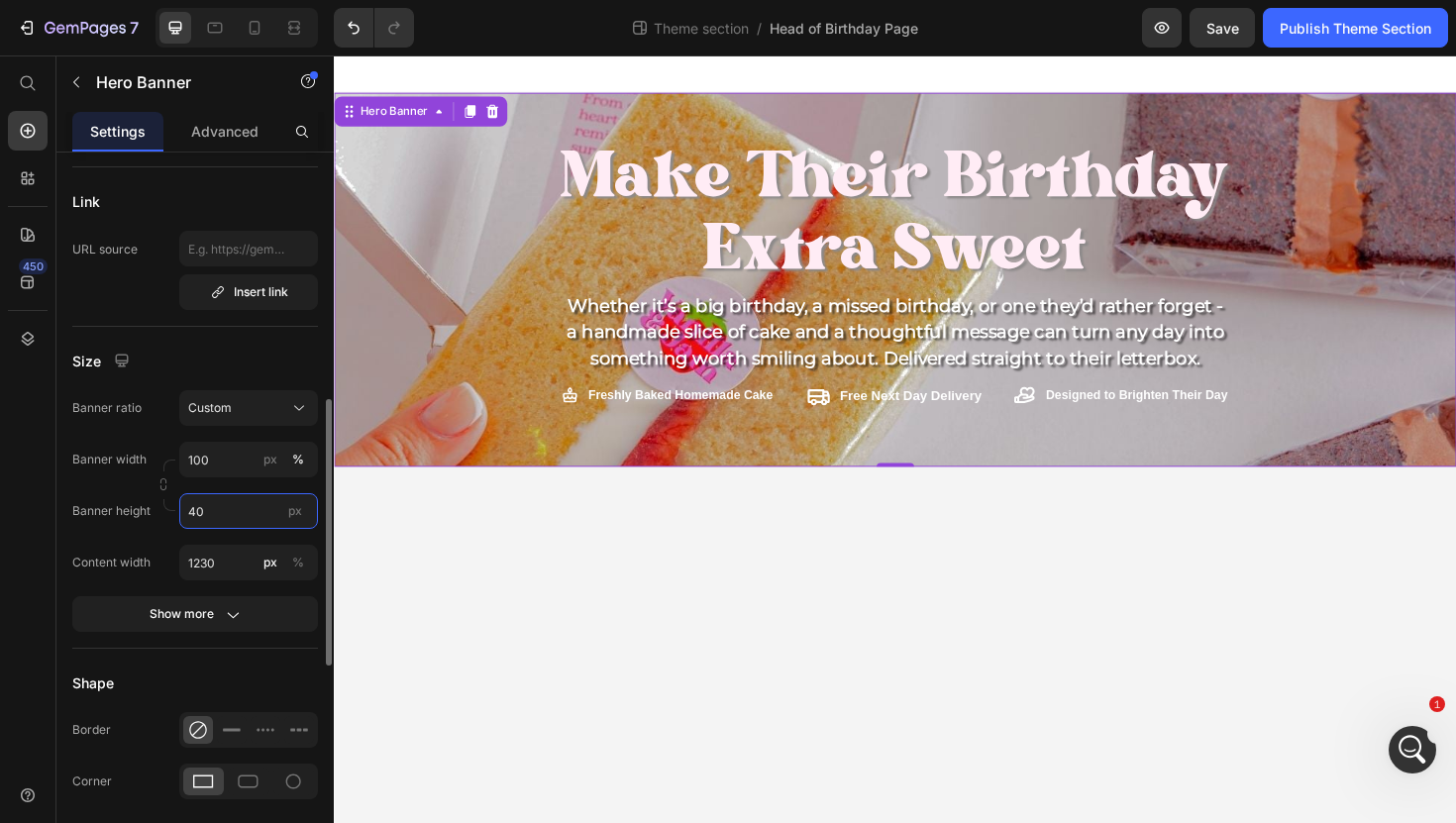 type on "4" 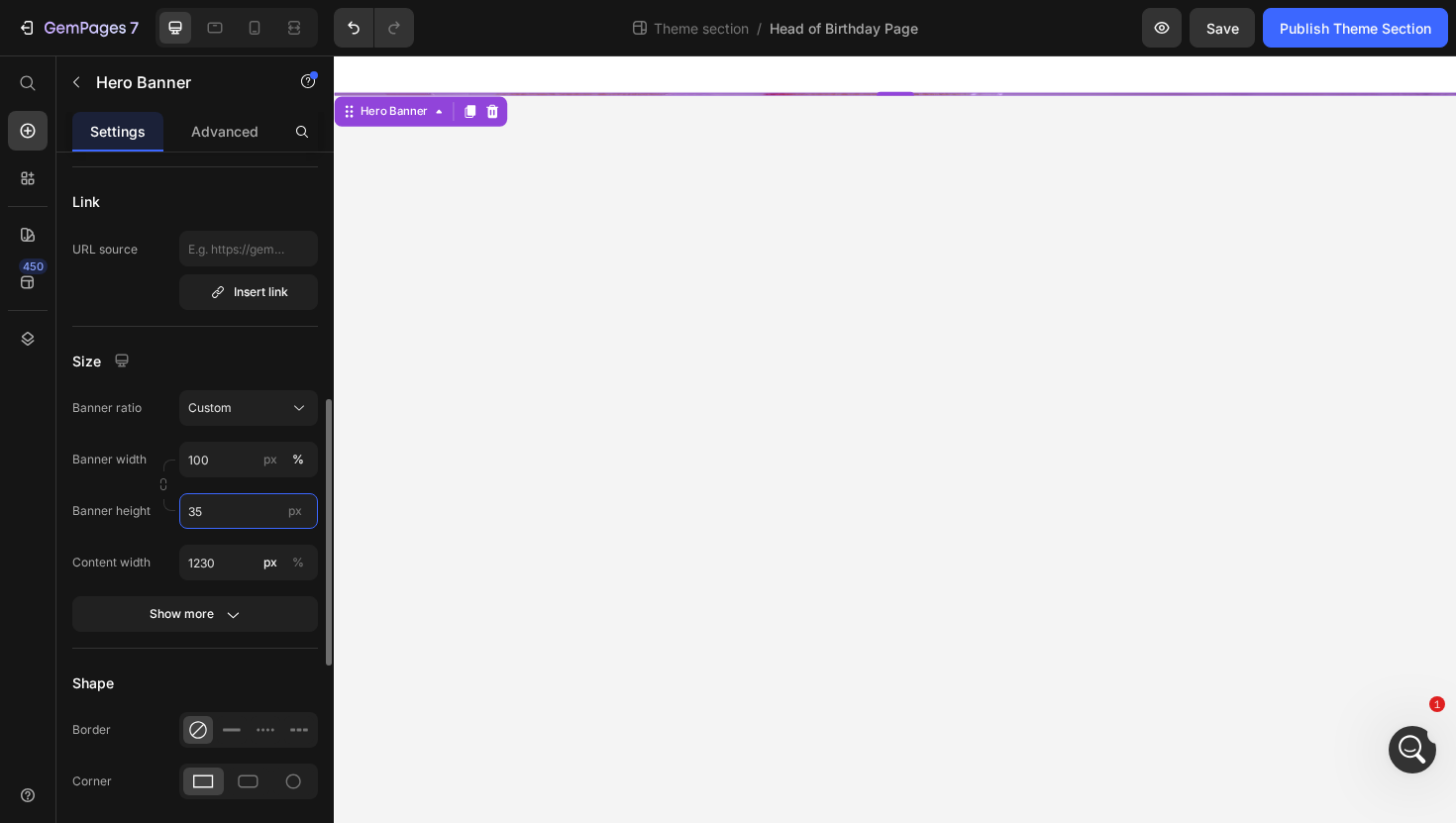 type on "350" 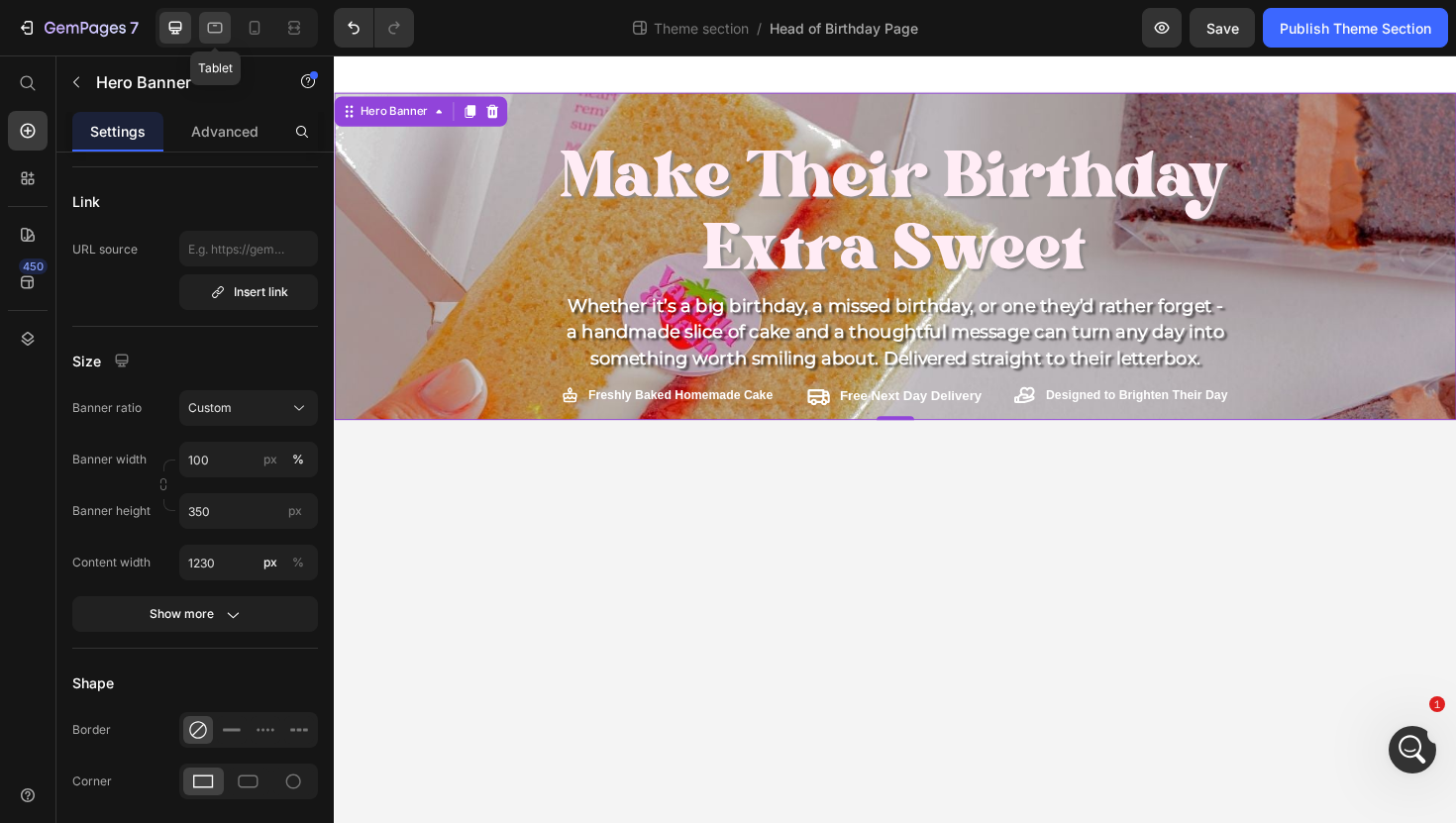 click 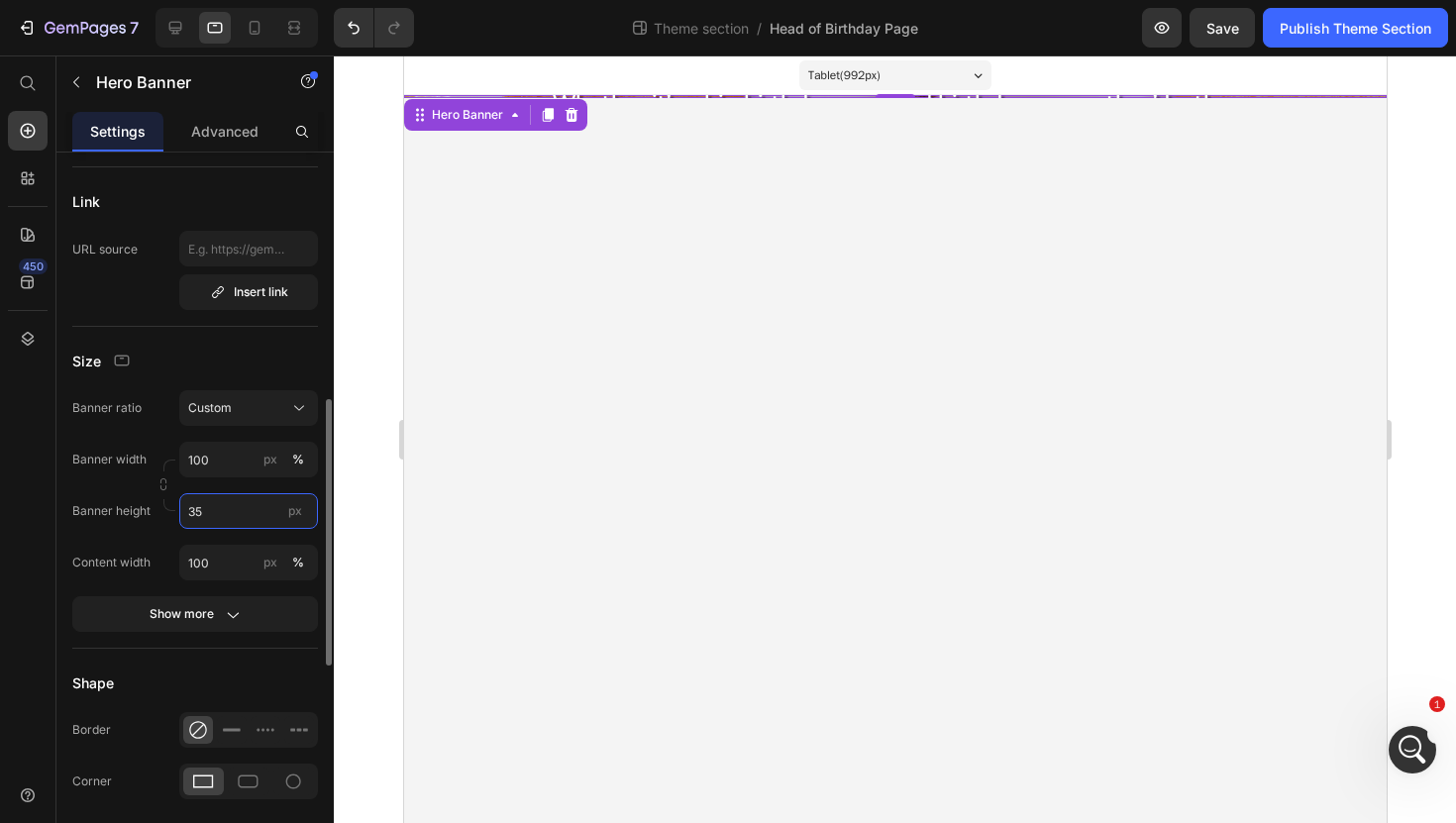 type on "350" 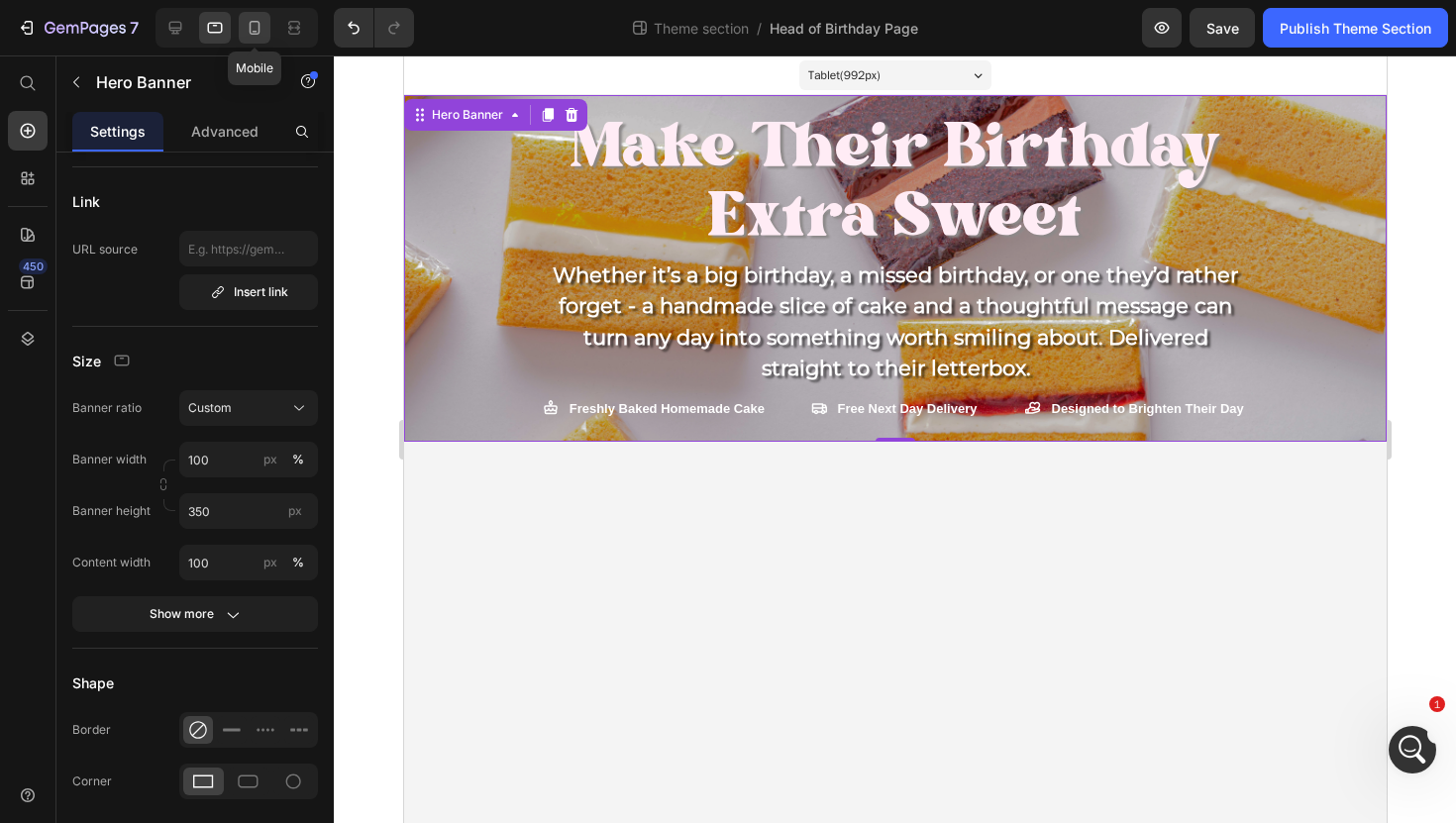 click 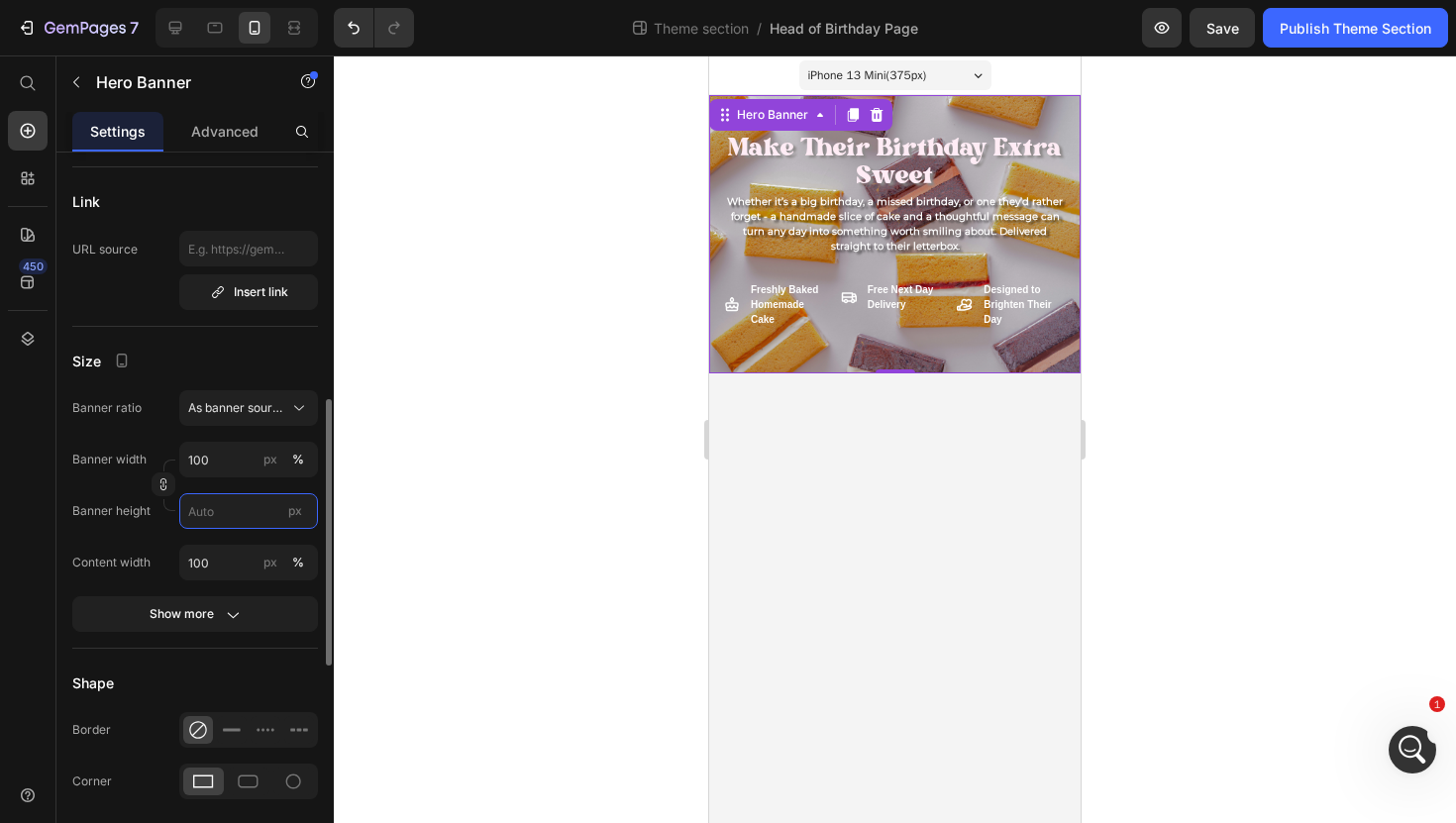 click on "px" at bounding box center [249, 511] 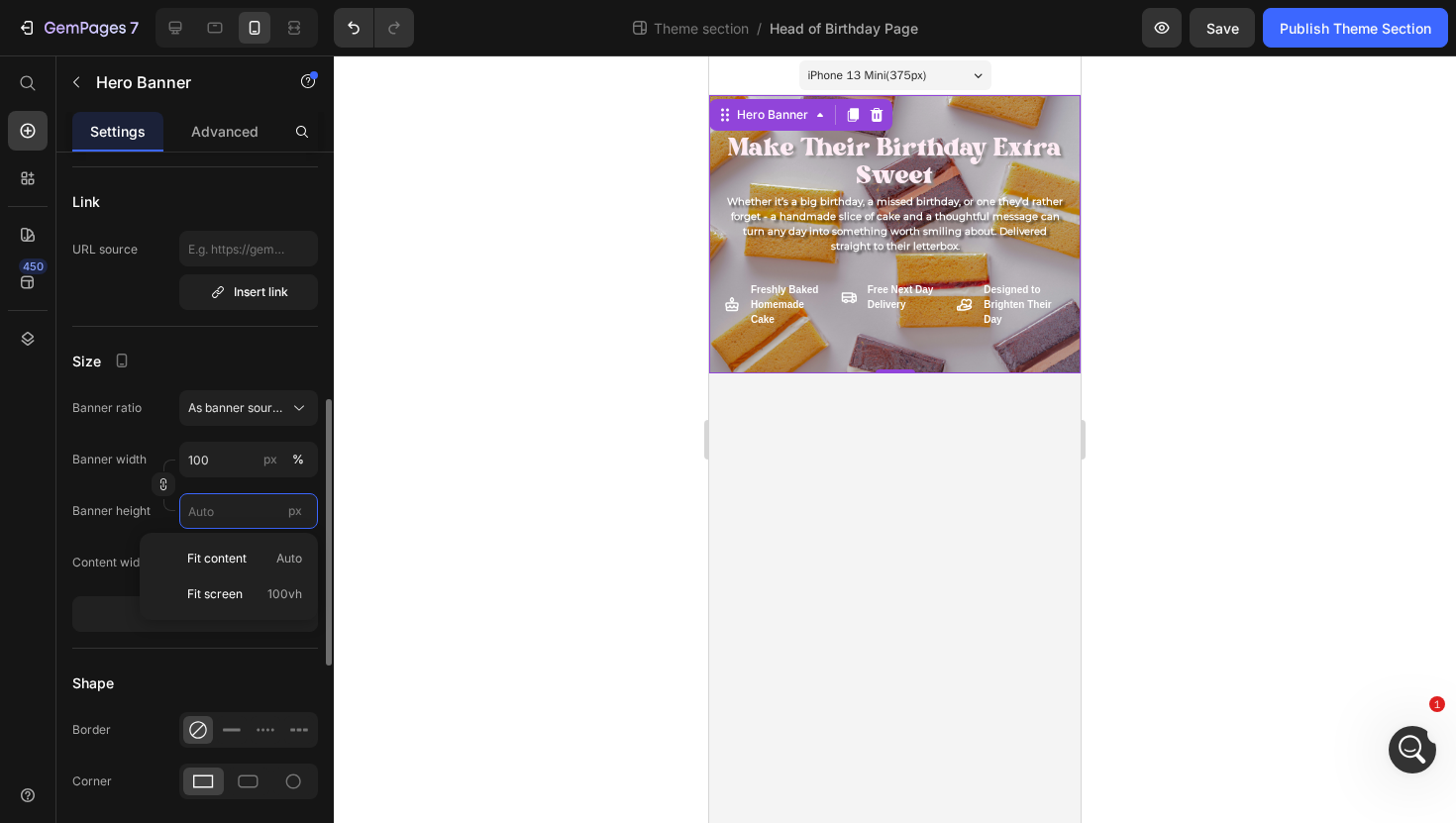 type 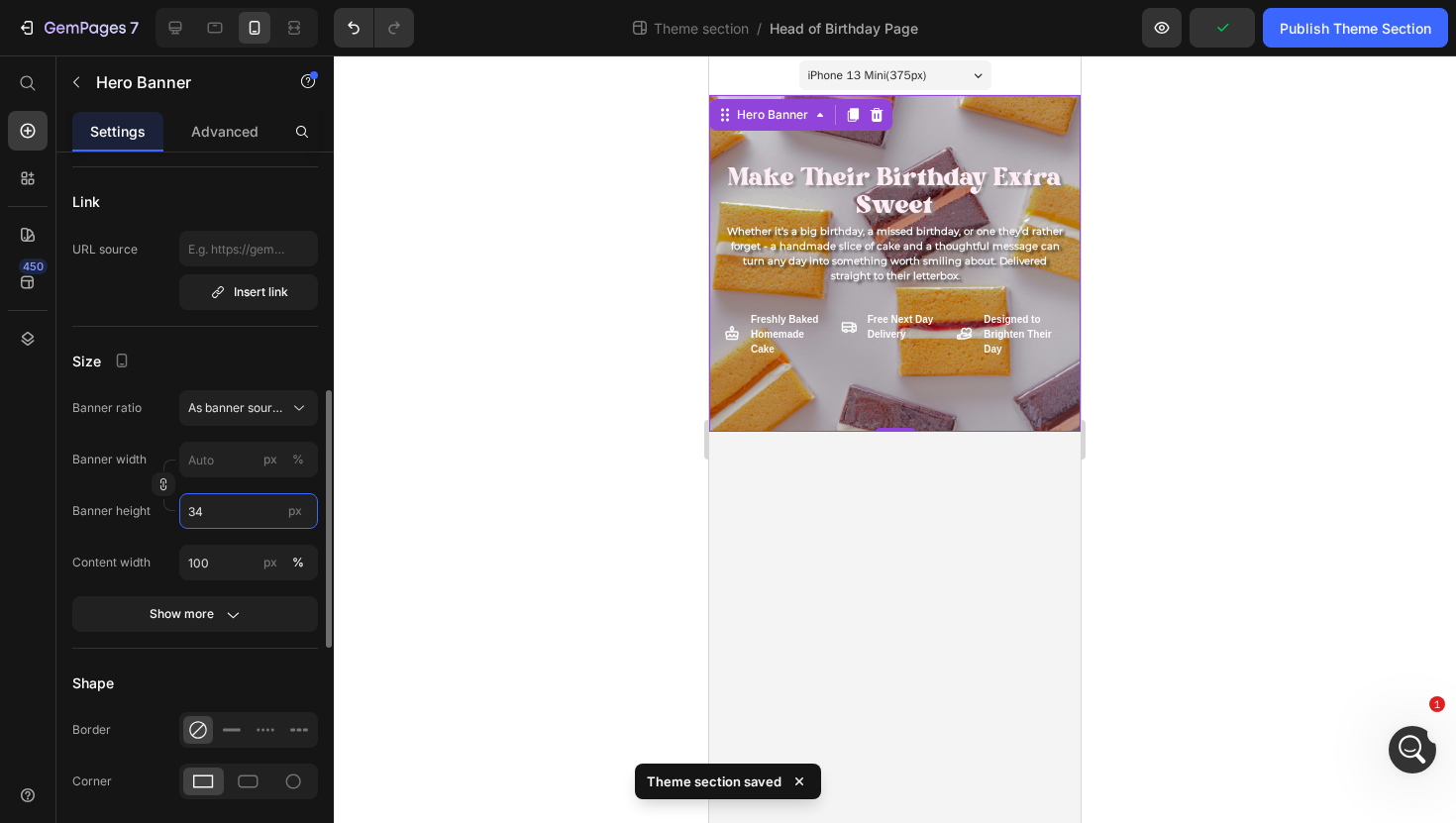type on "3" 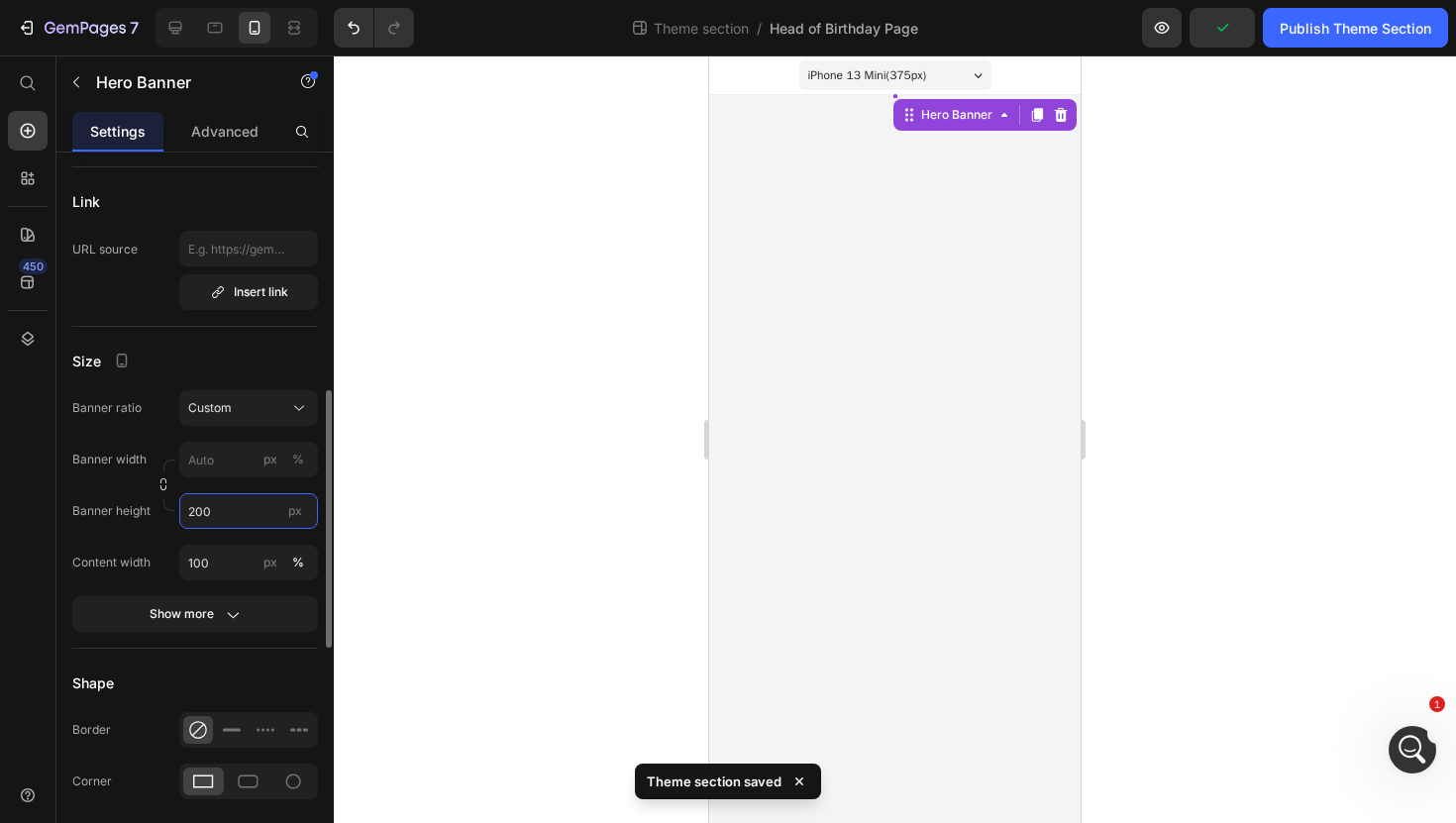 type on "3" 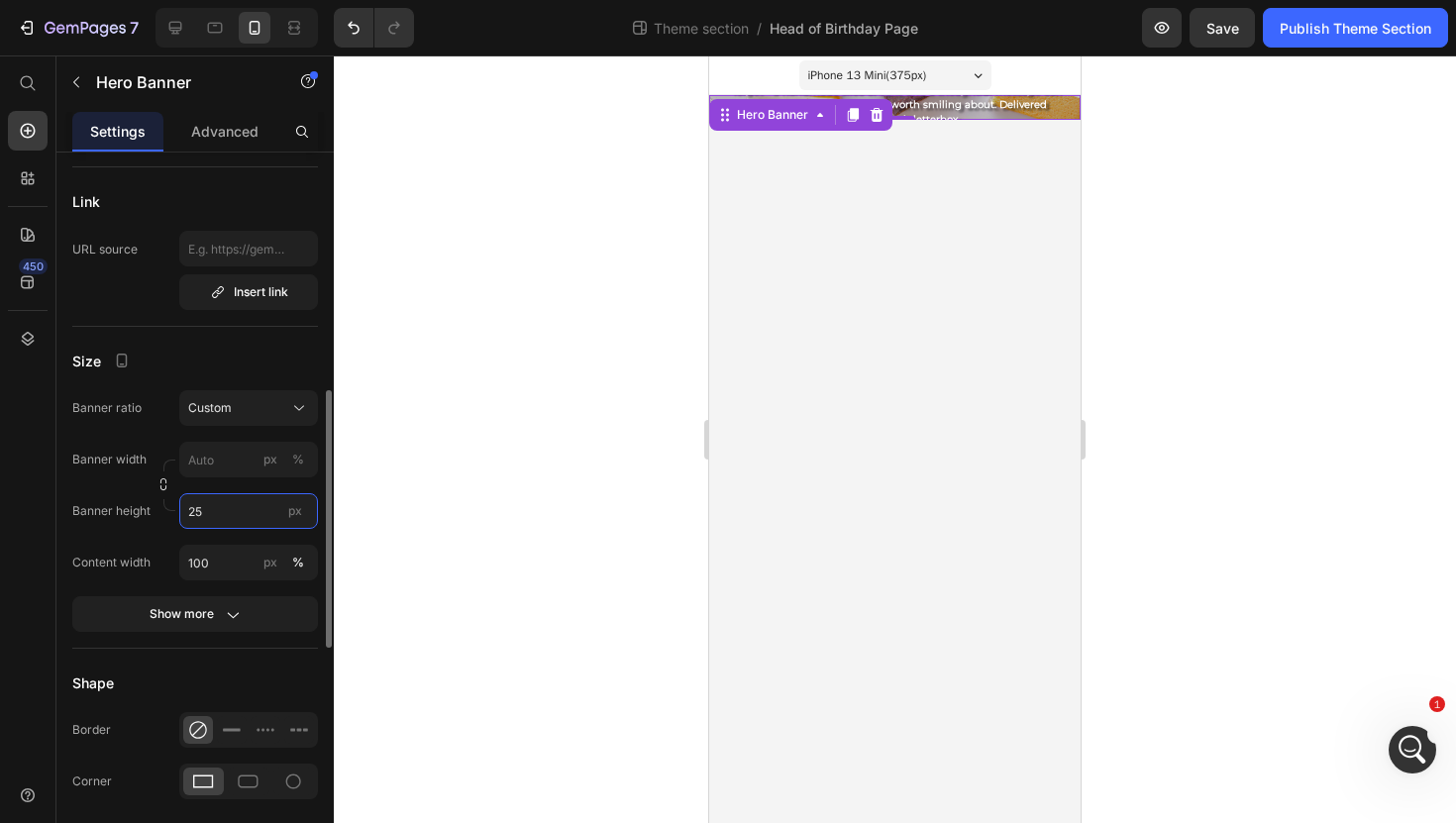type on "250" 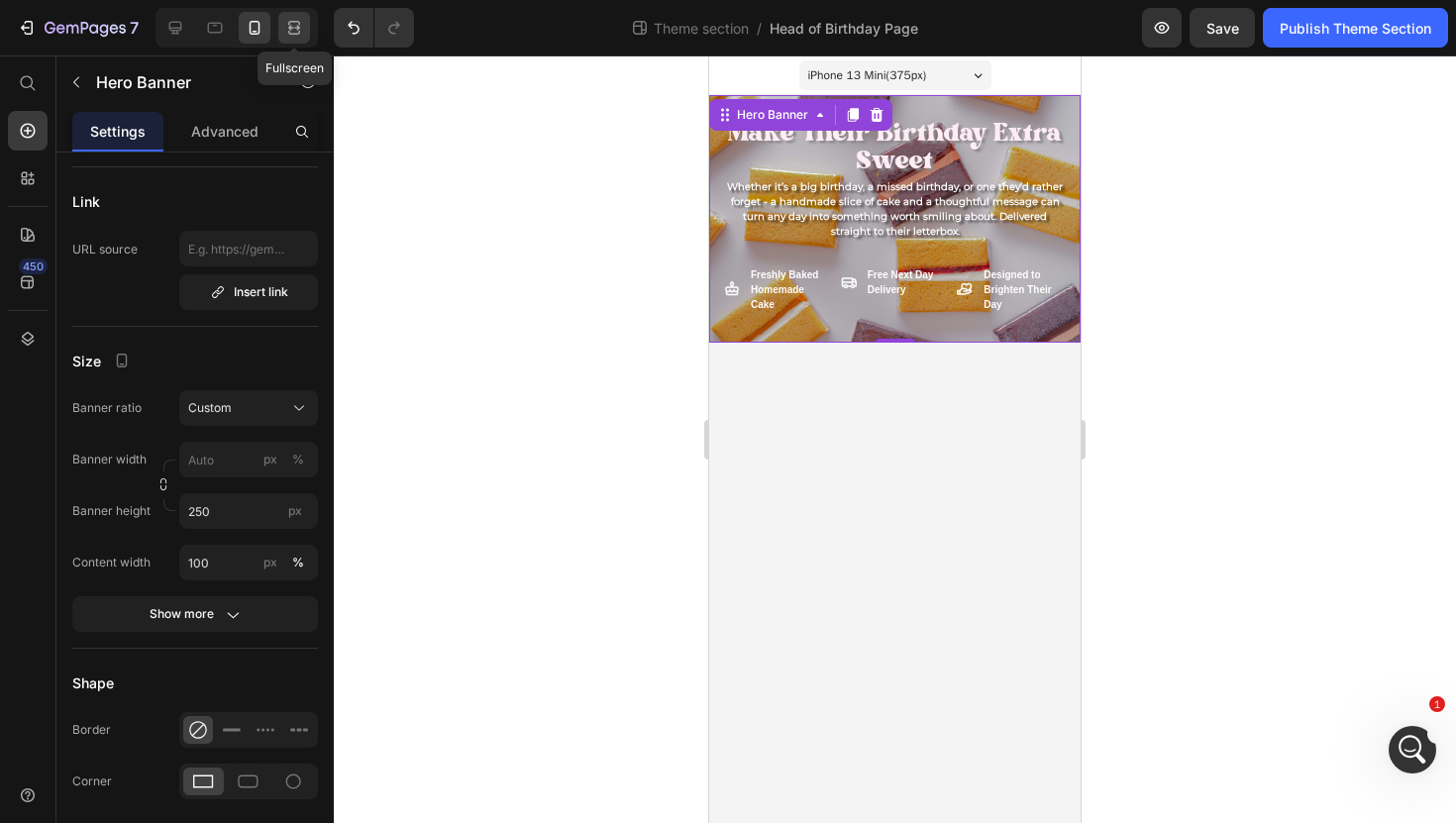 click 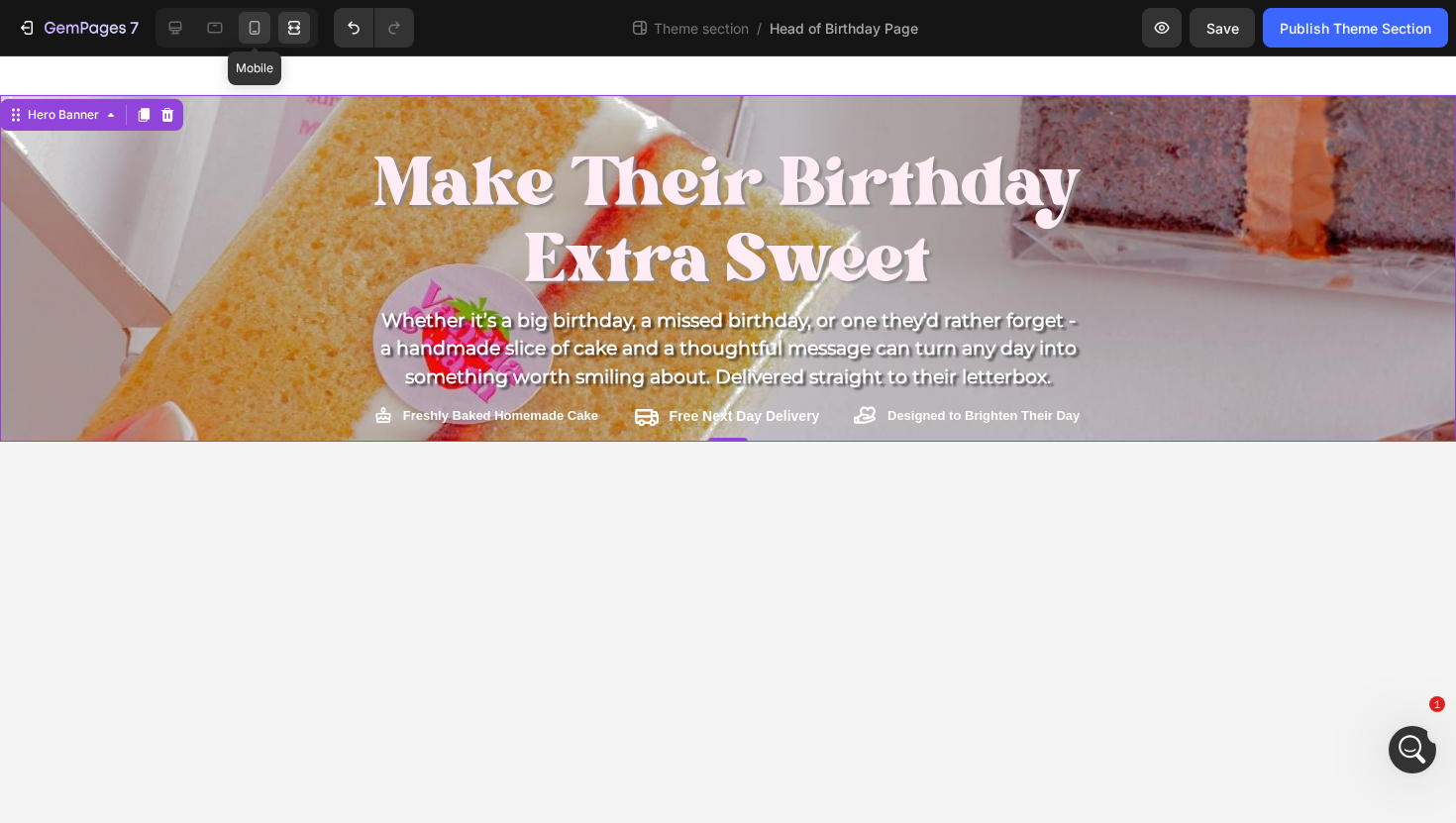 click 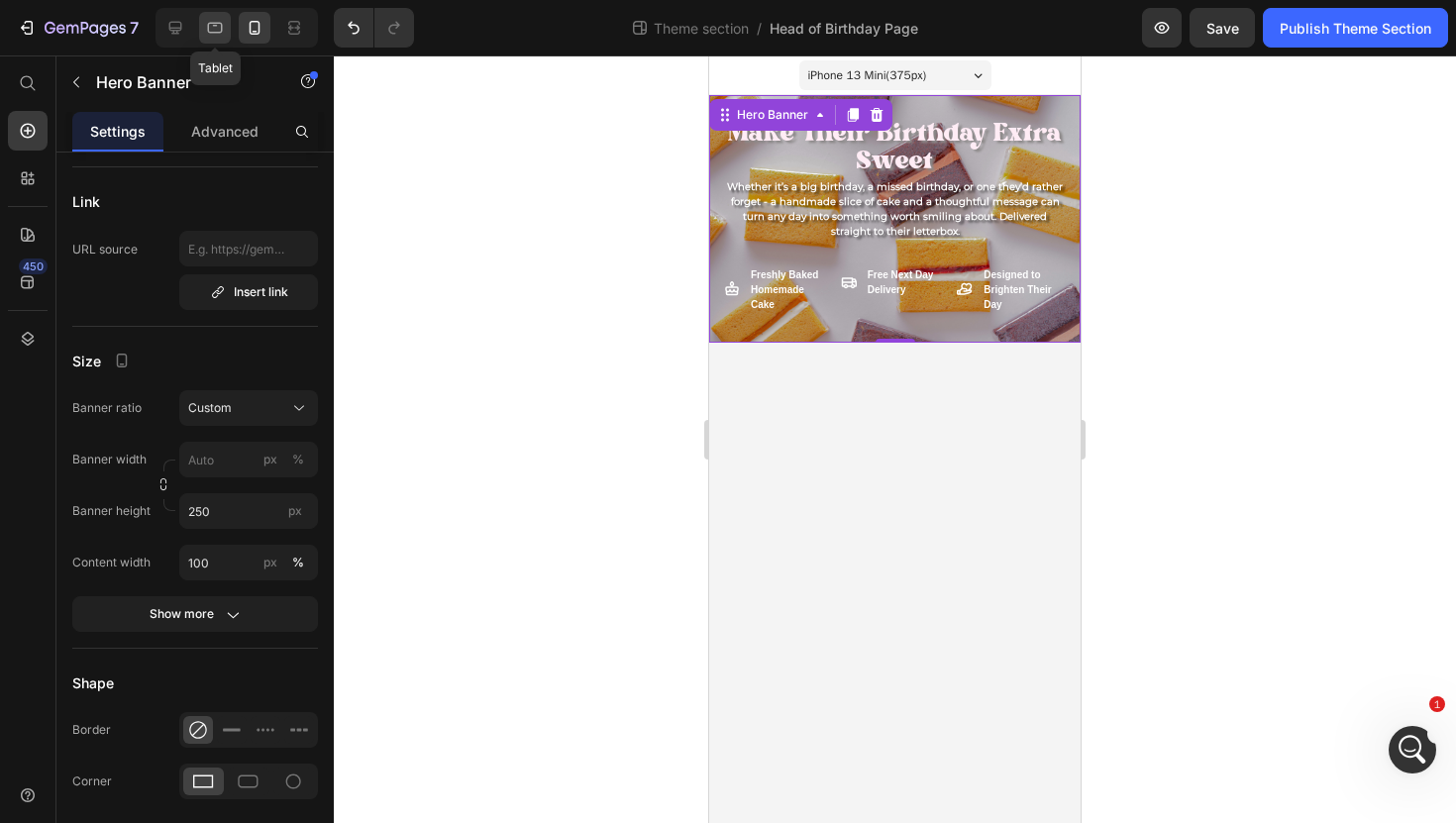 click 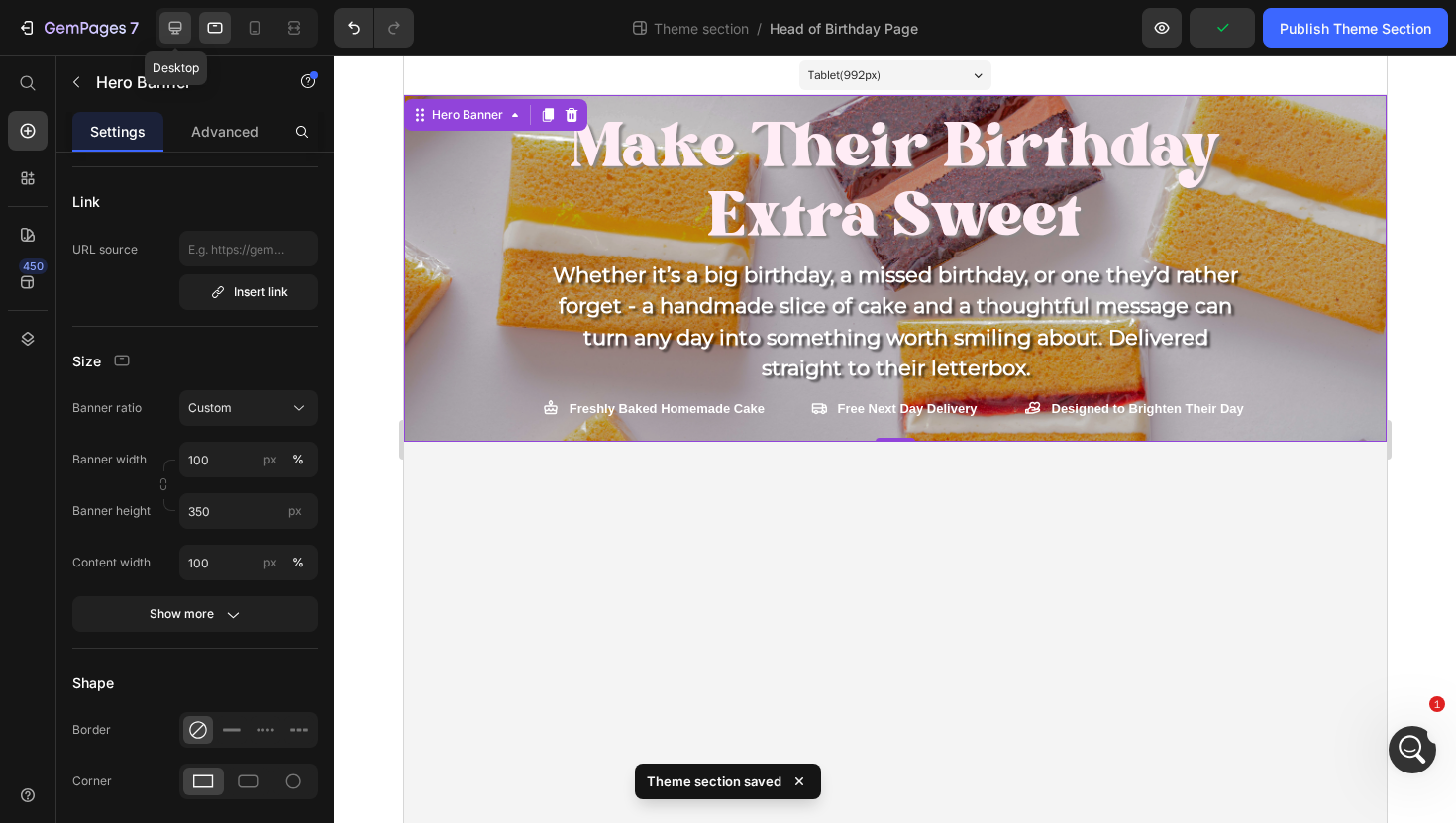 click 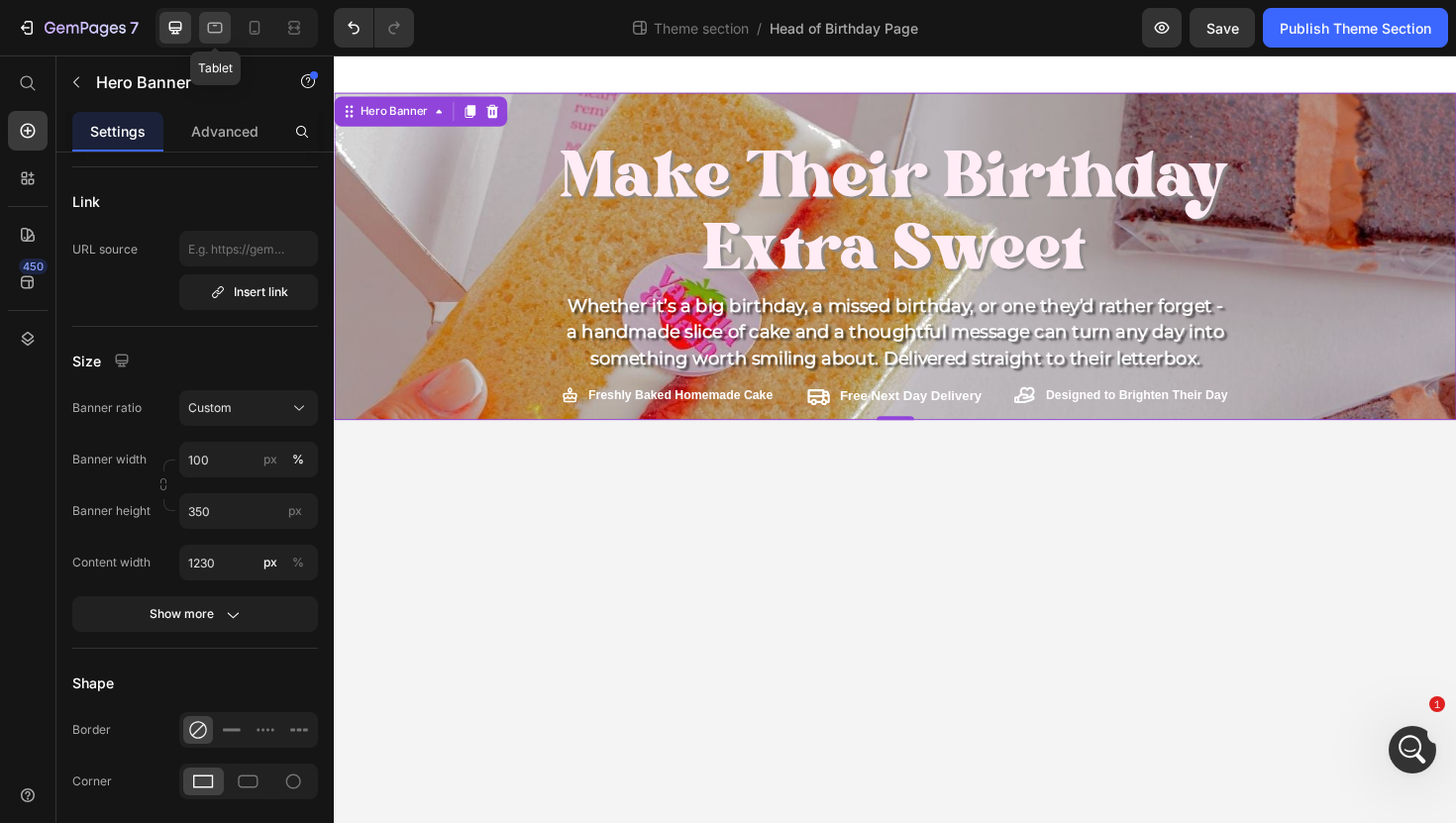 click 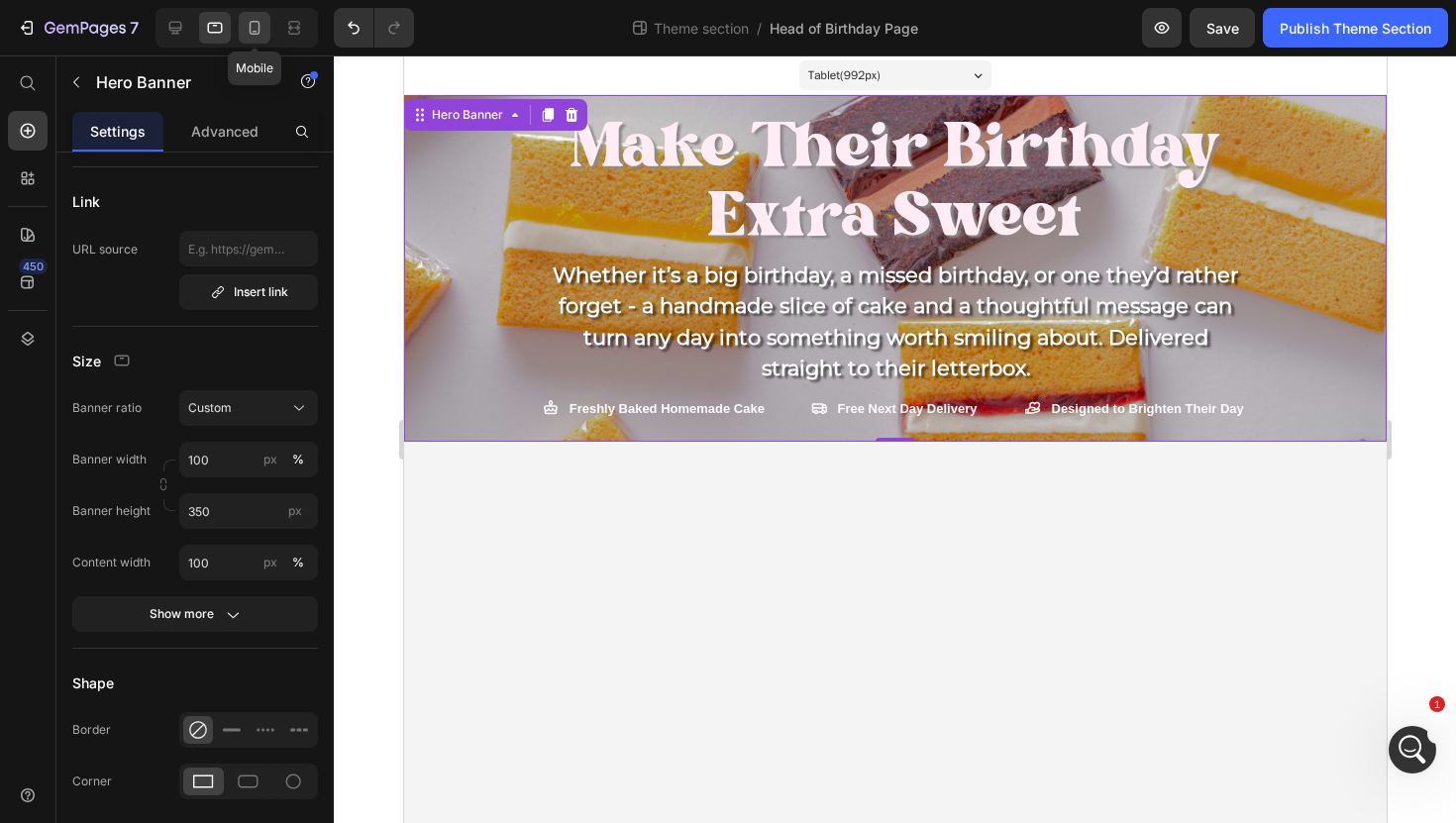click 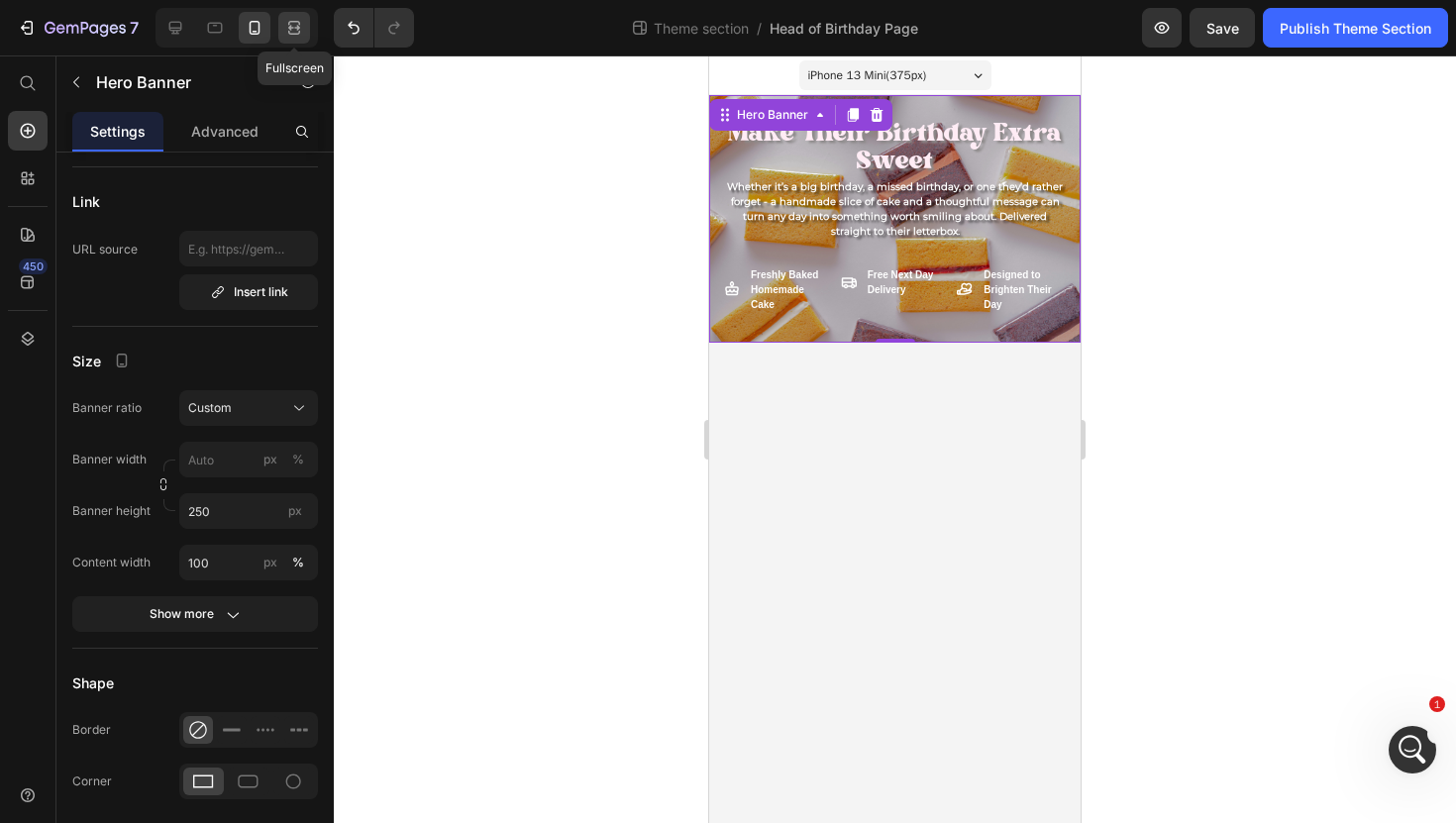 click 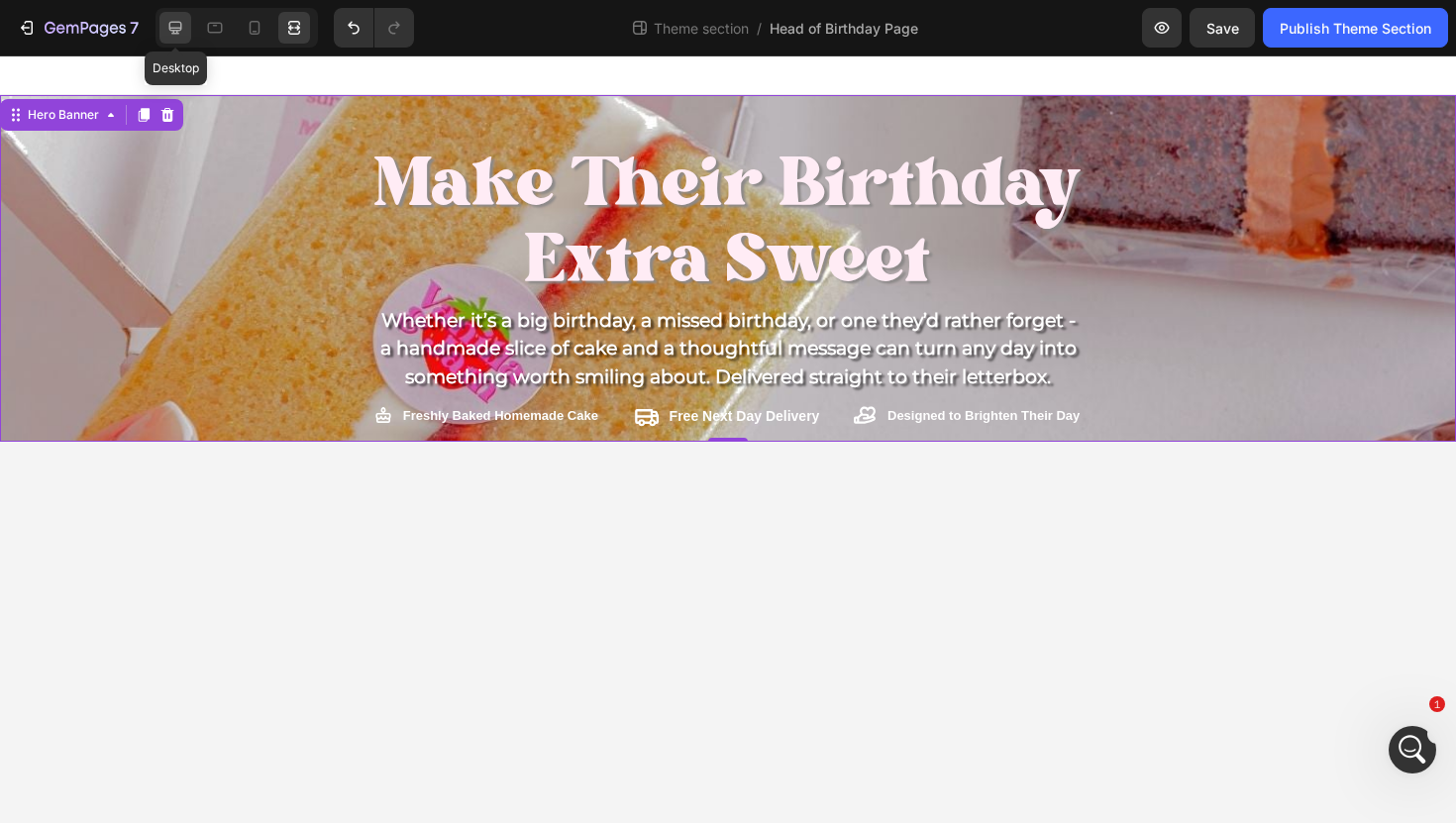 click 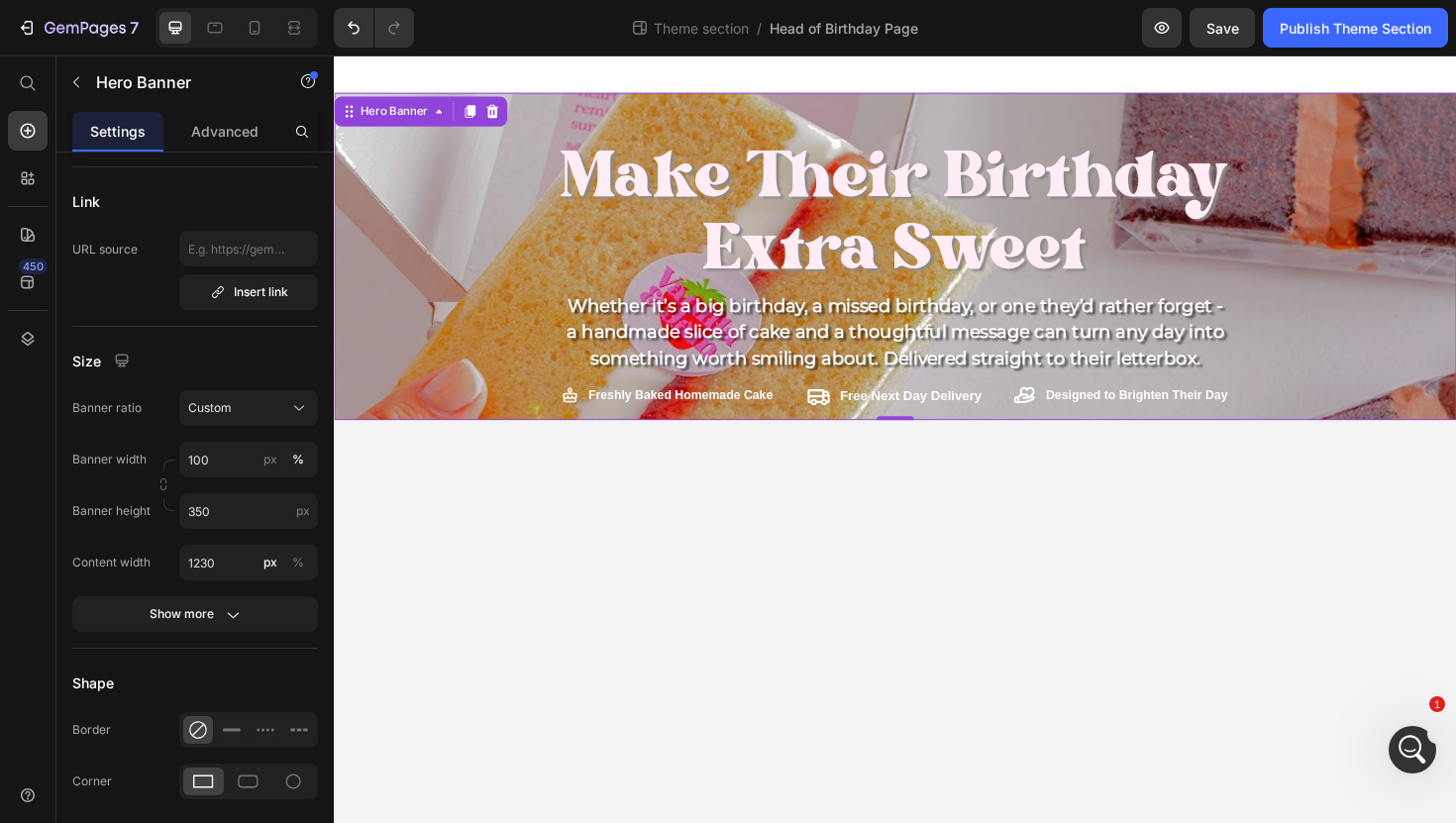 click at bounding box center [237, 28] 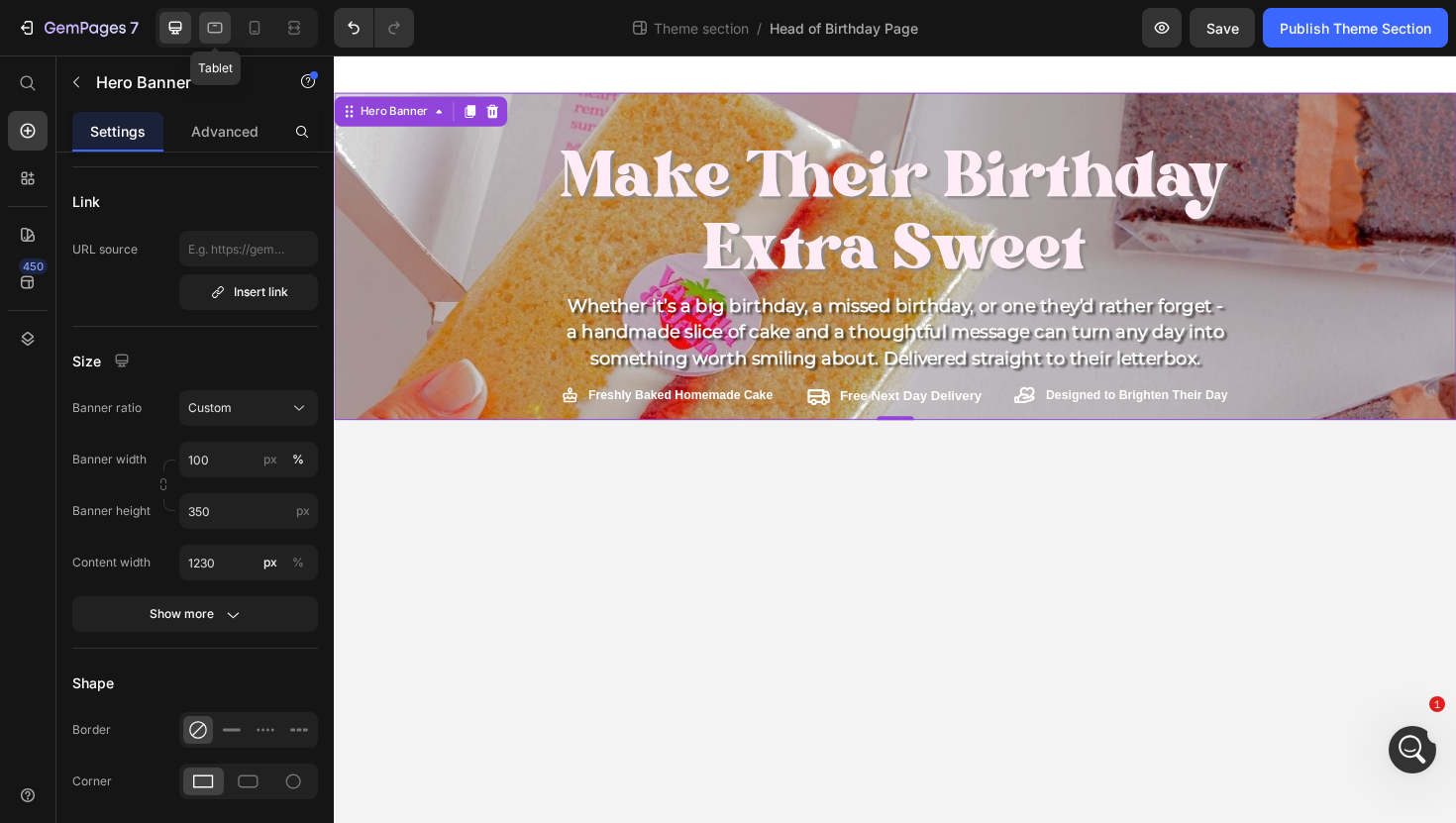 click 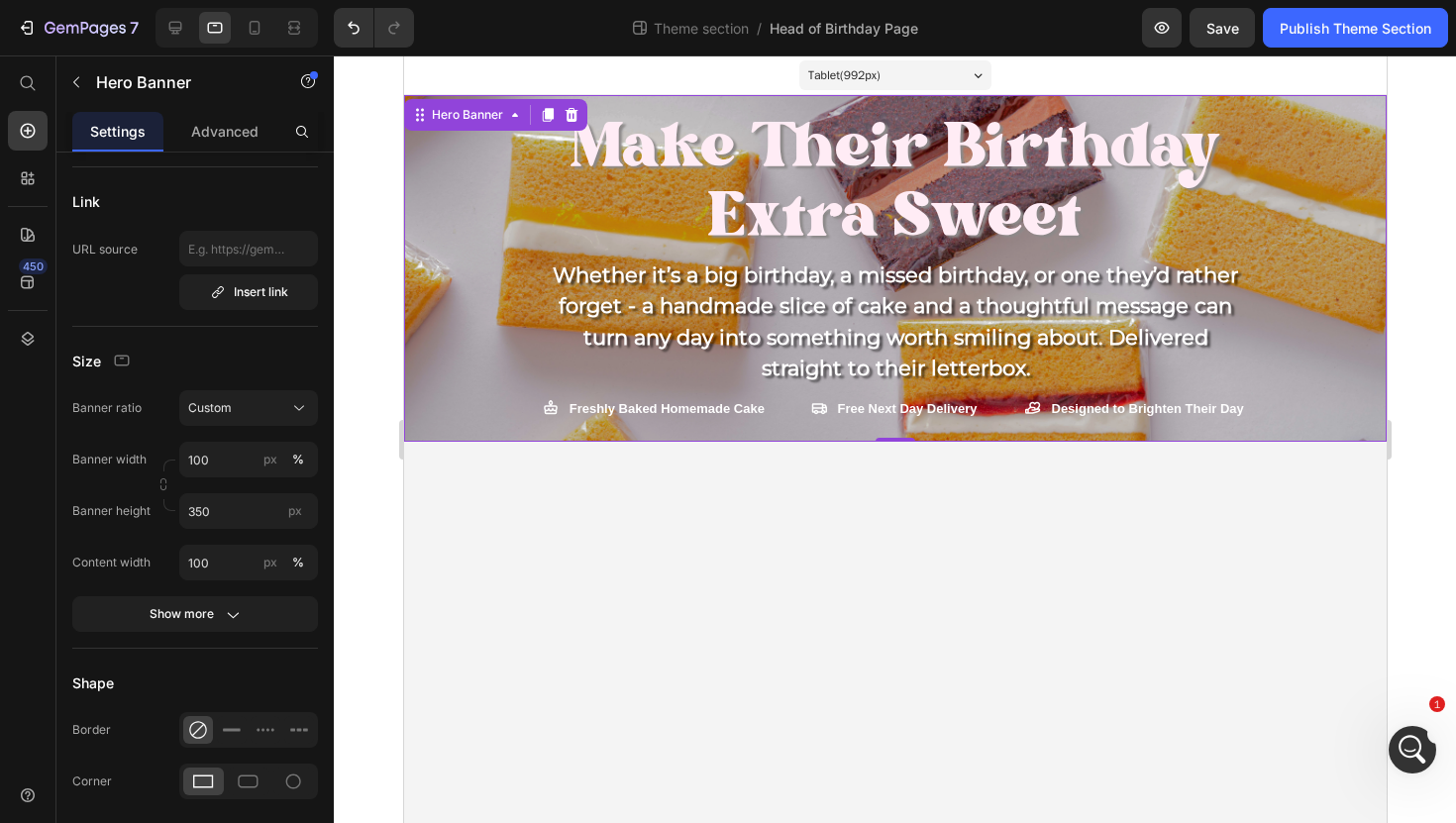 click on "Make Their Birthday Extra Sweet Heading Whether it’s a big birthday, a missed birthday, or one they’d rather forget - a handmade slice of cake and a thoughtful message can turn any day into something worth smiling about. Delivered straight to their letterbox. Text Block
Freshly Baked Homemade Cake Item List
Free Next Day Delivery Item List
Designed to Brighten Their Day Item List Row Row" at bounding box center (894, 268) 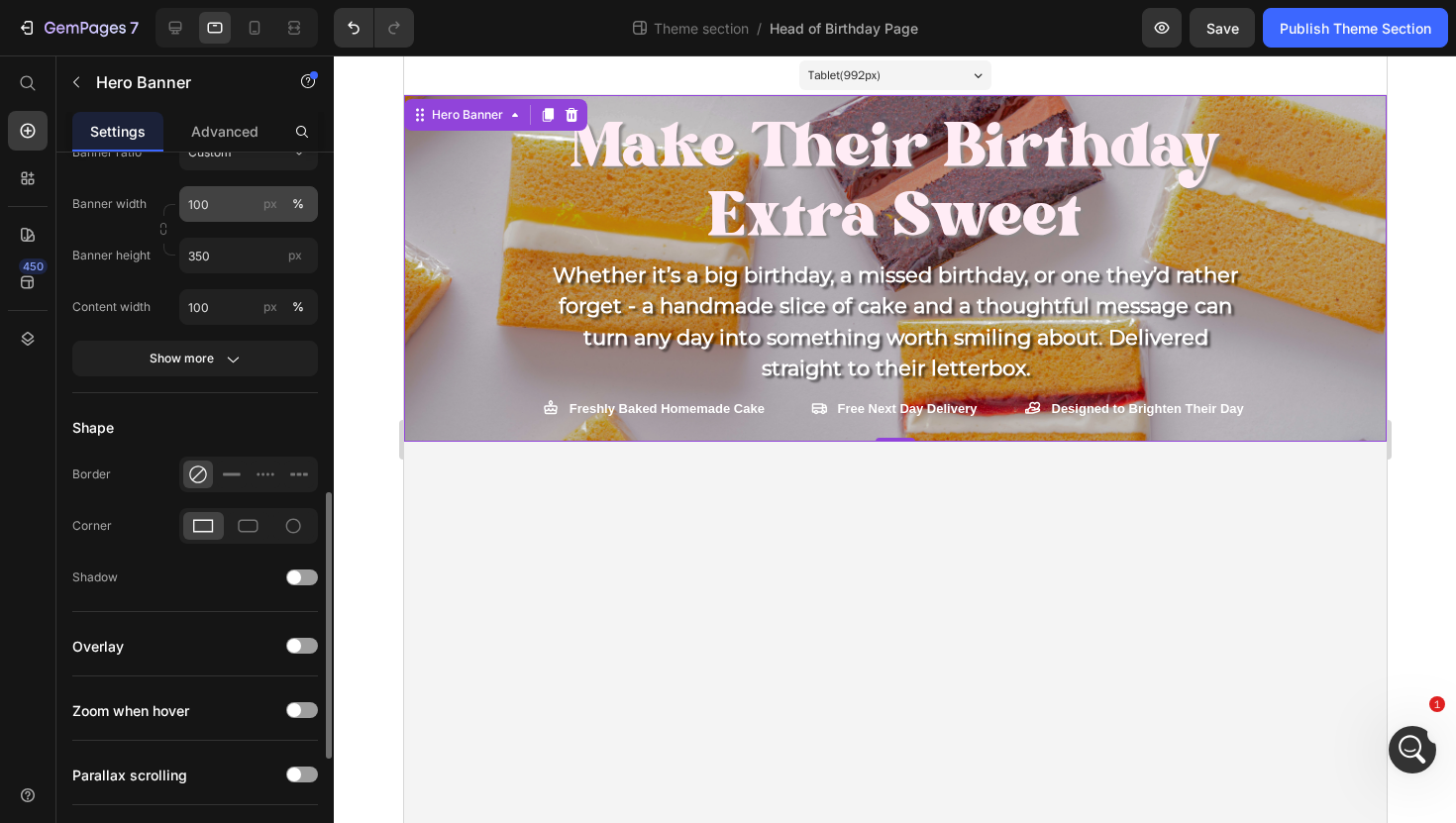 scroll, scrollTop: 1256, scrollLeft: 0, axis: vertical 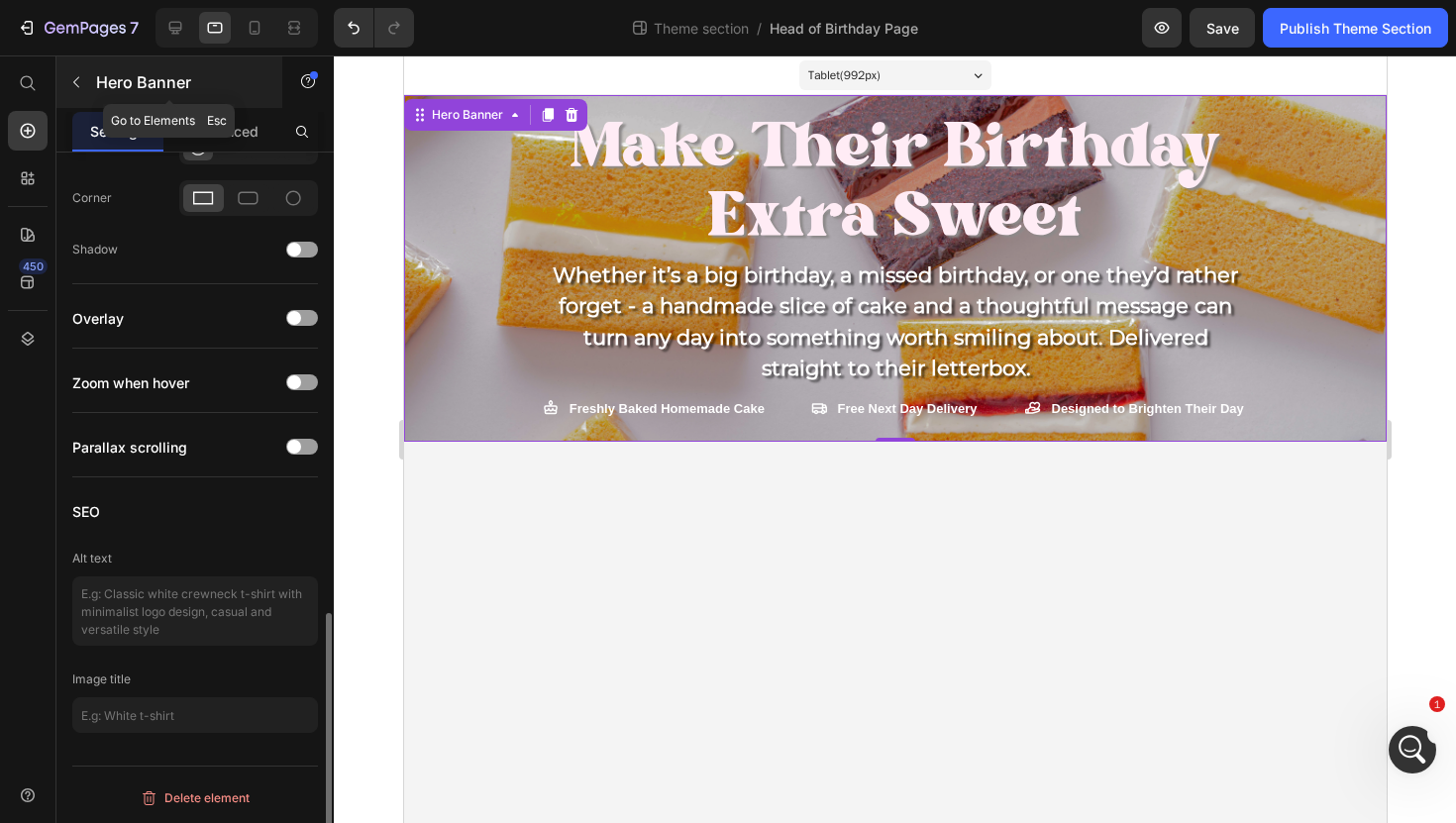 click 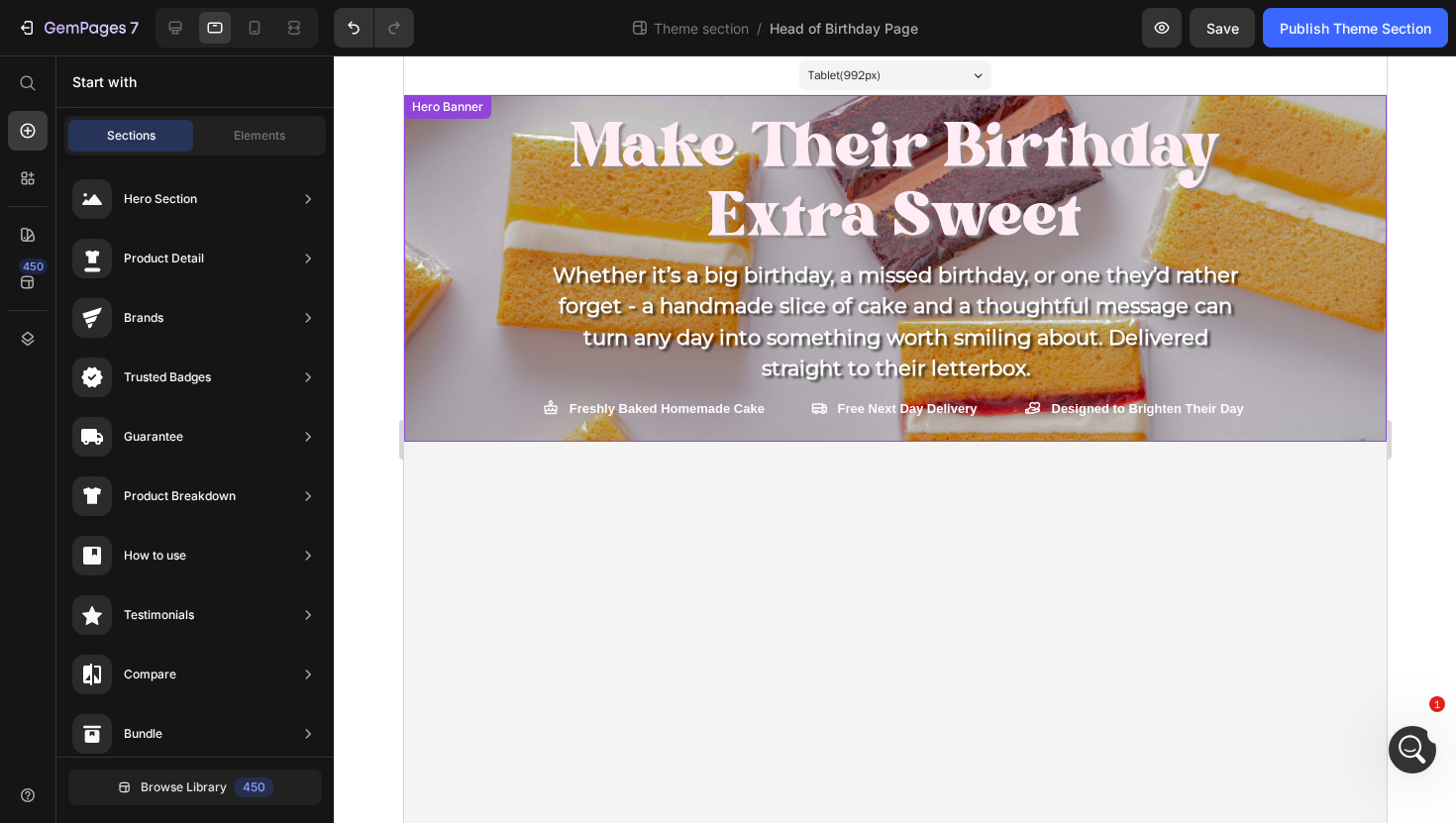 click on "Make Their Birthday Extra Sweet Heading Whether it’s a big birthday, a missed birthday, or one they’d rather forget - a handmade slice of cake and a thoughtful message can turn any day into something worth smiling about. Delivered straight to their letterbox. Text Block
Freshly Baked Homemade Cake Item List
Free Next Day Delivery Item List
Designed to Brighten Their Day Item List Row Row" at bounding box center [894, 268] 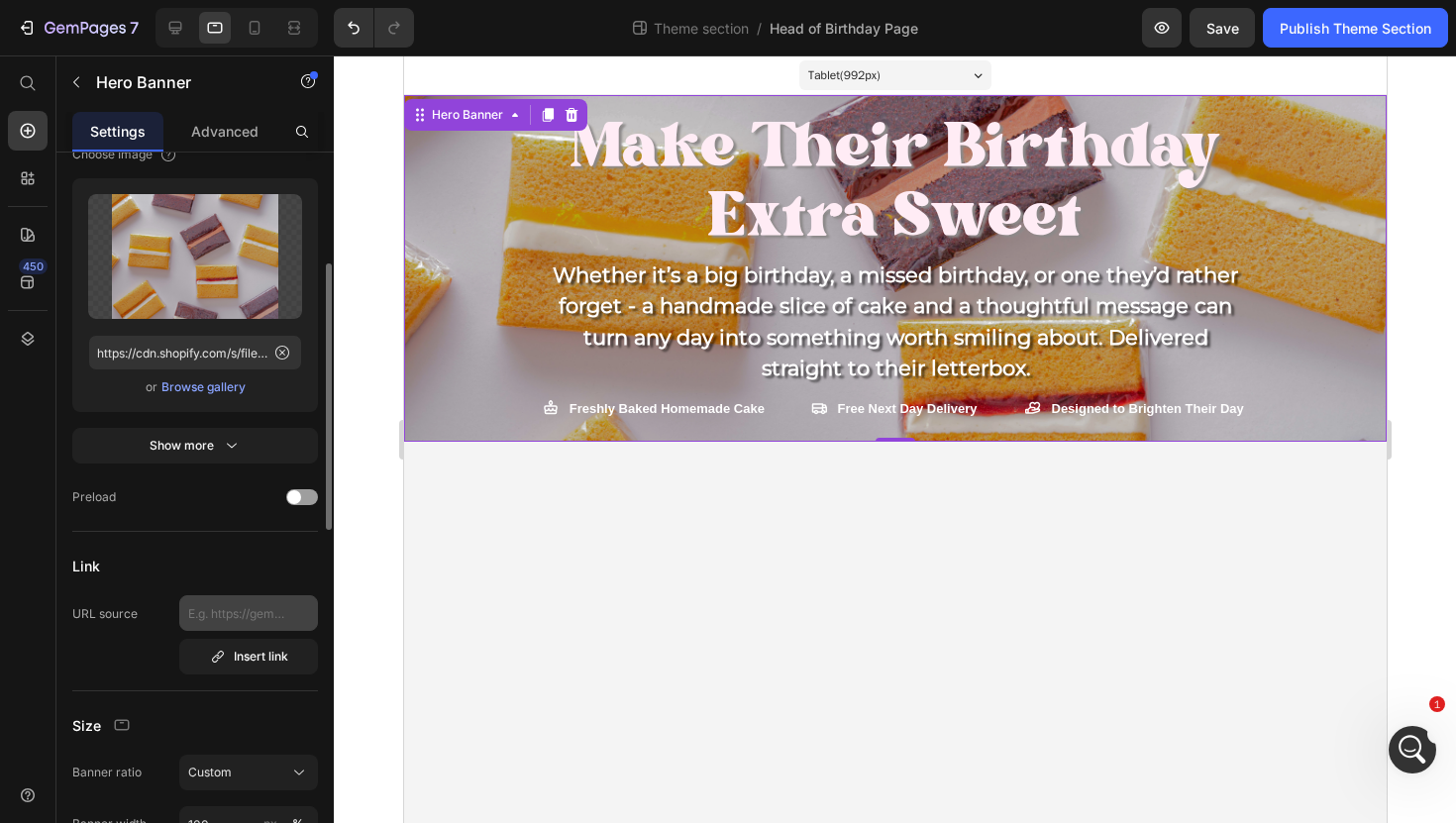 scroll, scrollTop: 307, scrollLeft: 0, axis: vertical 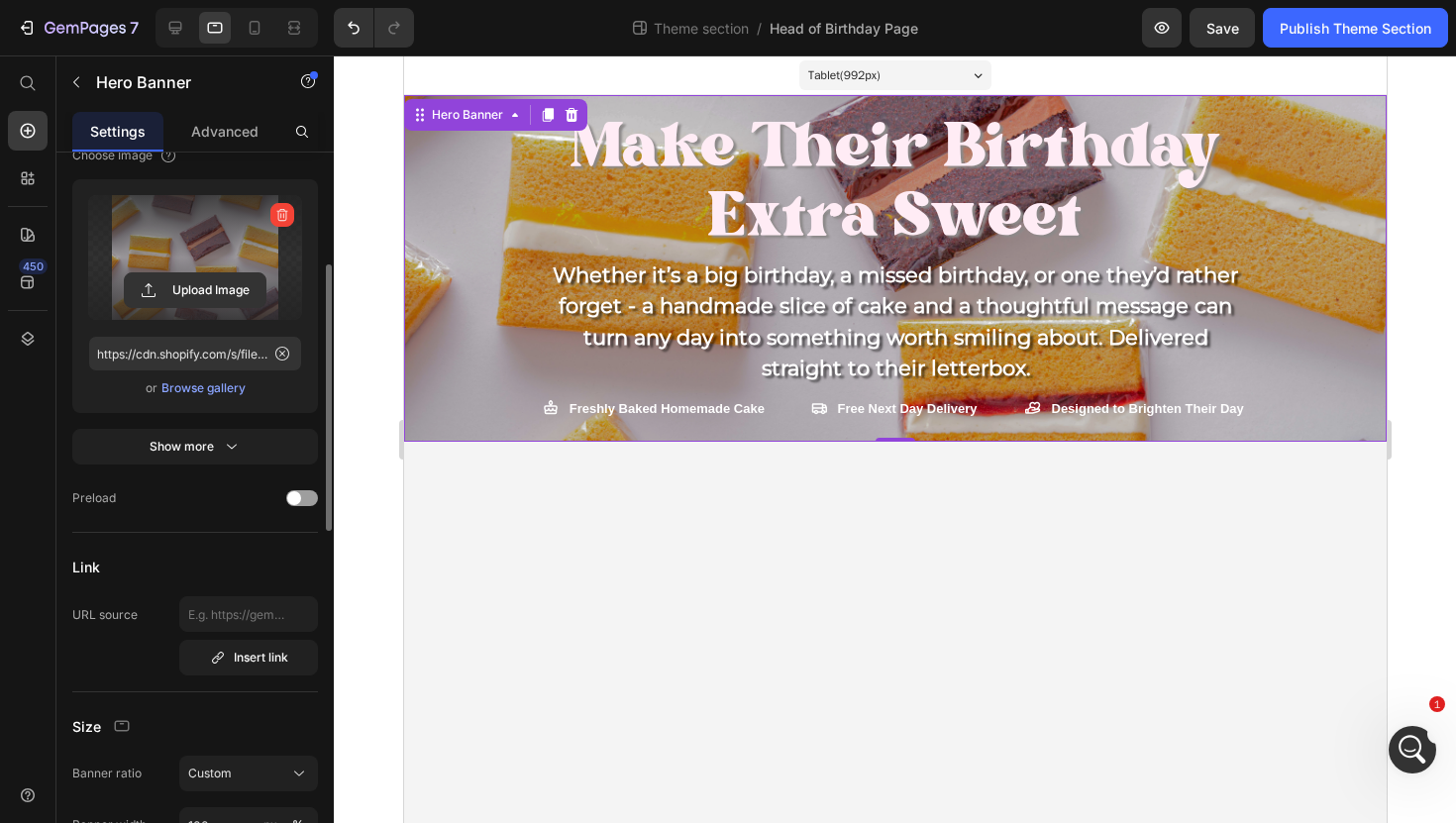 click at bounding box center (195, 257) 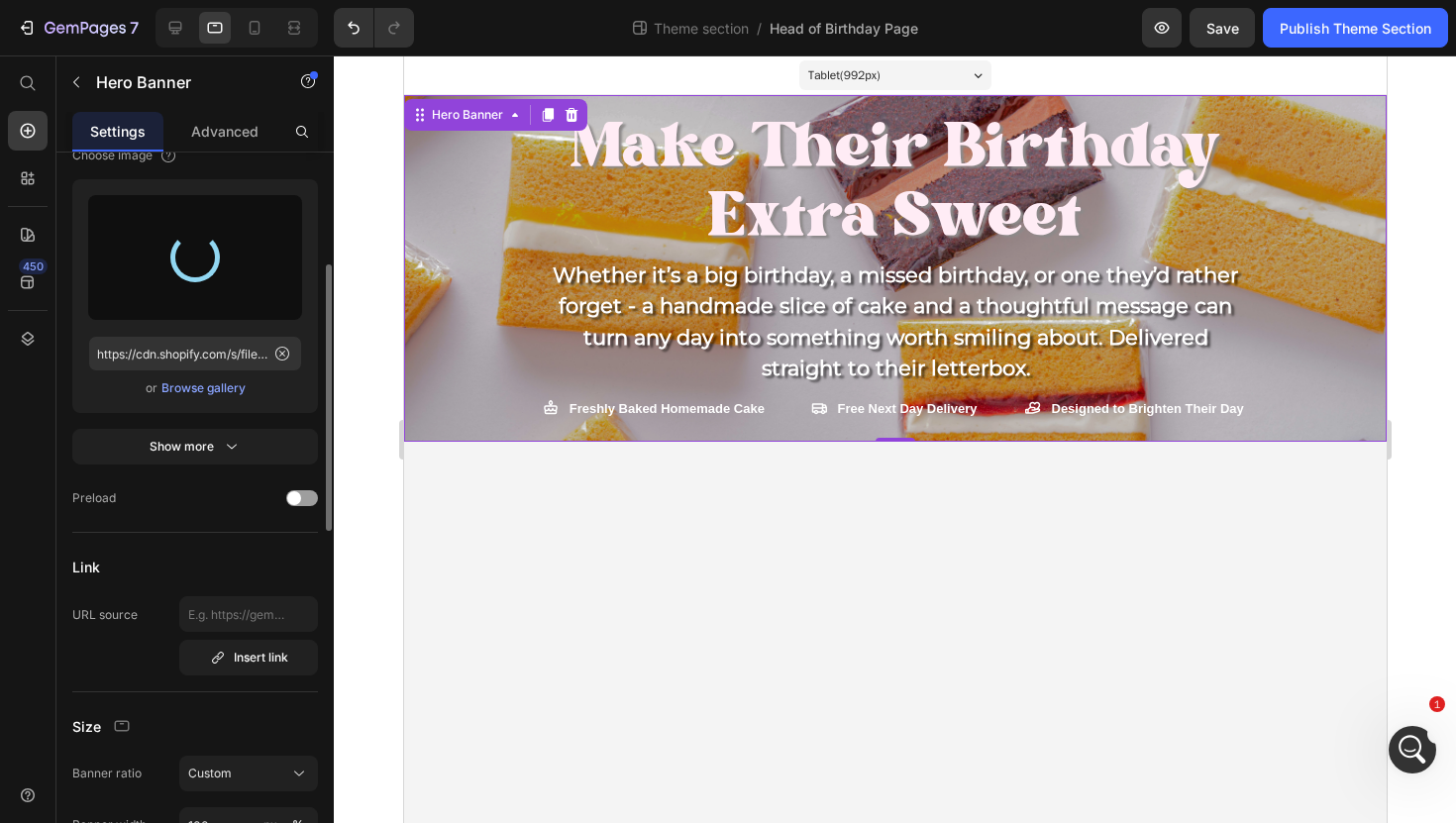 type on "https://cdn.shopify.com/s/files/1/0775/0447/9568/files/gempages_574235257469928217-96116757-8601-4d2b-b3cf-815433c0aaff.jpg" 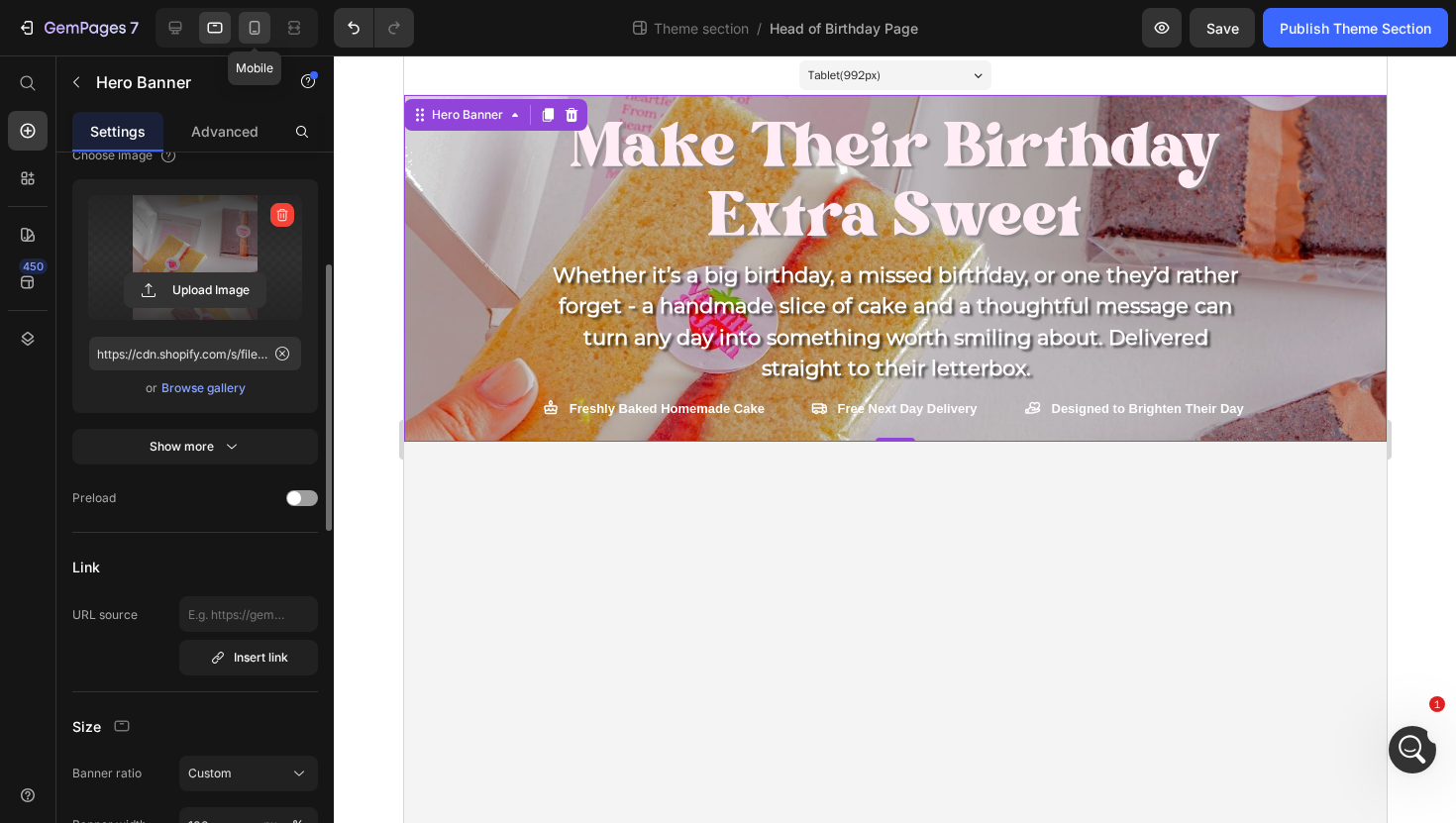 click 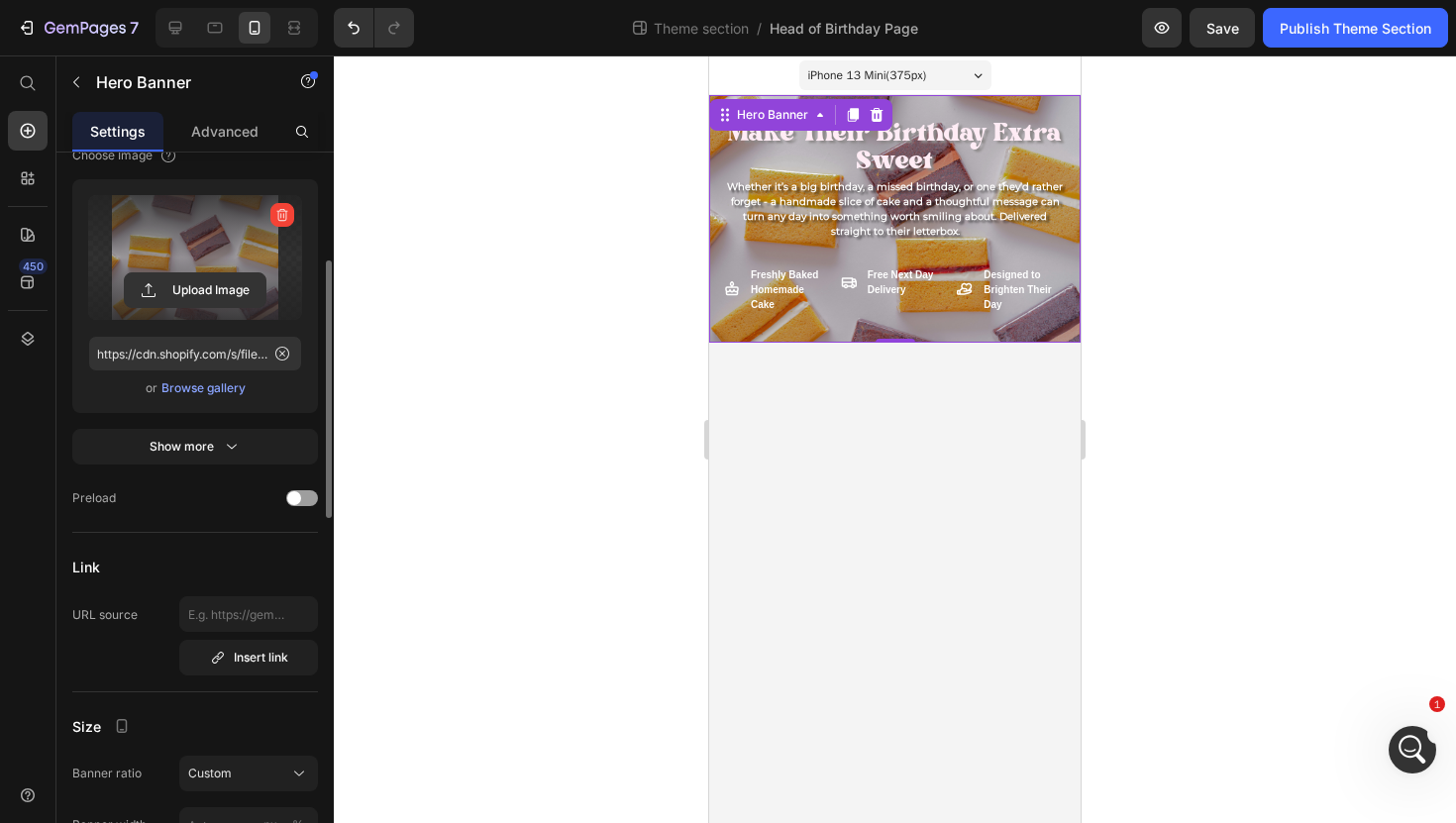 click at bounding box center [195, 257] 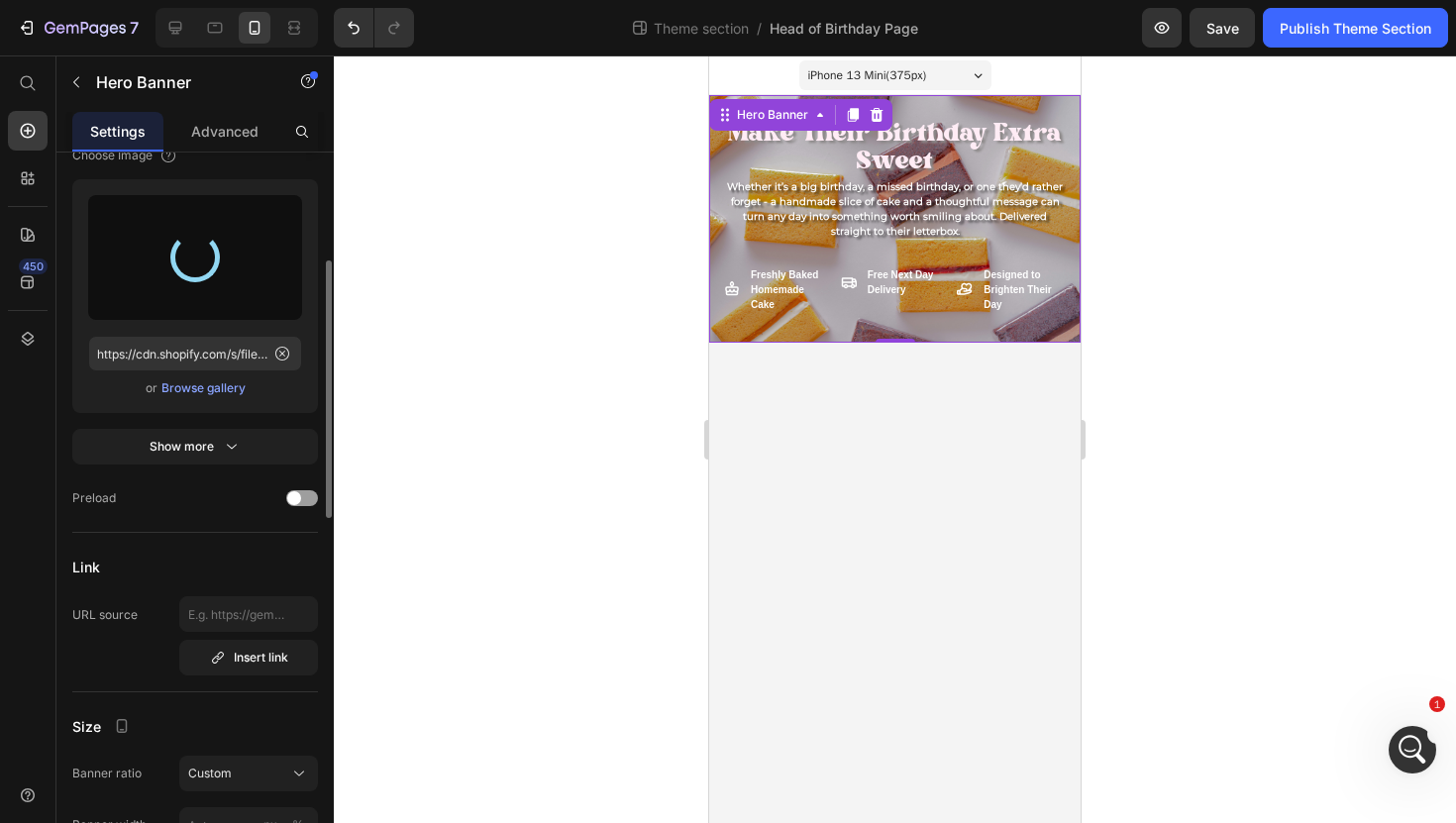 scroll, scrollTop: 986, scrollLeft: 0, axis: vertical 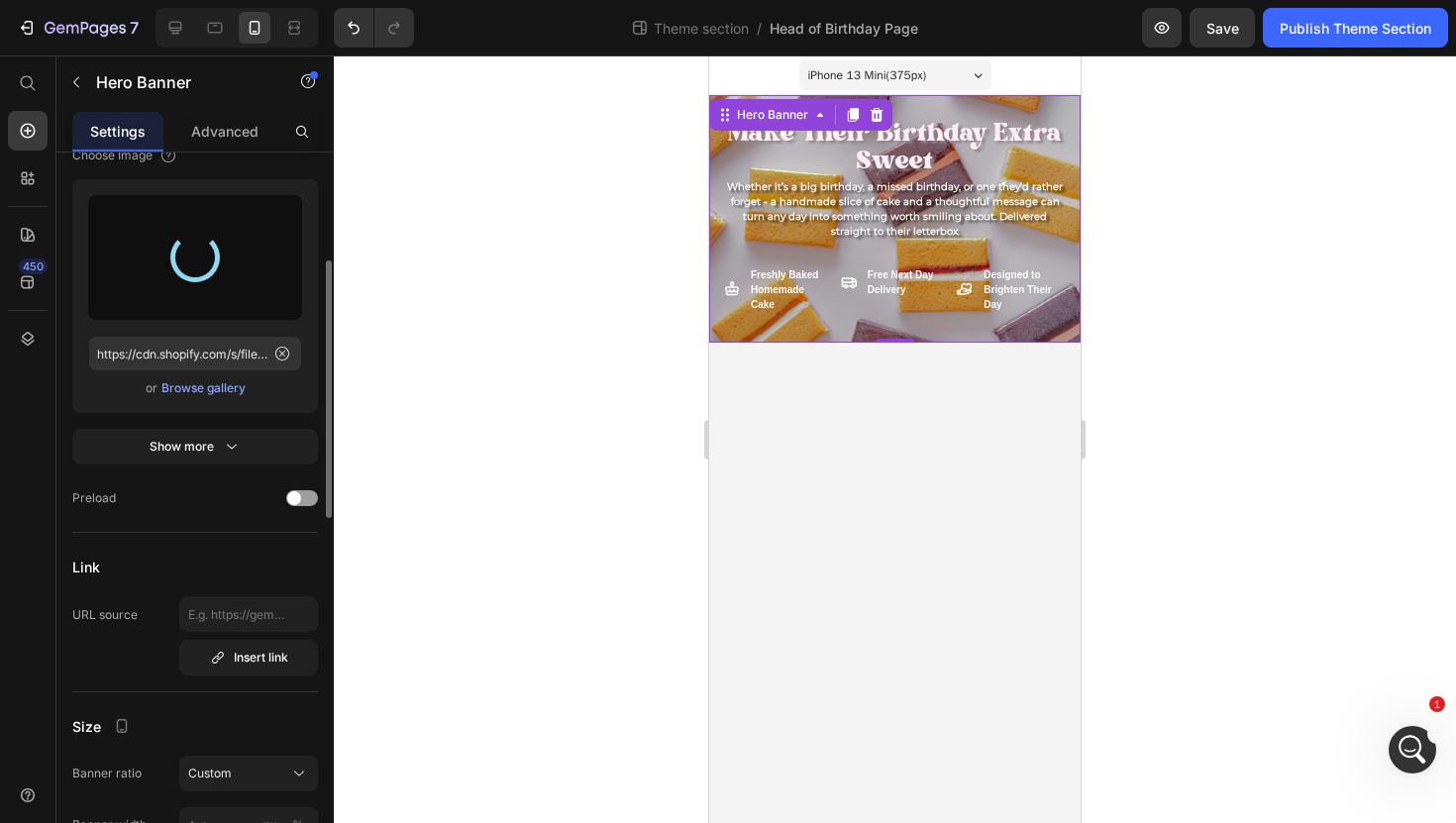 type on "https://cdn.shopify.com/s/files/1/0775/0447/9568/files/gempages_574235257469928217-96116757-8601-4d2b-b3cf-815433c0aaff.jpg" 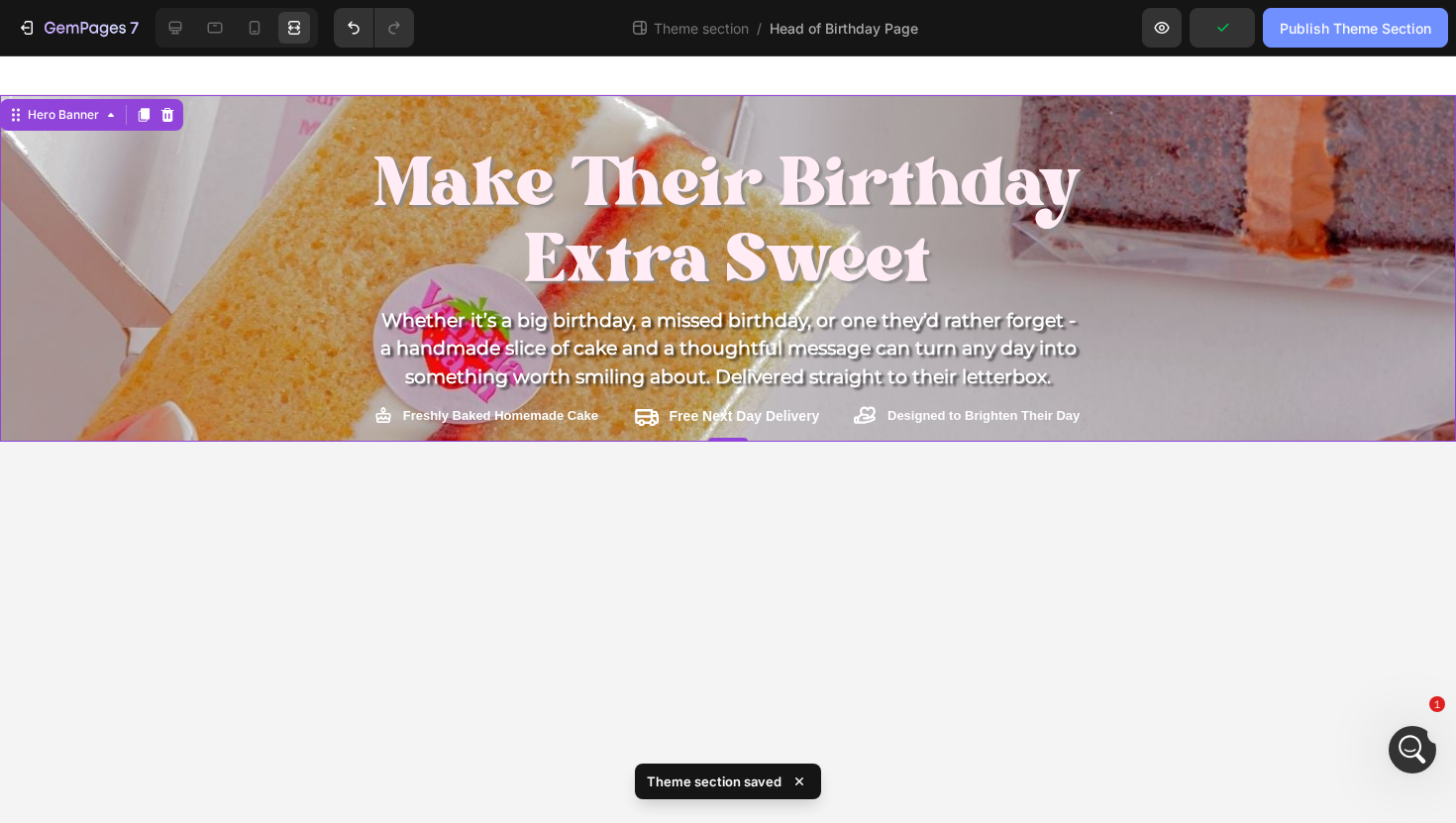 click on "Publish Theme Section" at bounding box center [1355, 28] 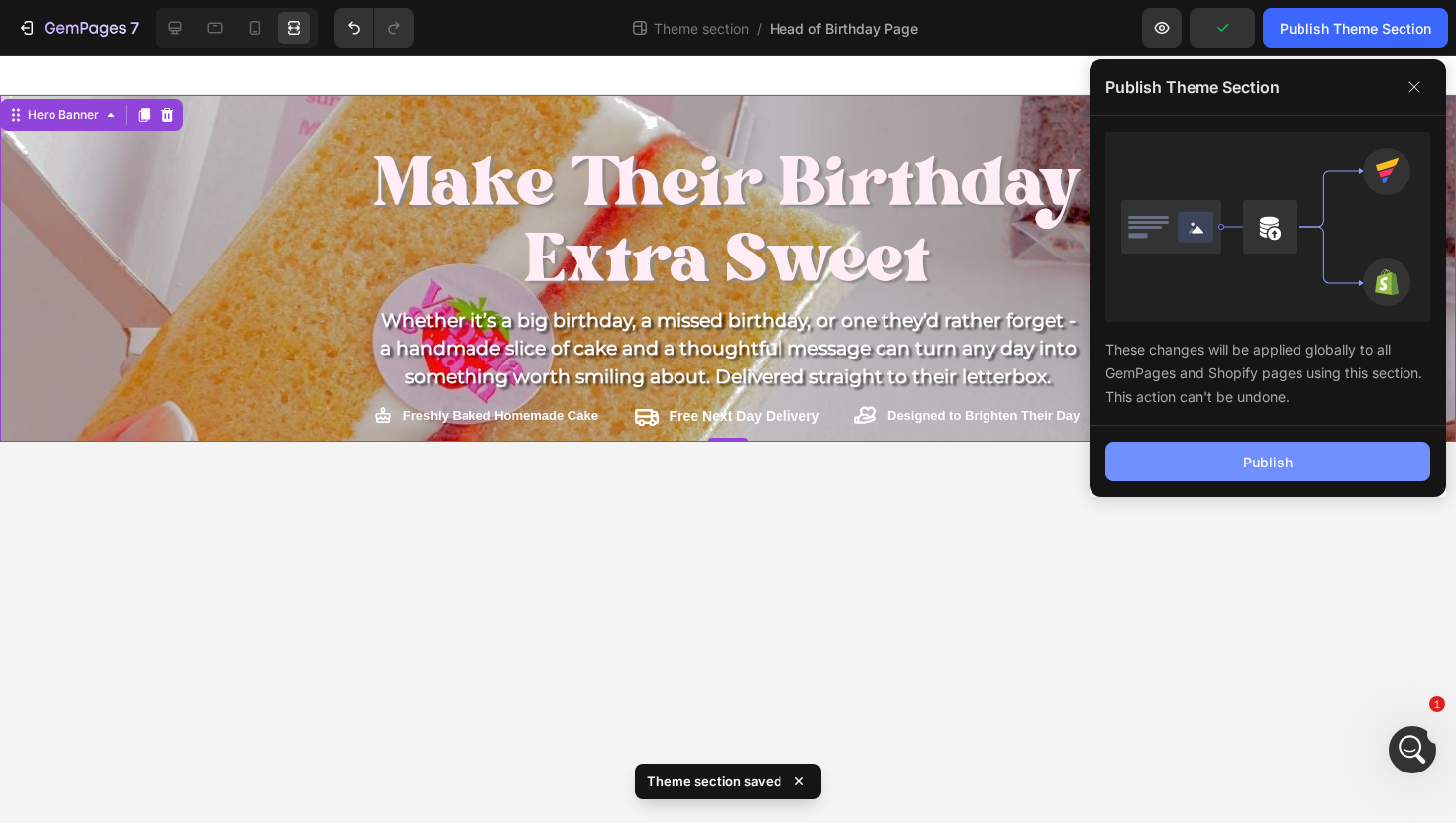 click on "Publish" 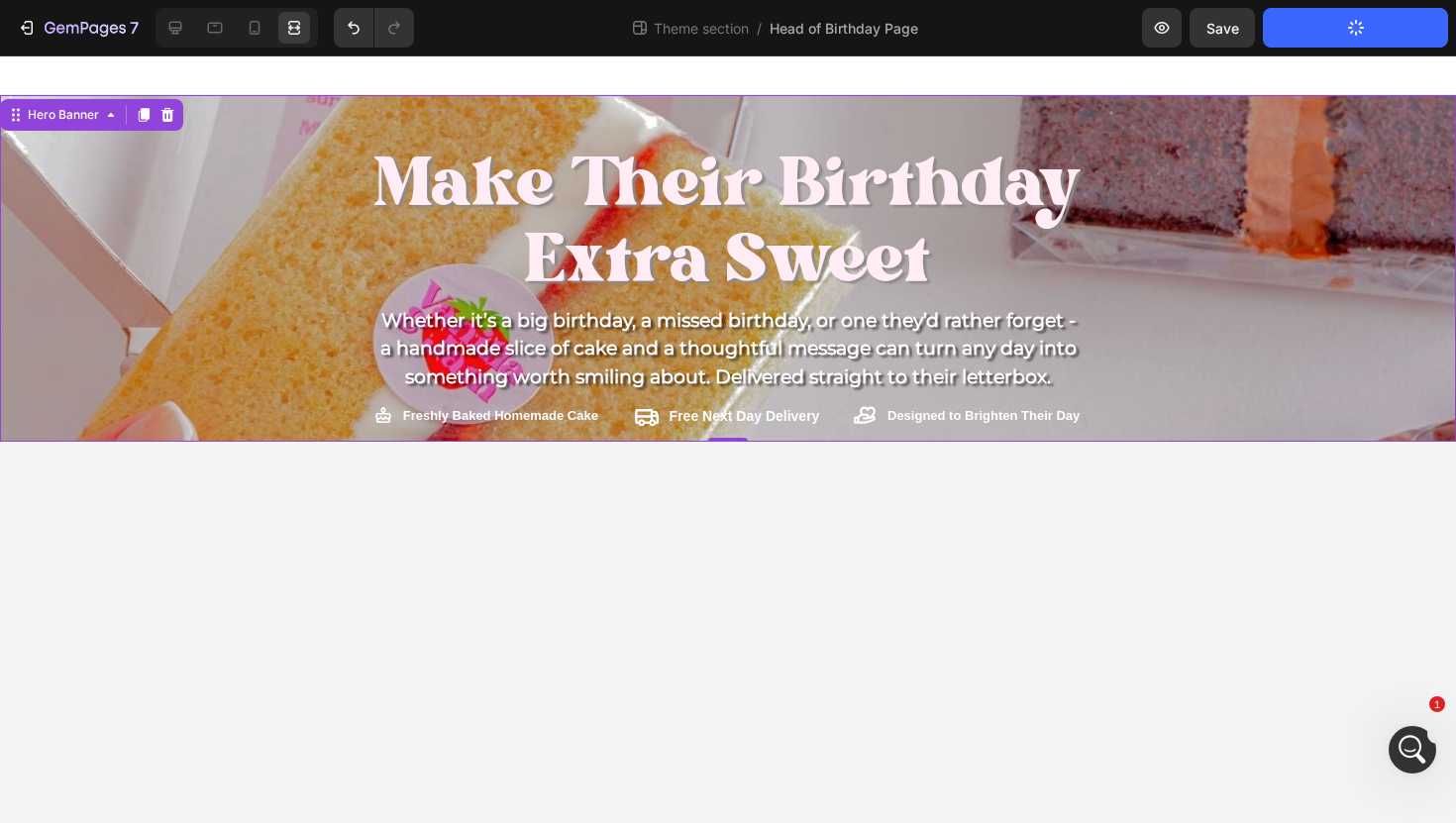 scroll, scrollTop: 986, scrollLeft: 0, axis: vertical 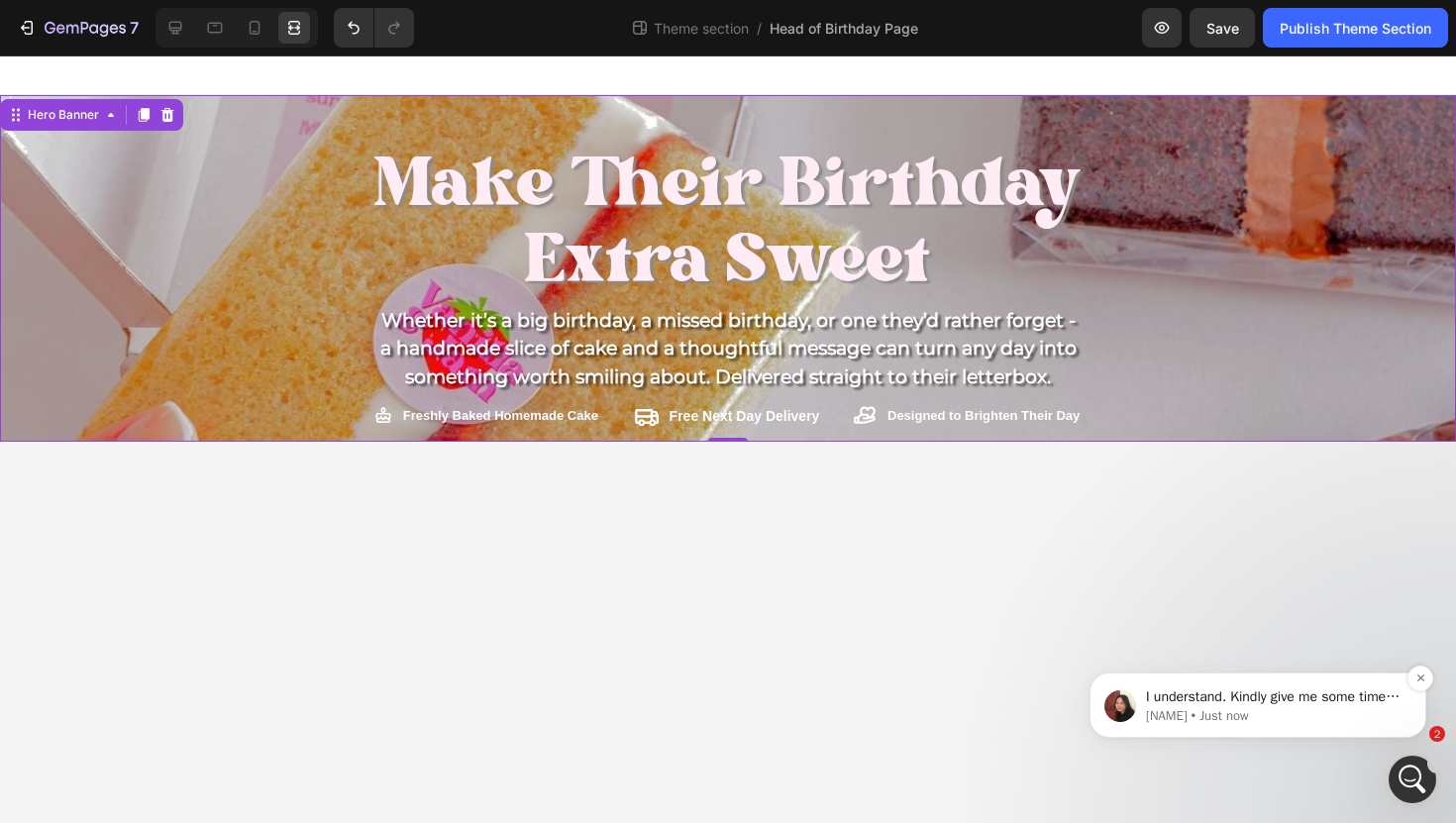 click on "I understand. Kindly give me some time to check the Editor. I noticed that our collaborator access to your store is still active. I’ll investigate and provide further guidance shortly. Please rest assured, the access is strictly for support purposes and could be removed once the issue is resolved. Please refer here for our Data Privacy.   If you have any questions or concerns, feel free to let me know." at bounding box center [1274, 697] 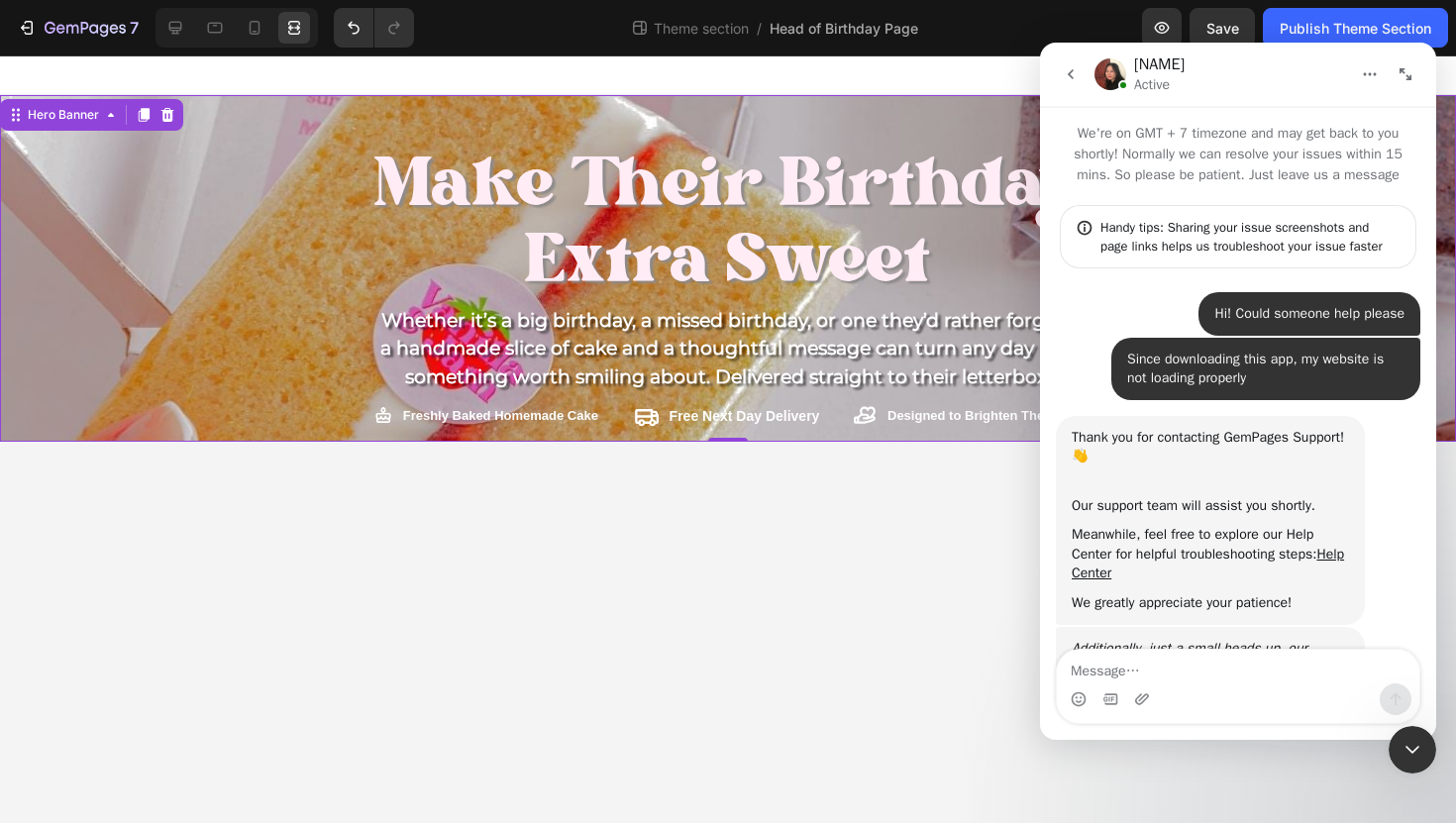 scroll, scrollTop: 492, scrollLeft: 0, axis: vertical 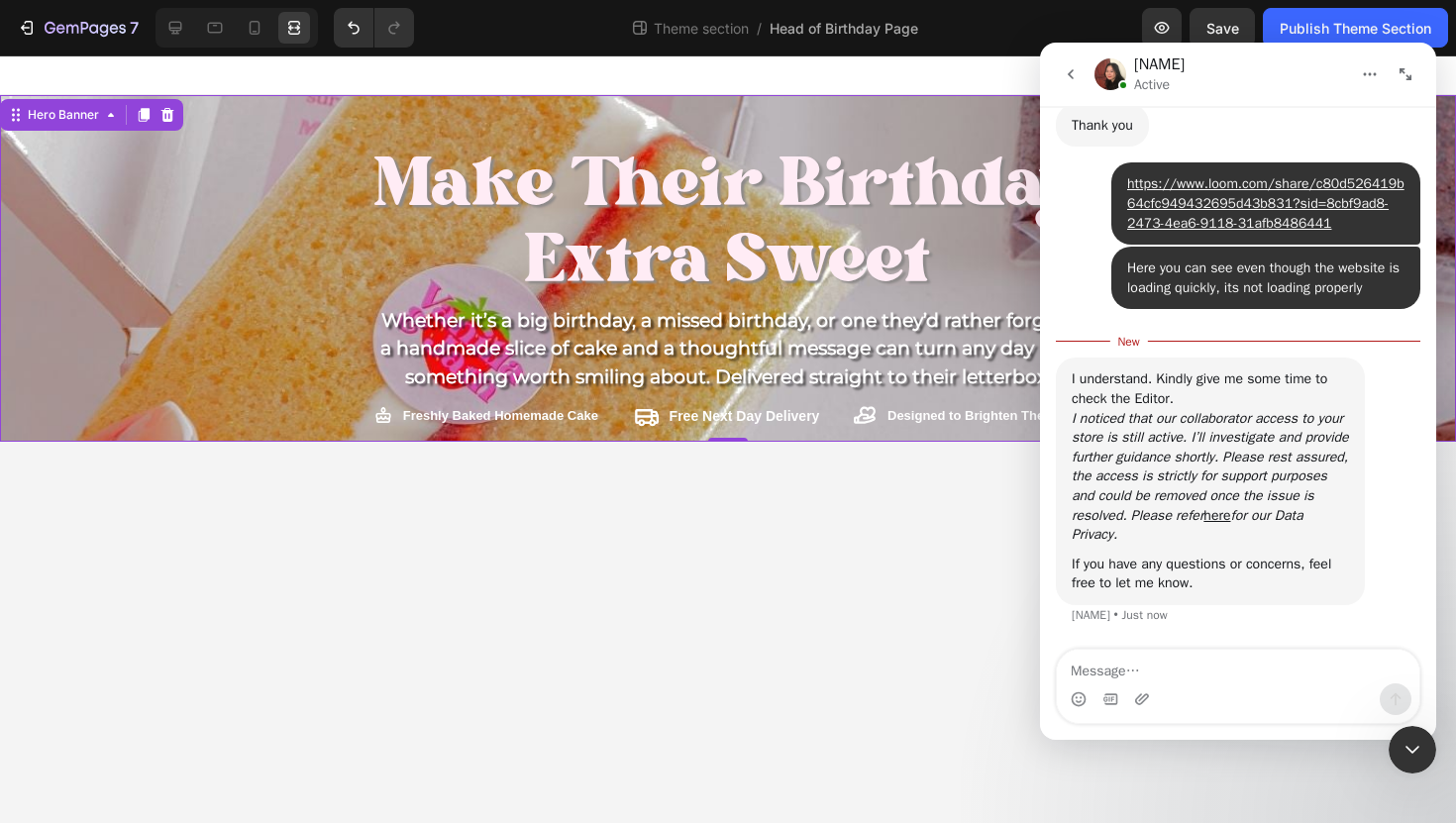 click at bounding box center (1238, 667) 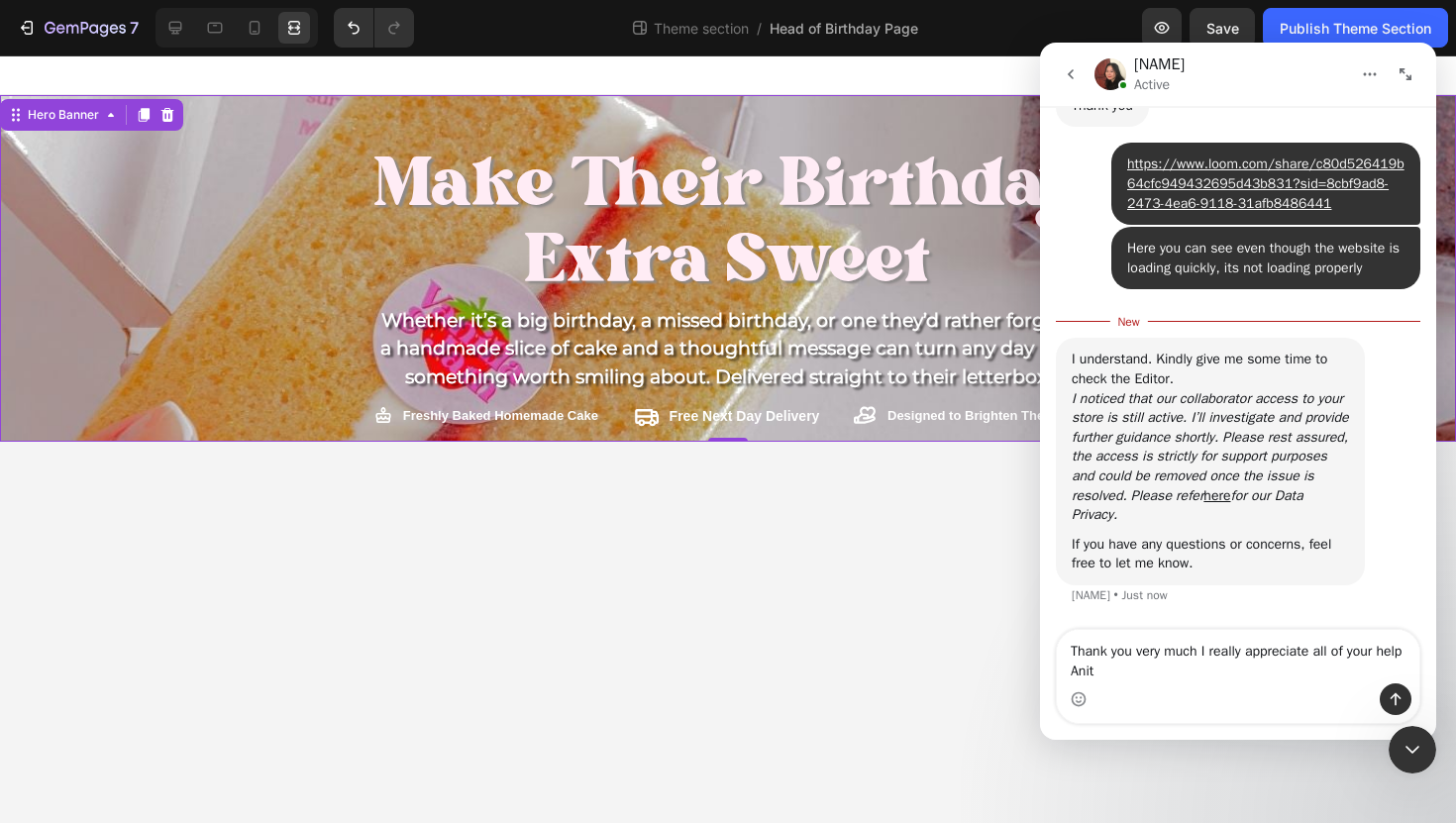 type on "Thank you very much I really appreciate all of your help [NAME]" 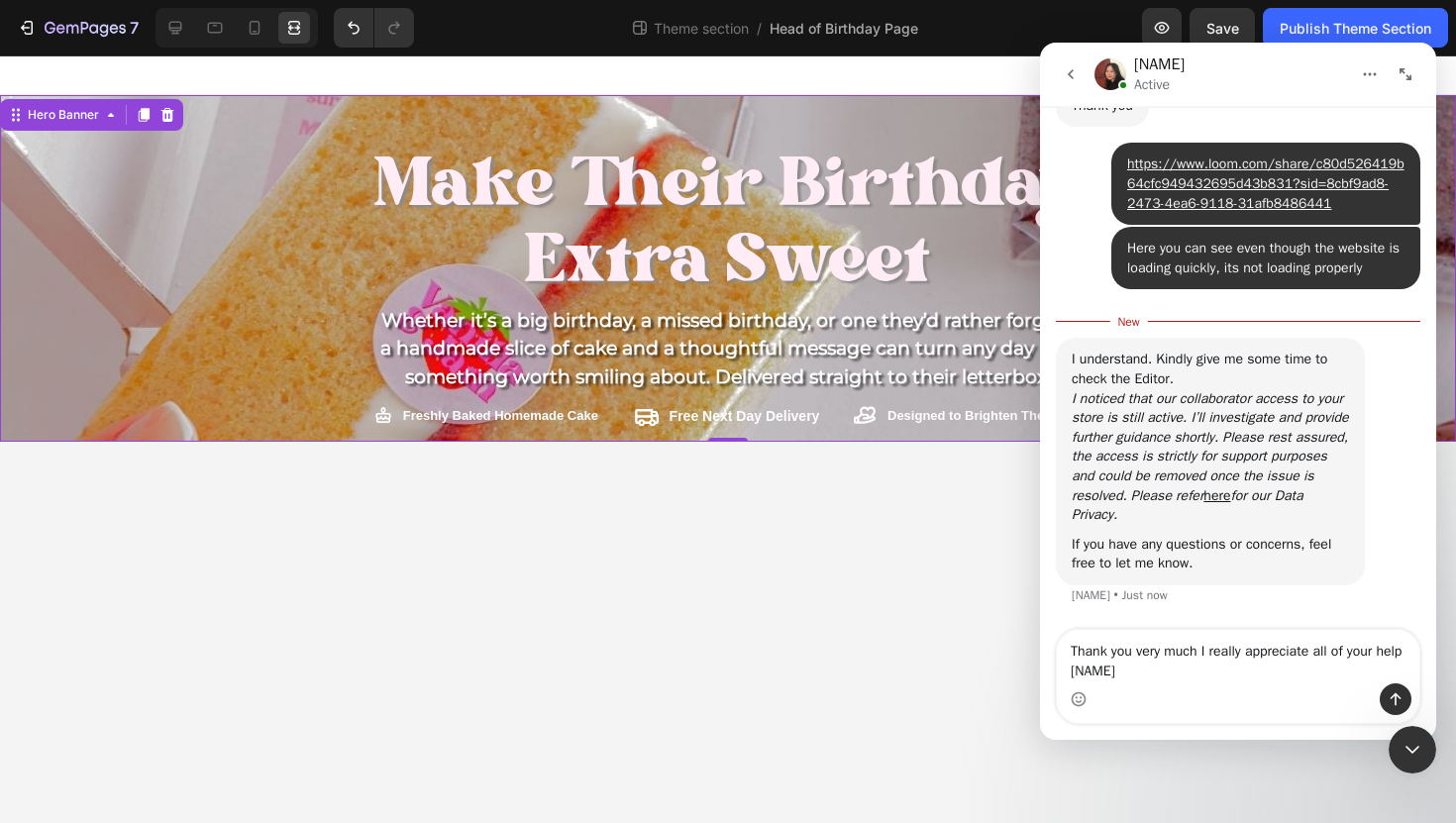type 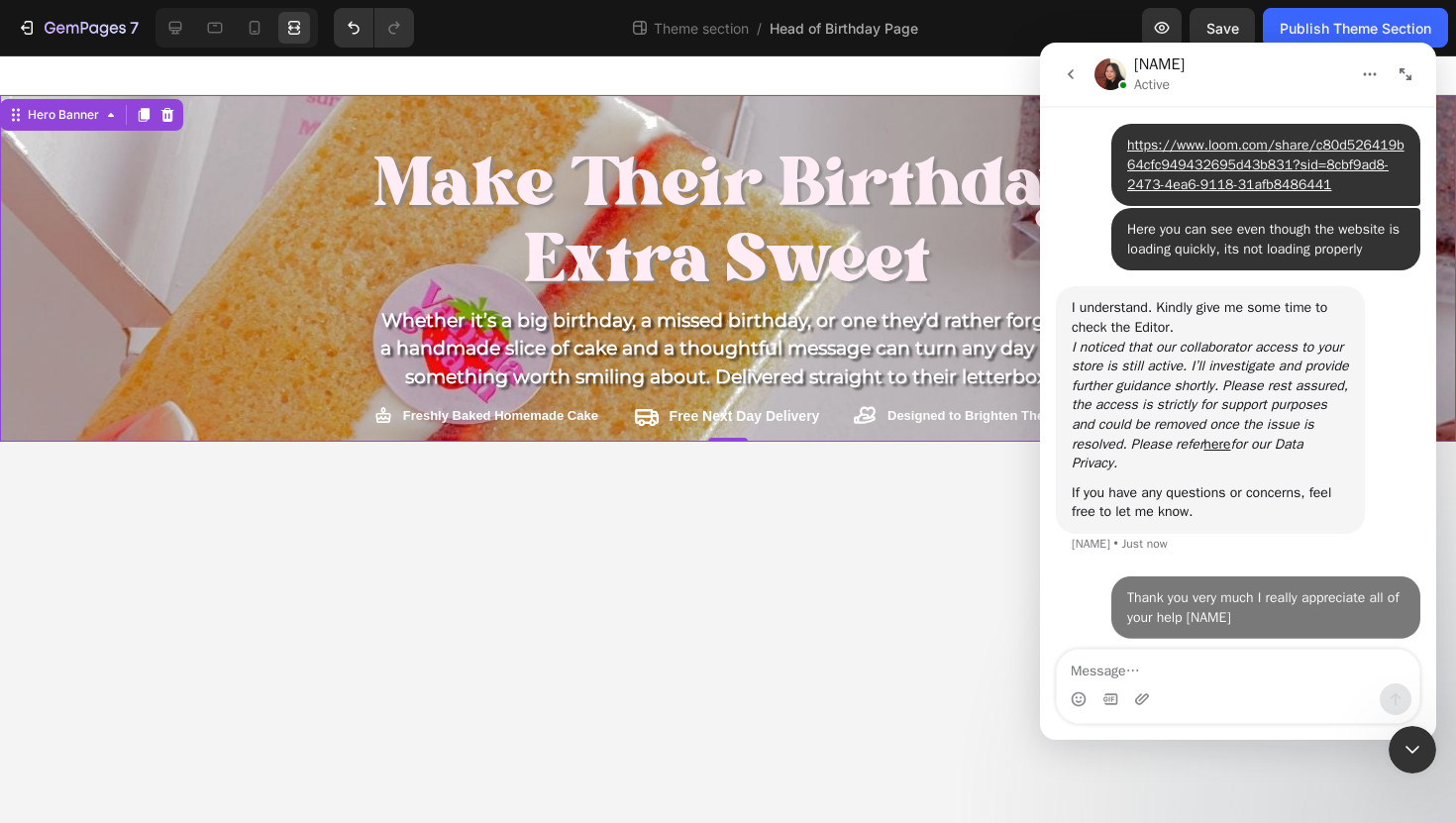 scroll, scrollTop: 1252, scrollLeft: 0, axis: vertical 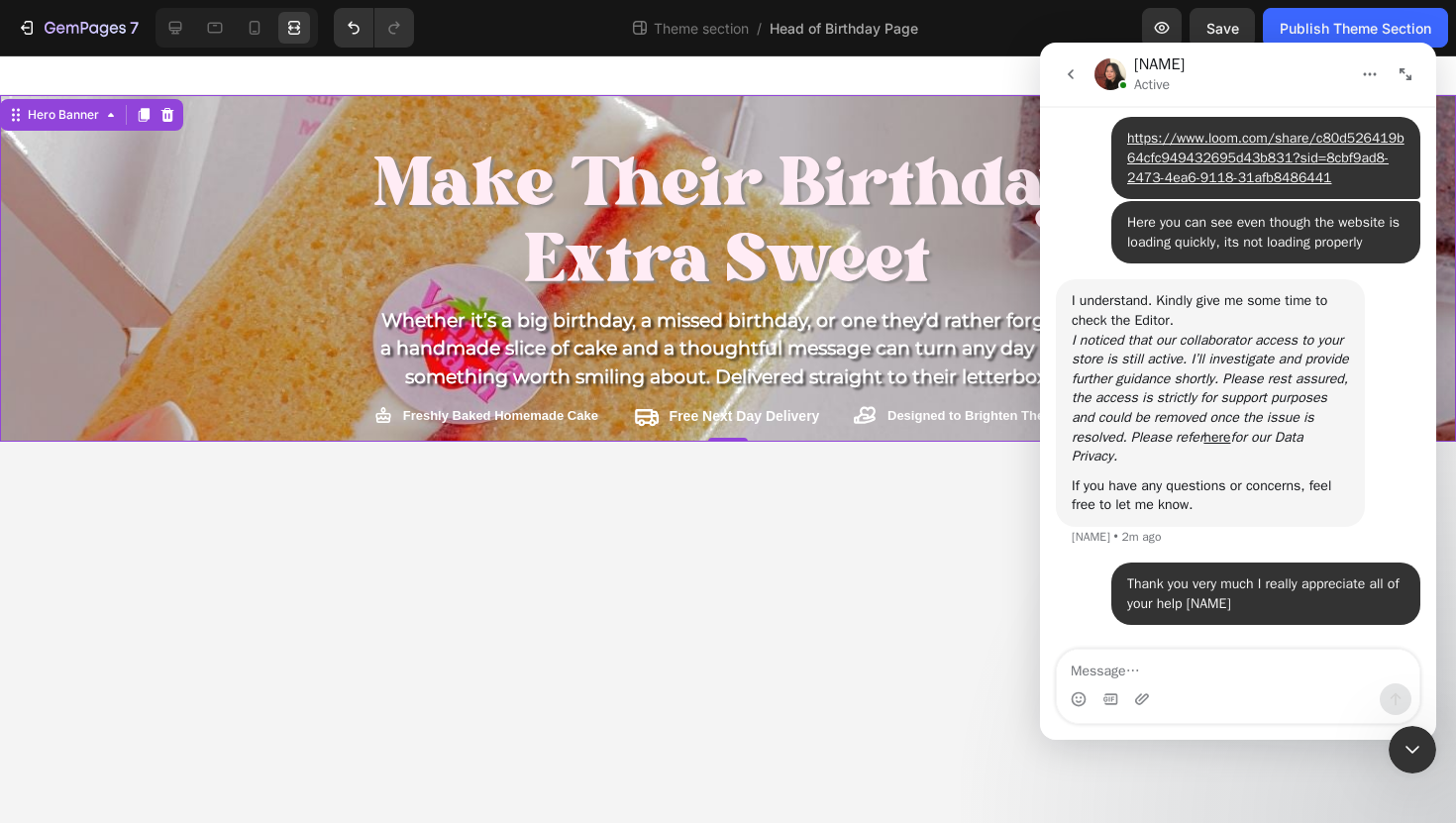 click 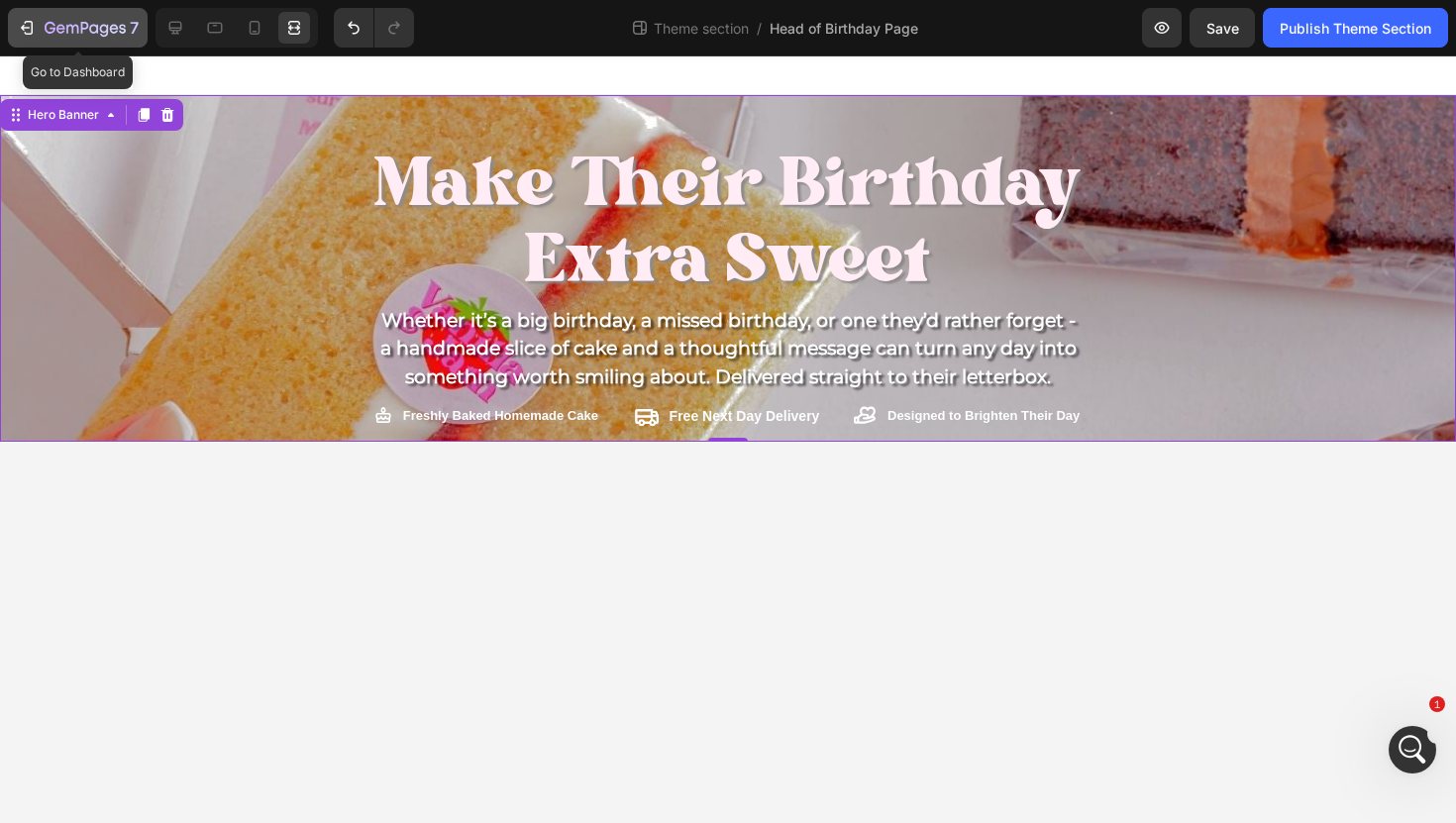 click 